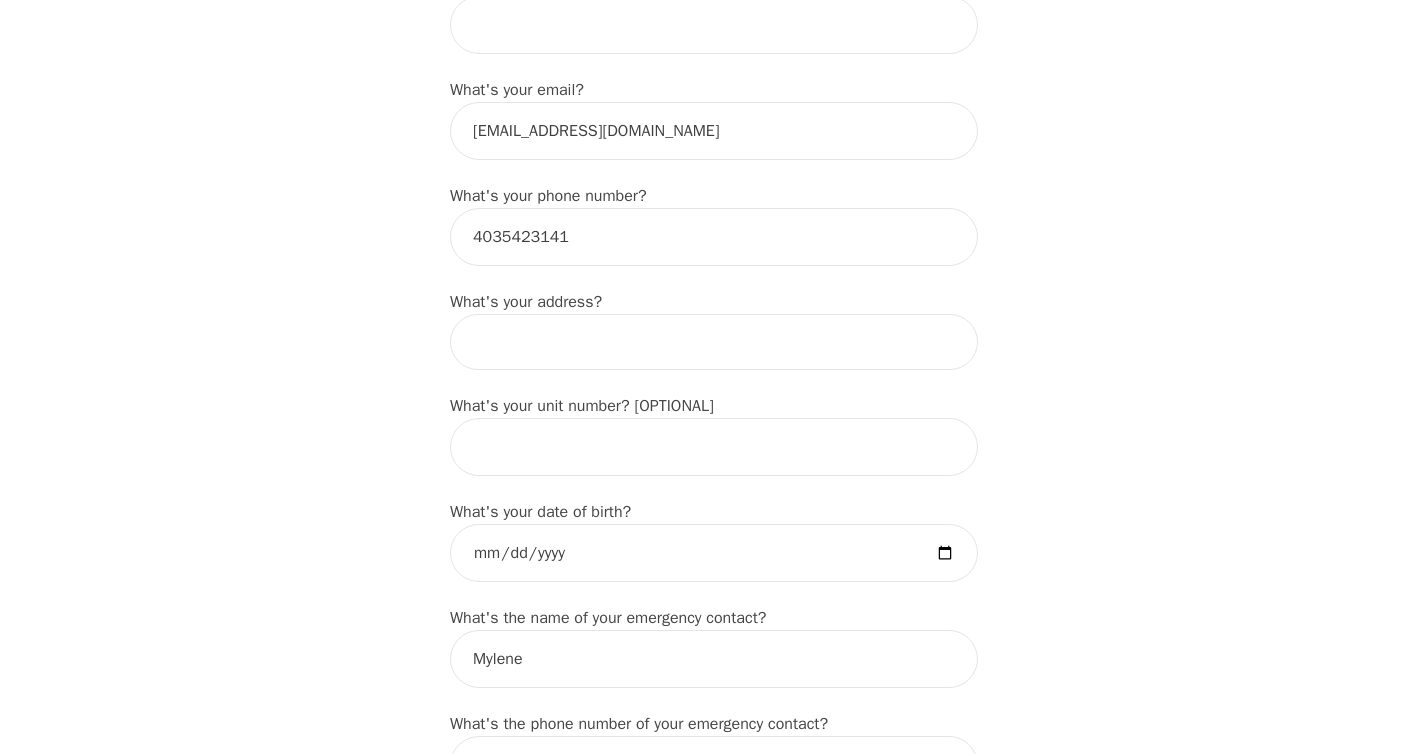 scroll, scrollTop: 560, scrollLeft: 0, axis: vertical 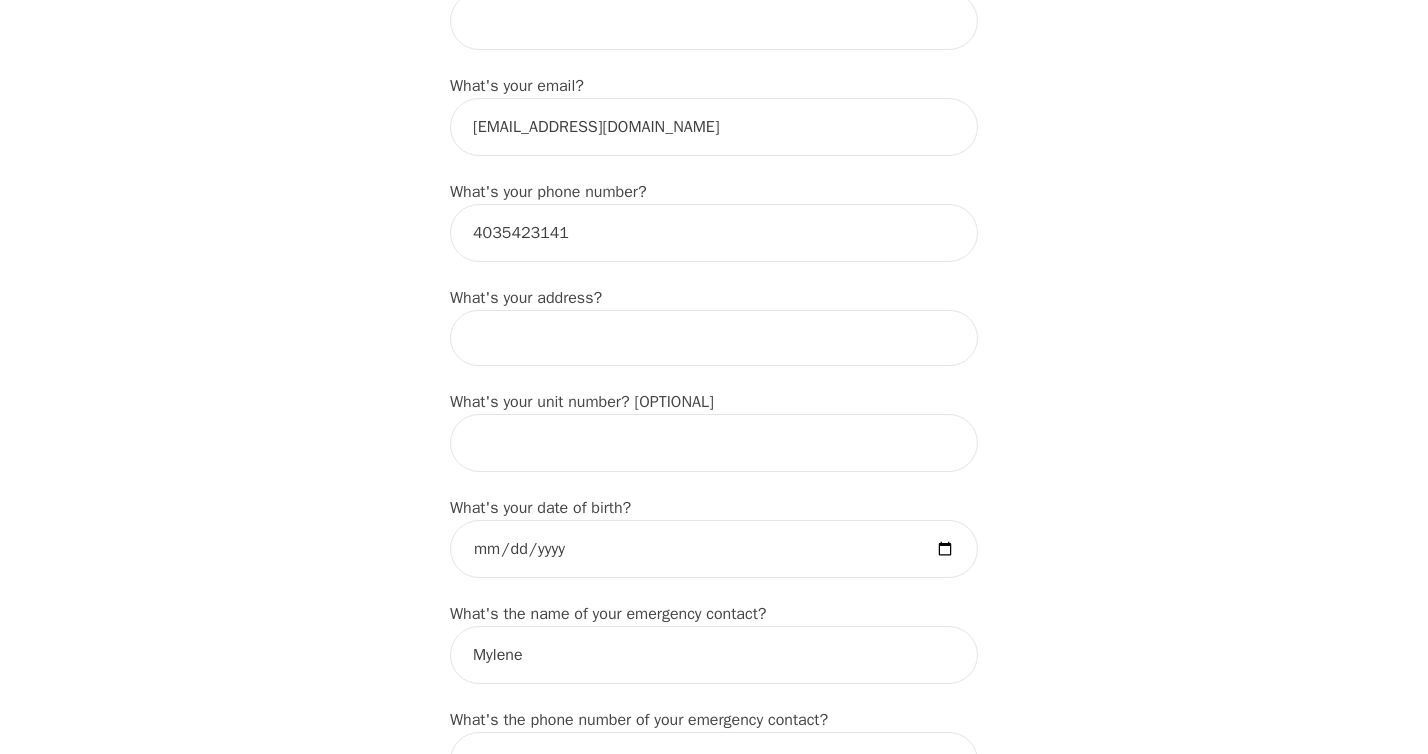 click at bounding box center [714, 338] 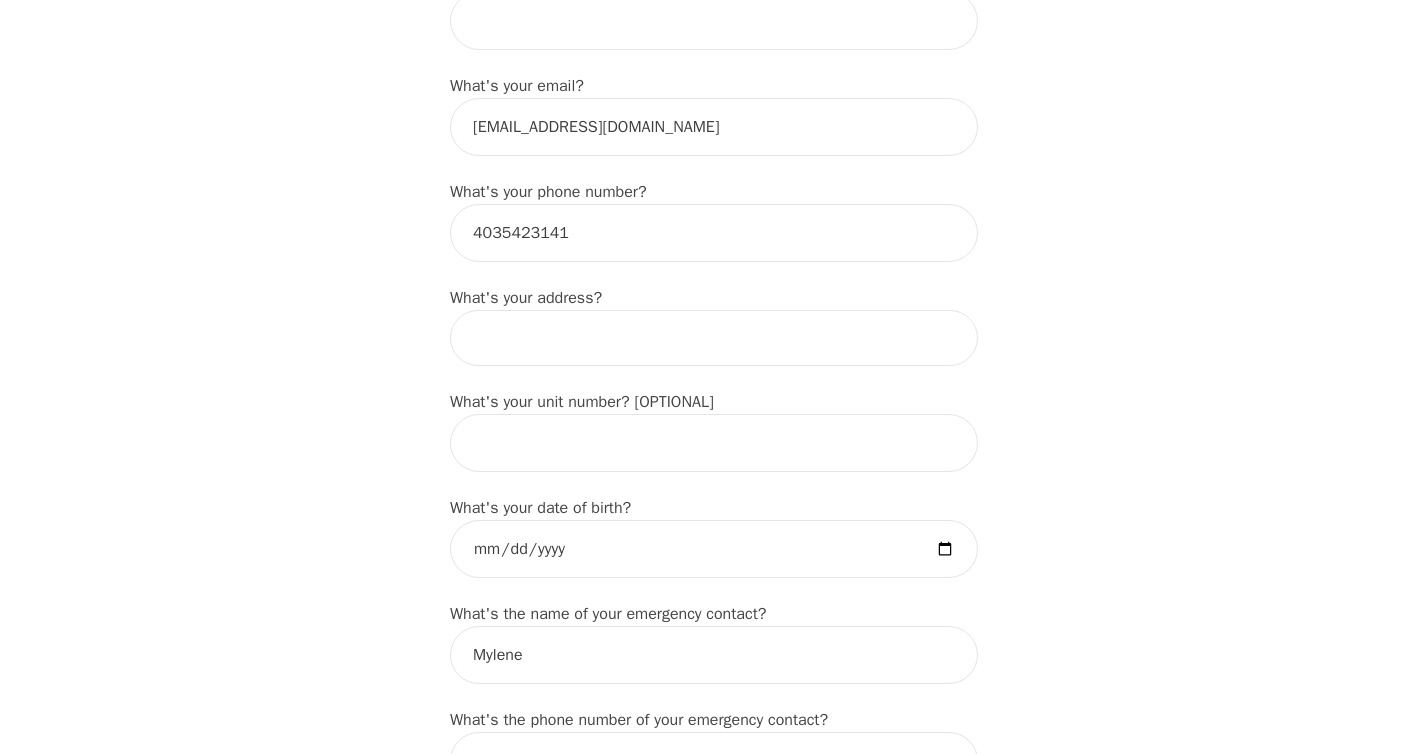 type on "[STREET_ADDRESS]" 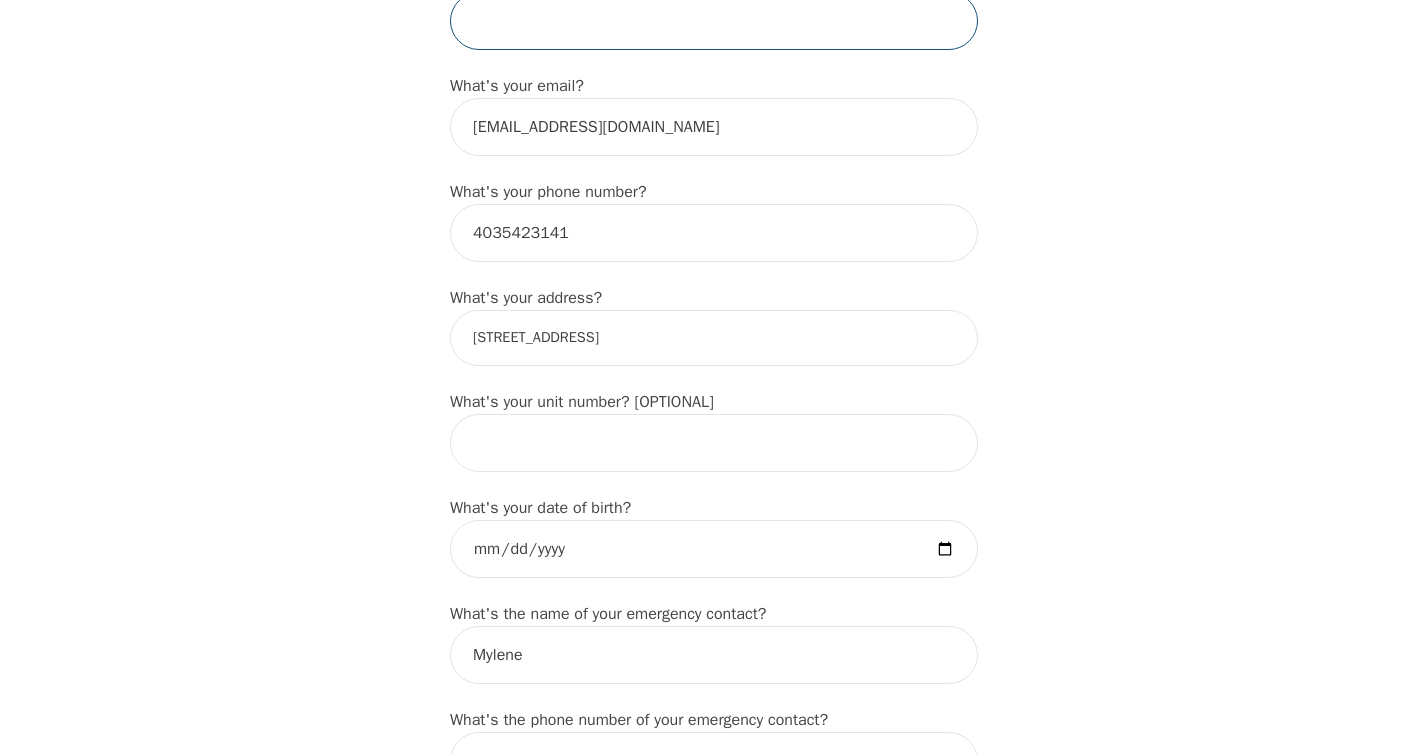 type on "Yvanna" 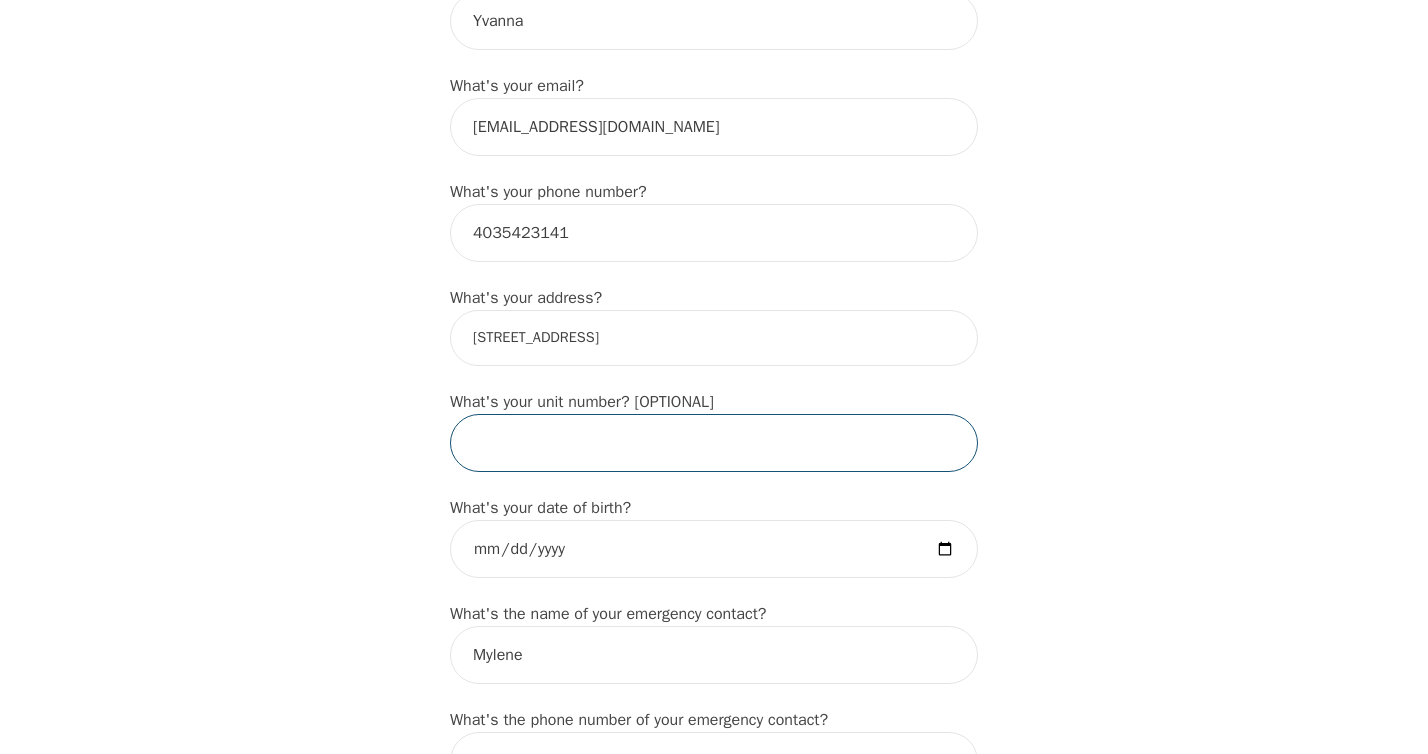 type on "Apartment 220" 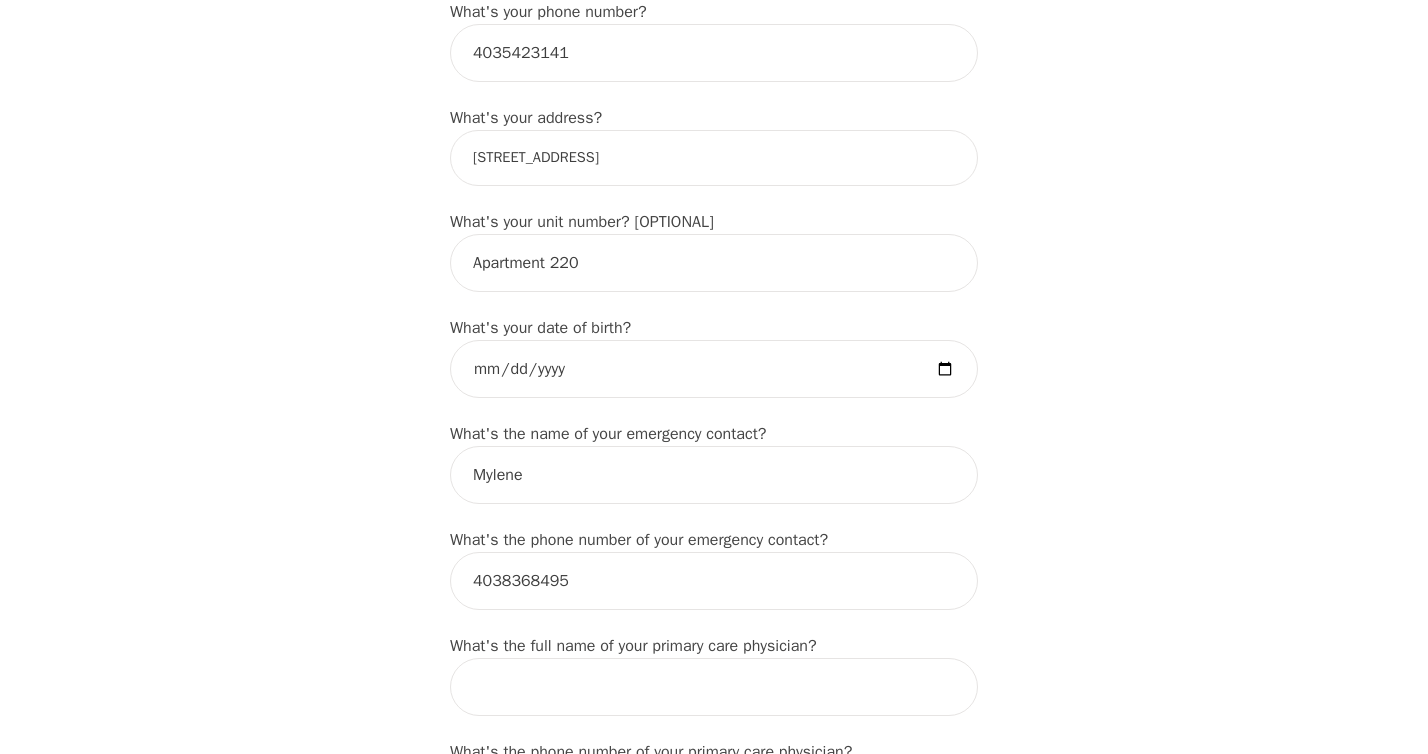 scroll, scrollTop: 746, scrollLeft: 0, axis: vertical 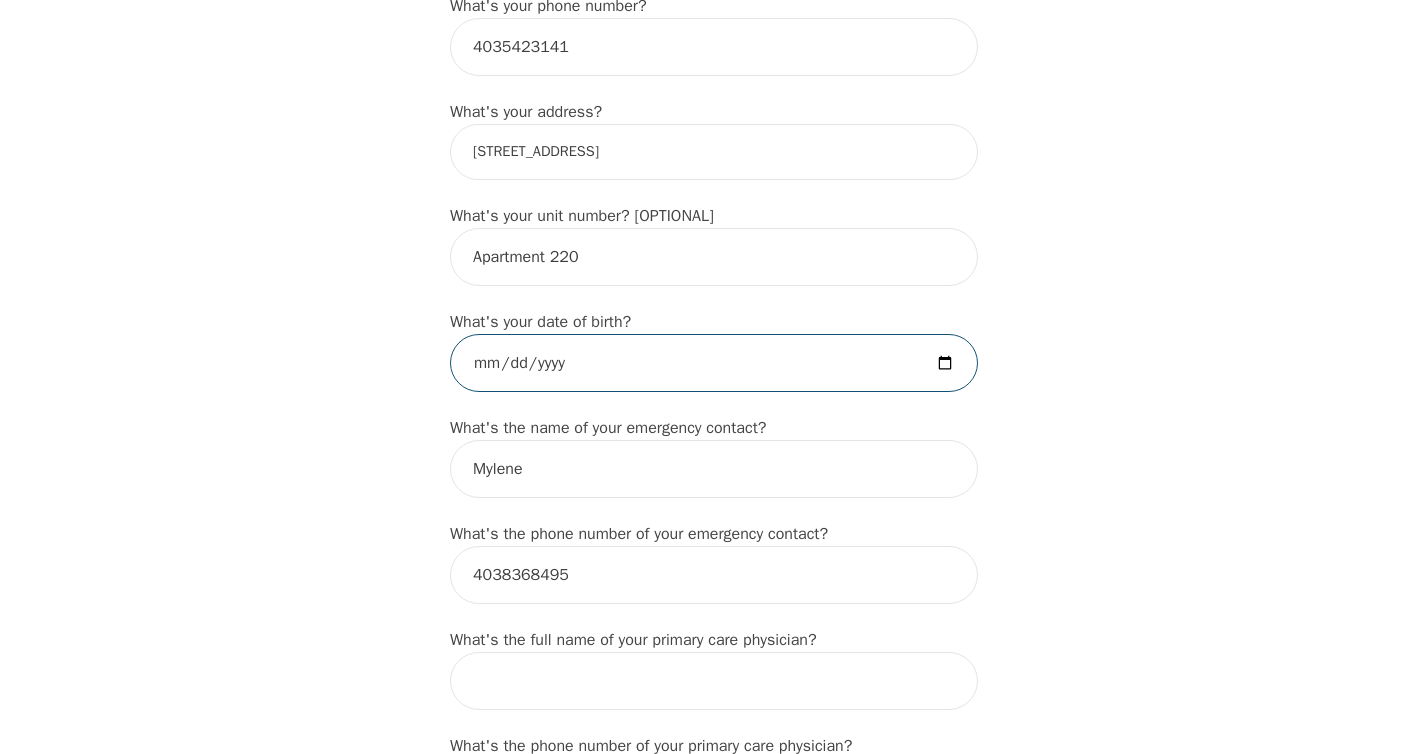 click at bounding box center (714, 363) 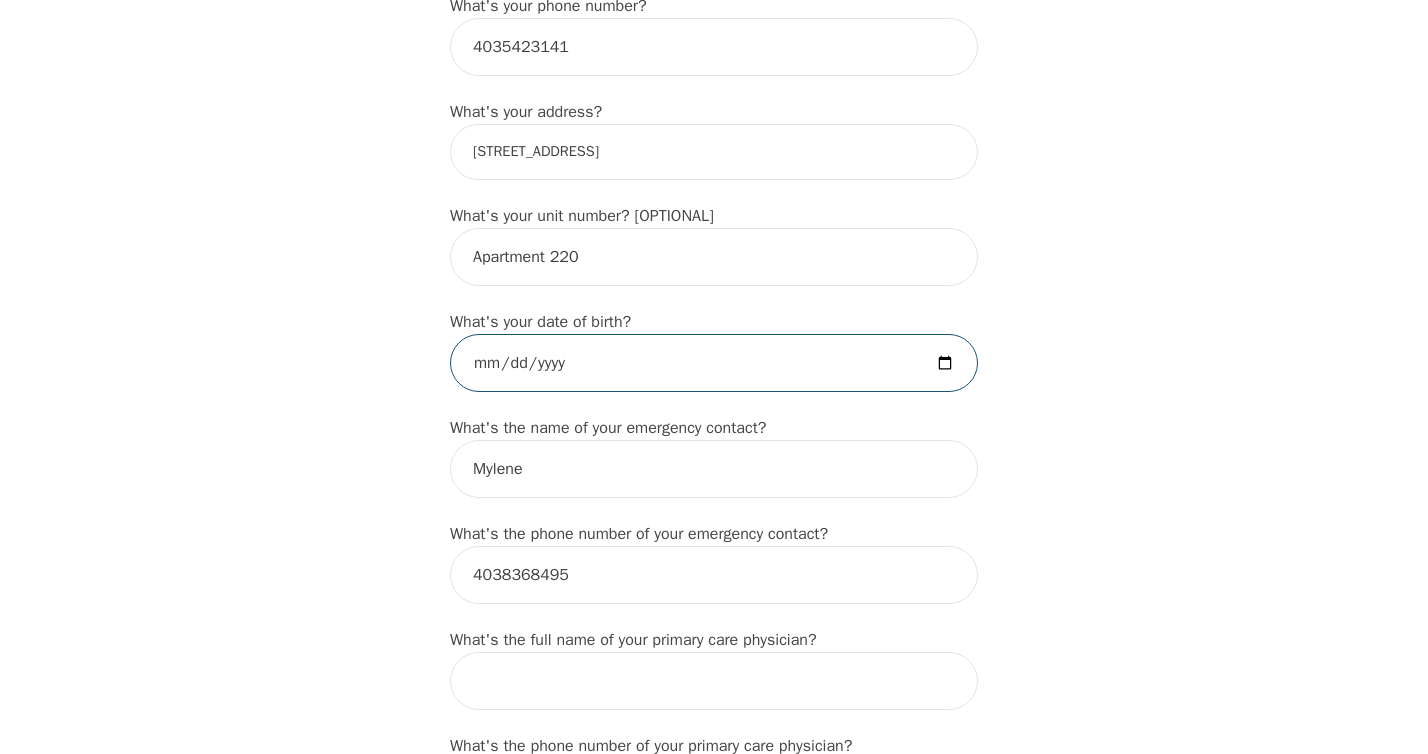 type on "[DATE]" 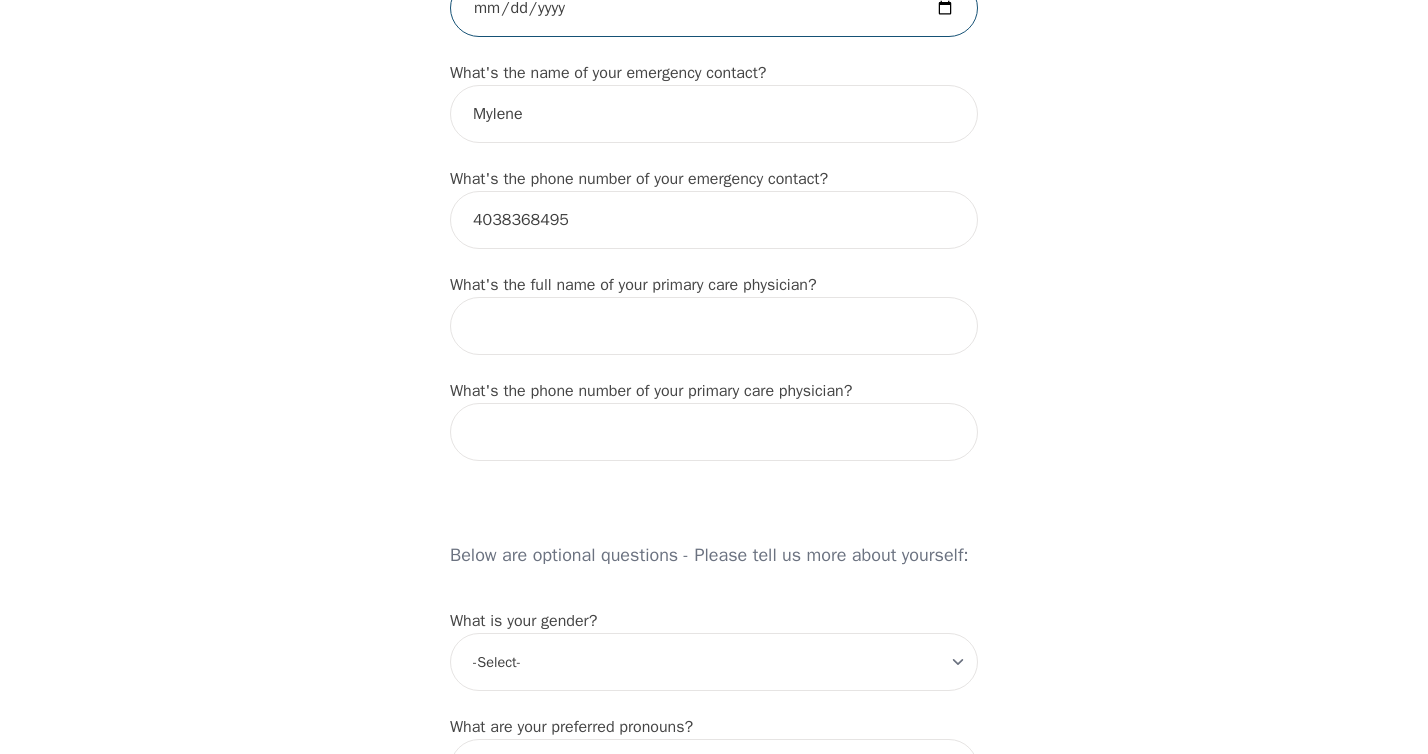 scroll, scrollTop: 1102, scrollLeft: 0, axis: vertical 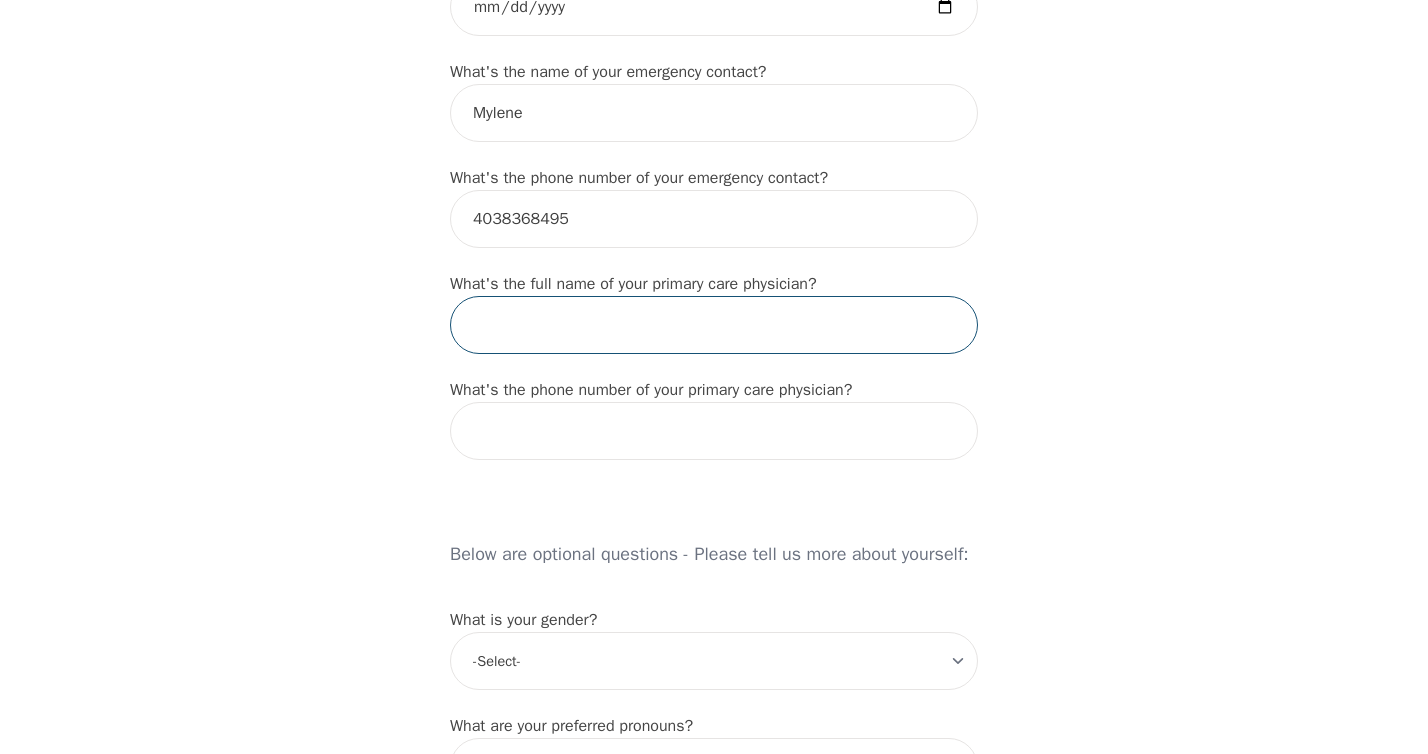 click at bounding box center [714, 325] 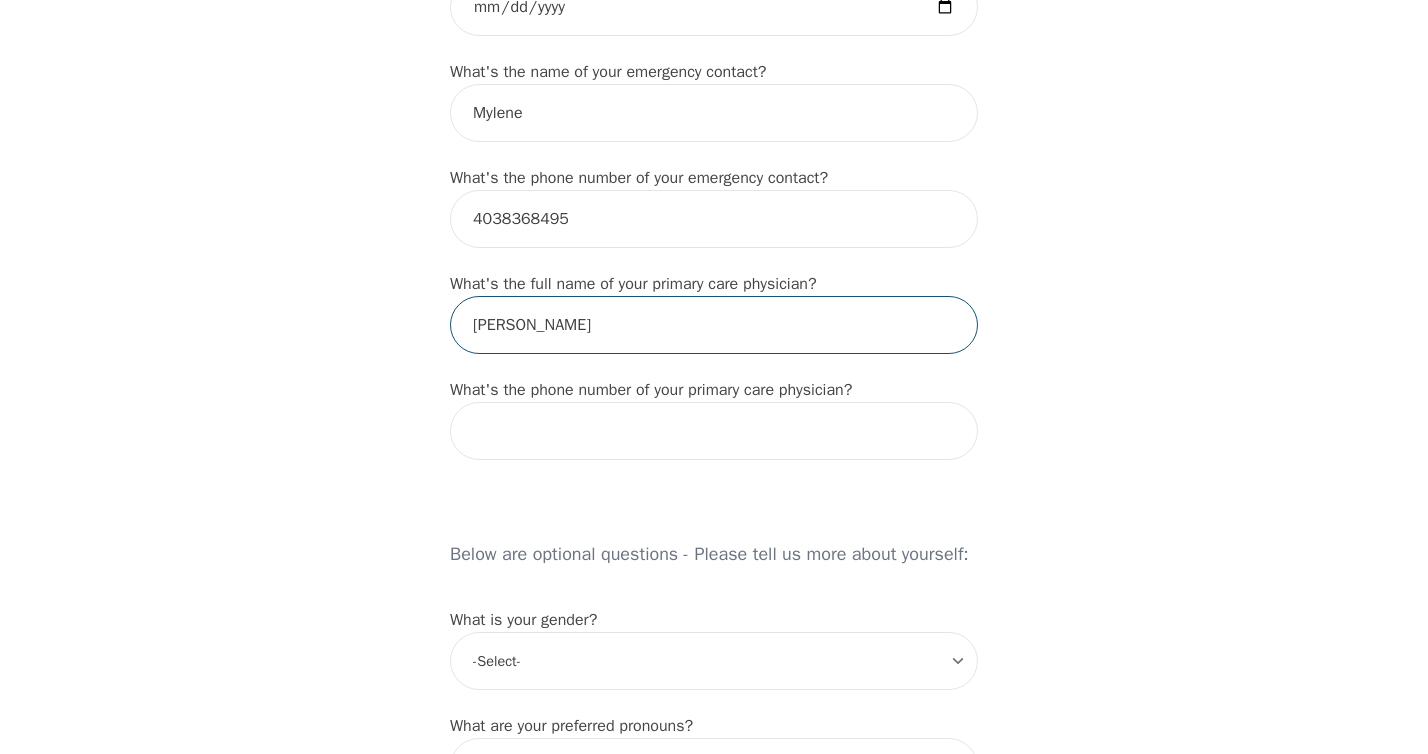 click on "[PERSON_NAME]" at bounding box center [714, 325] 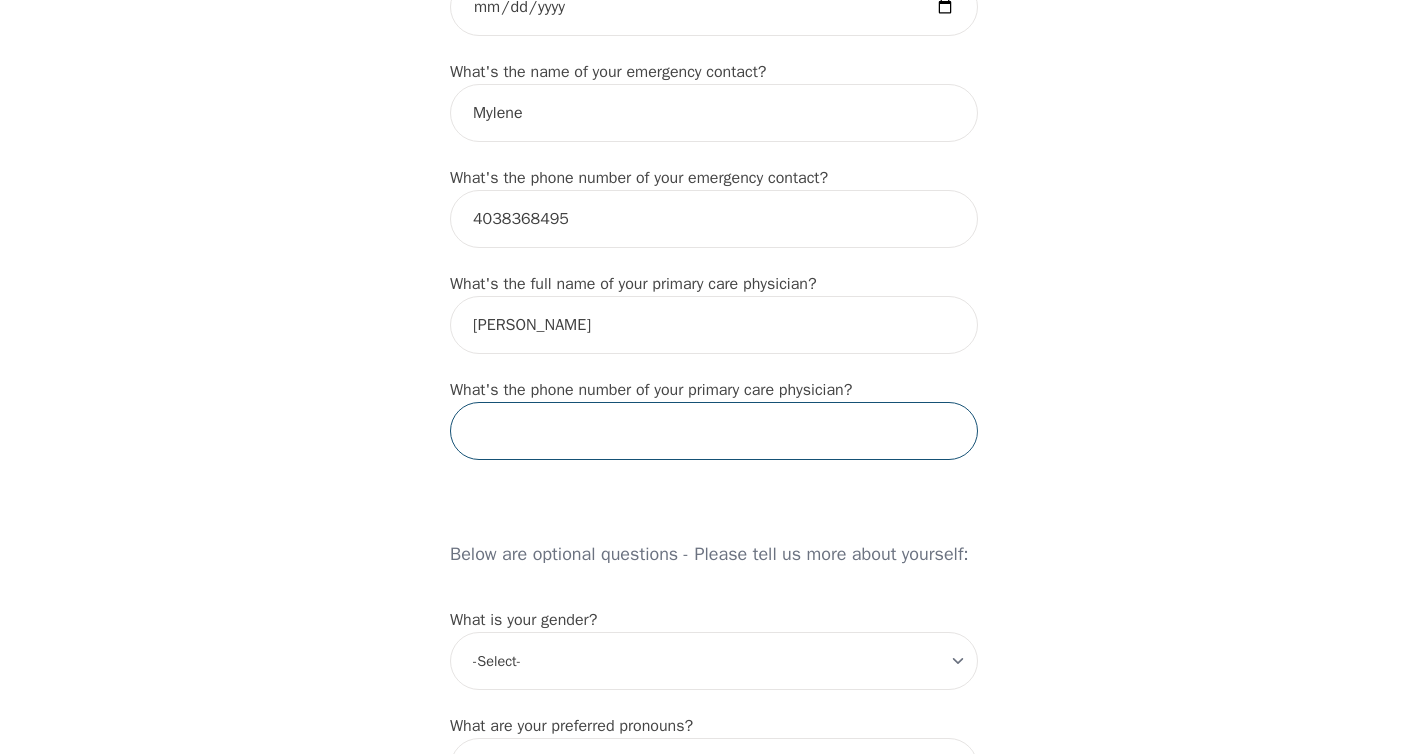 click at bounding box center [714, 431] 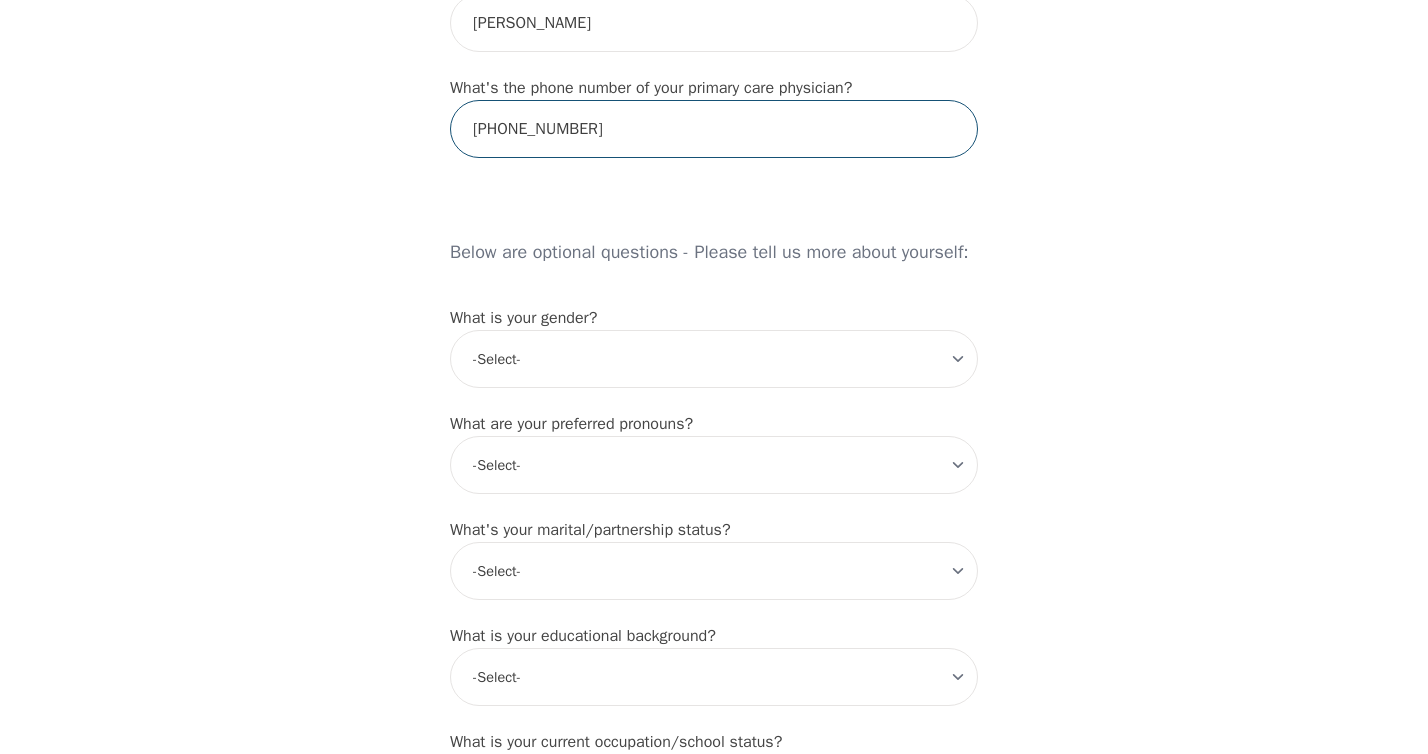 scroll, scrollTop: 1408, scrollLeft: 0, axis: vertical 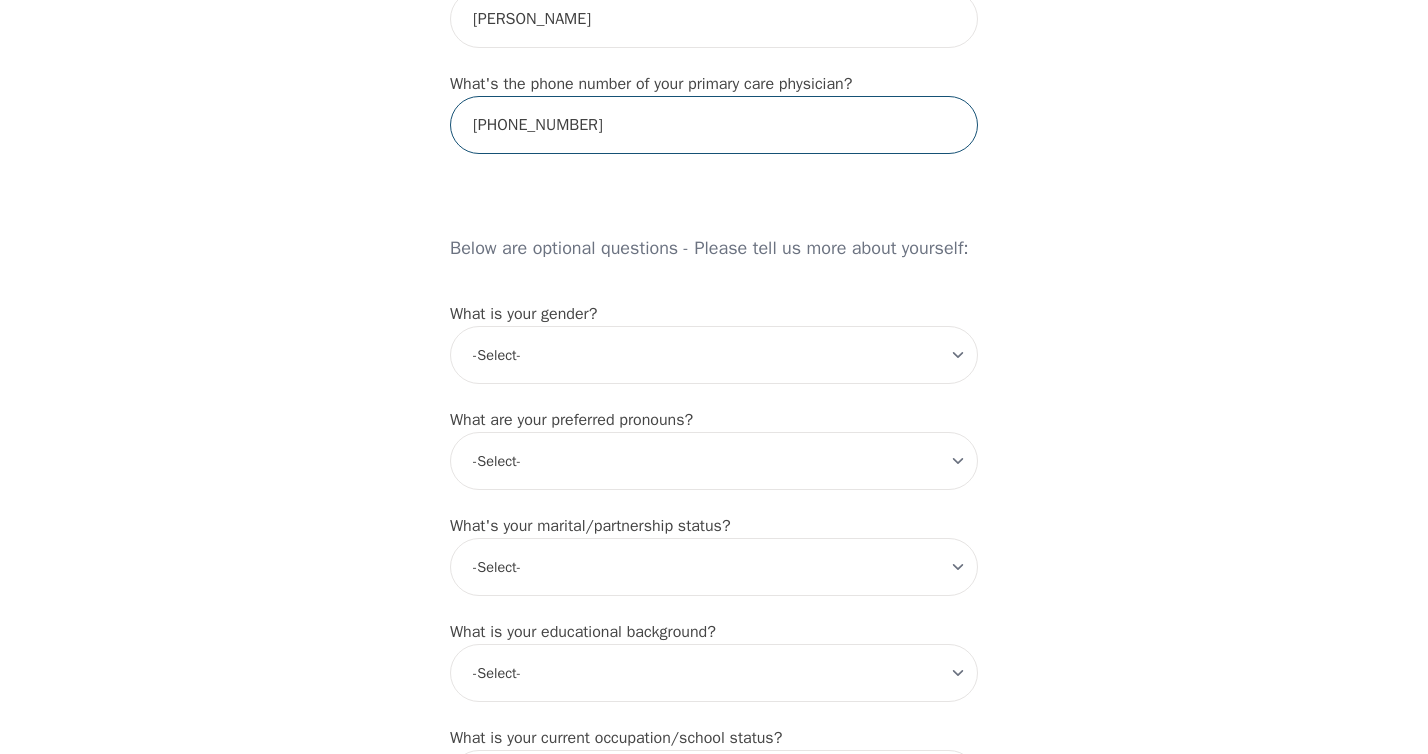 type on "[PHONE_NUMBER]" 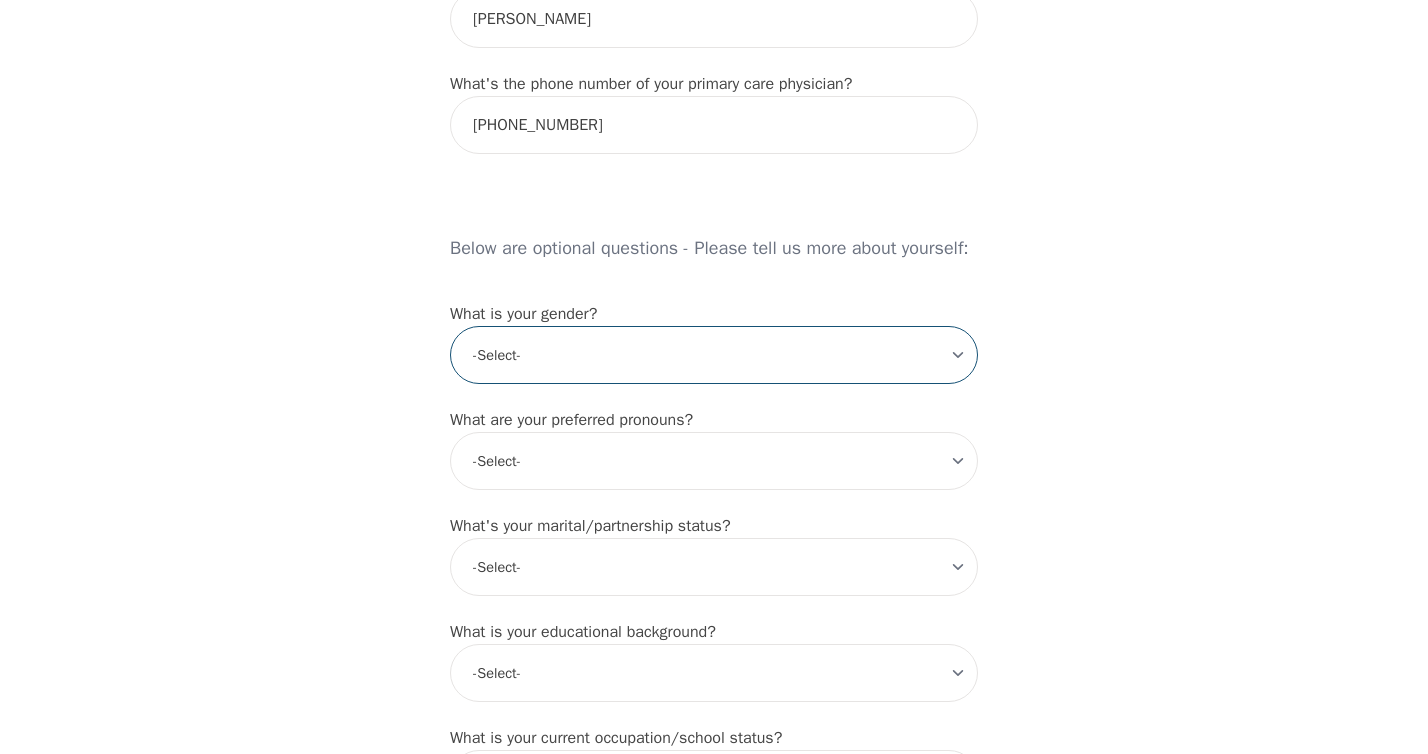 click on "-Select- [DEMOGRAPHIC_DATA] [DEMOGRAPHIC_DATA] [DEMOGRAPHIC_DATA] [DEMOGRAPHIC_DATA] [DEMOGRAPHIC_DATA] prefer_not_to_say" at bounding box center (714, 355) 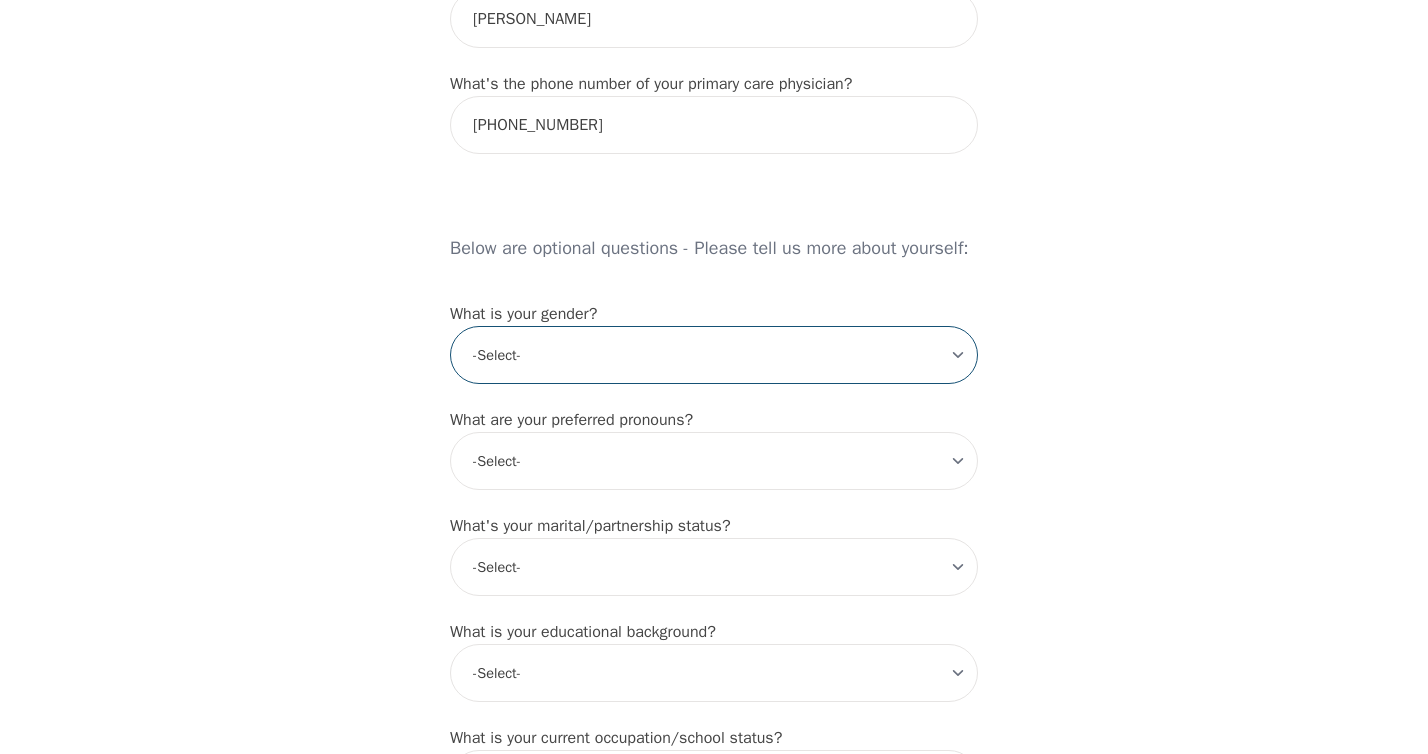 select on "[DEMOGRAPHIC_DATA]" 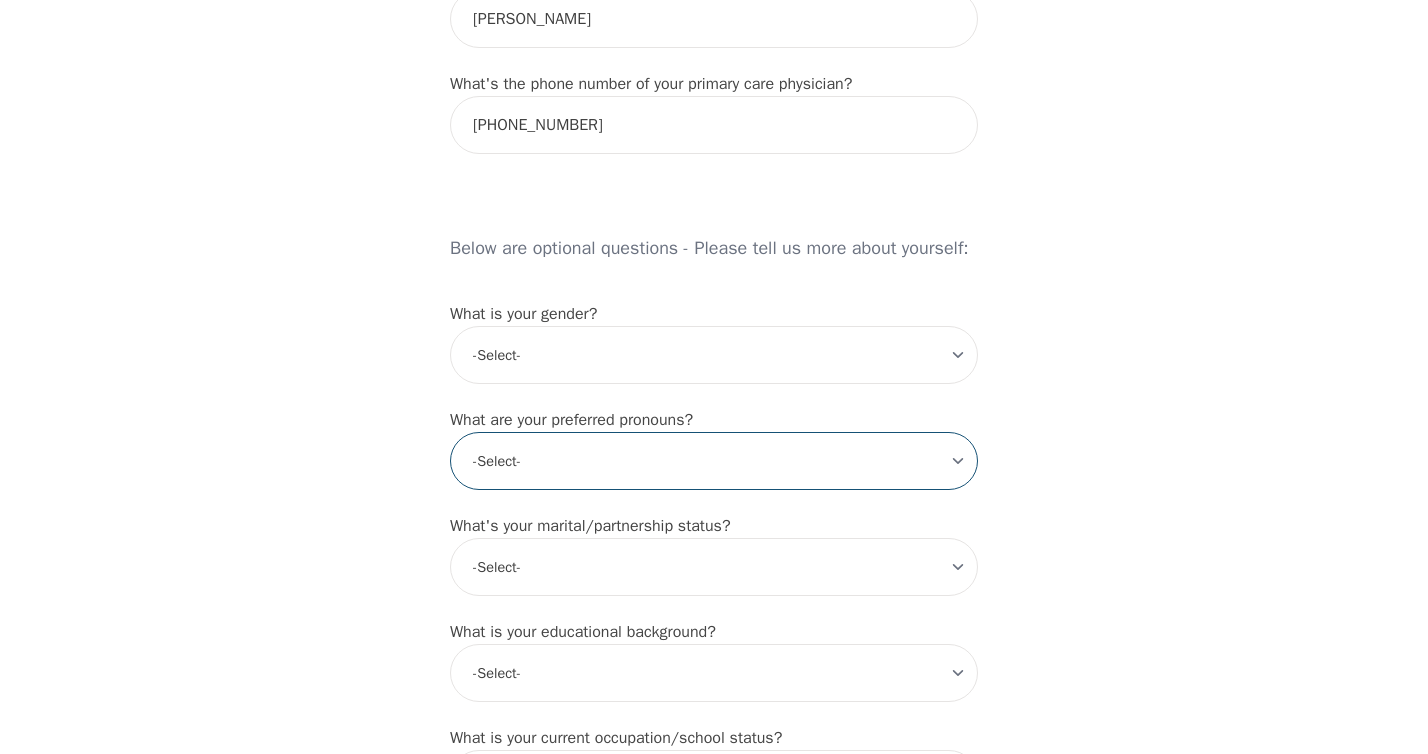 click on "-Select- he/him she/her they/them ze/zir xe/xem ey/em ve/ver tey/ter e/e per/per prefer_not_to_say" at bounding box center (714, 461) 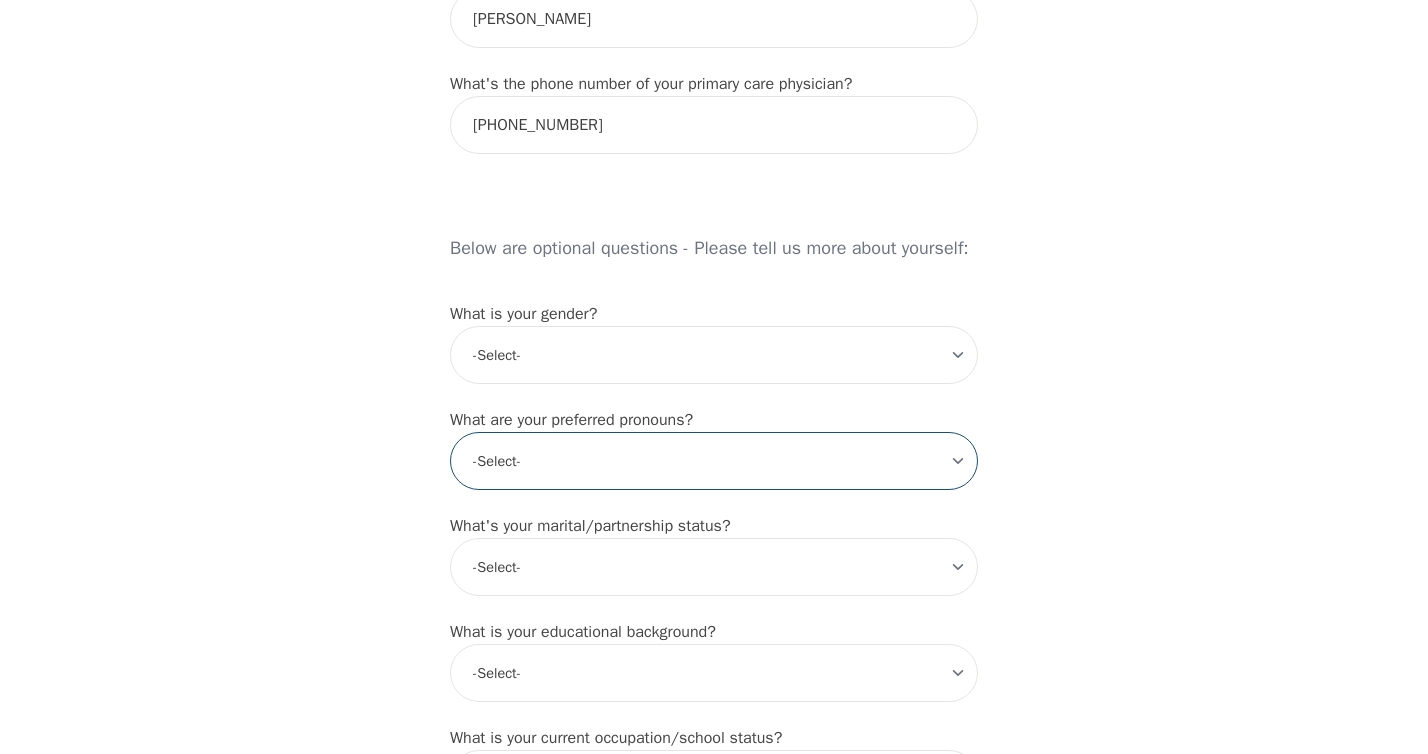 select on "she/her" 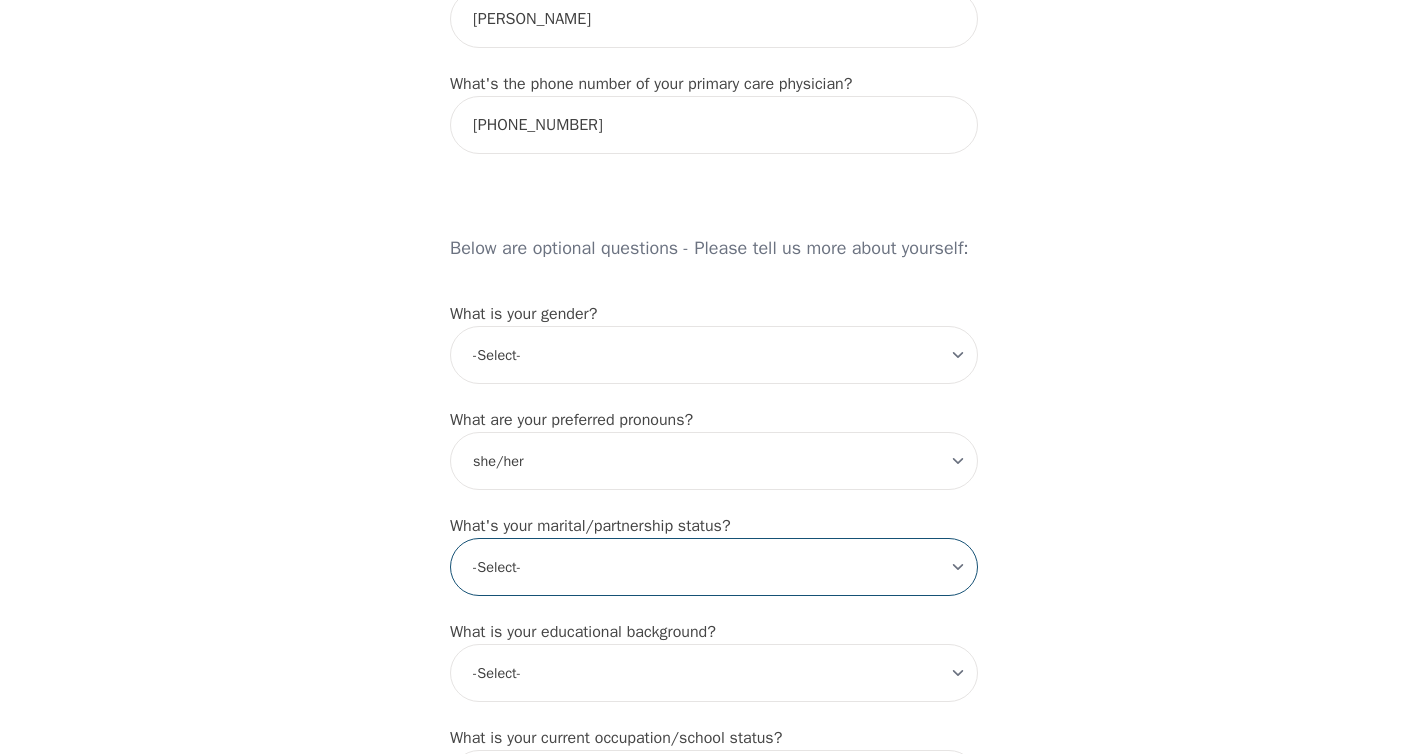 click on "-Select- Single Partnered Married Common Law Widowed Separated Divorced" at bounding box center (714, 567) 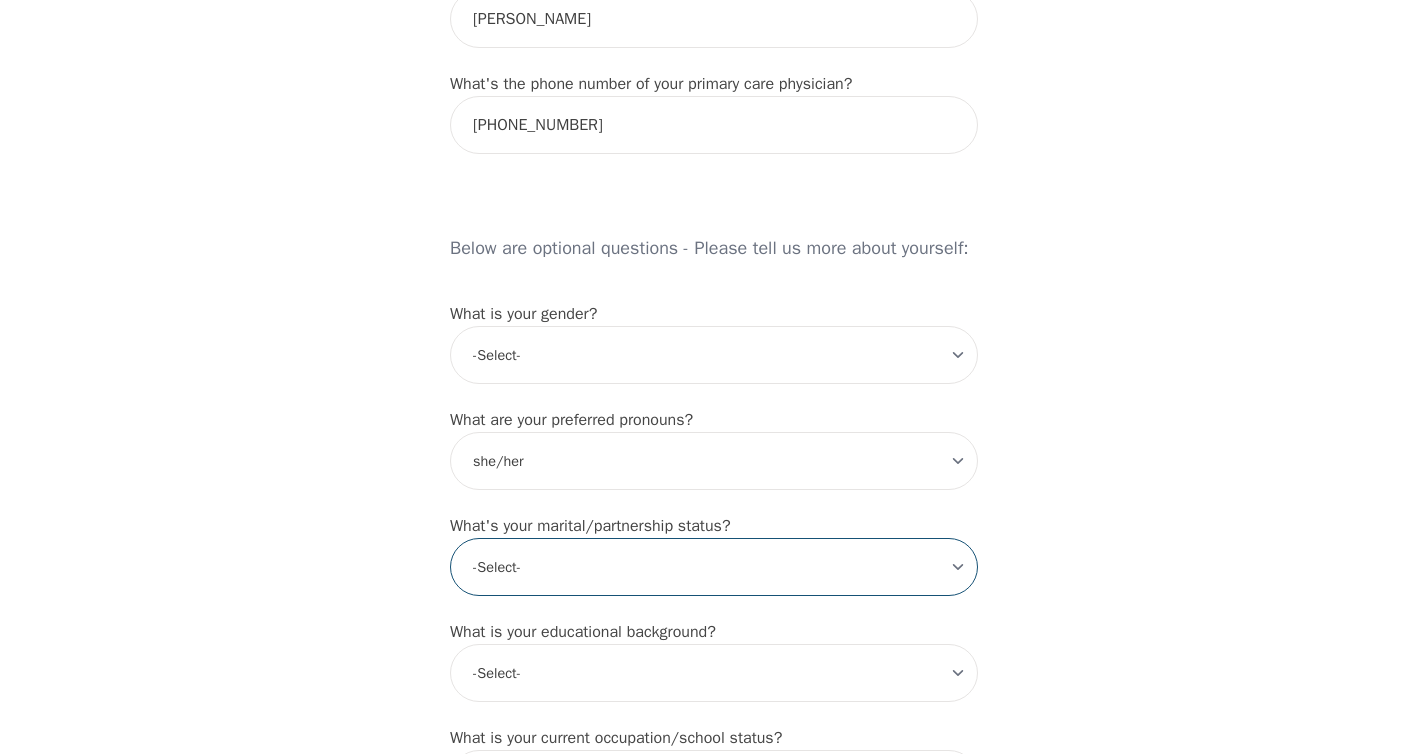 select on "Single" 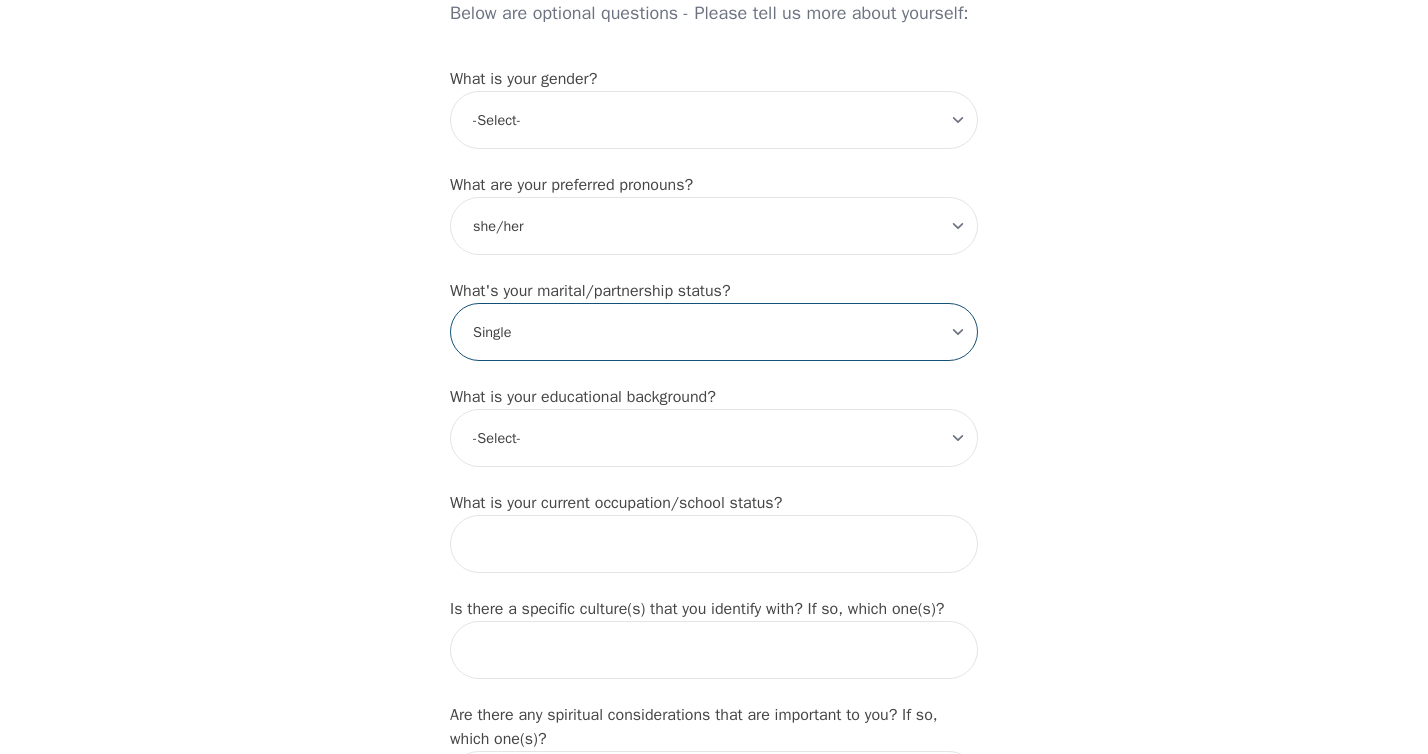 scroll, scrollTop: 1645, scrollLeft: 0, axis: vertical 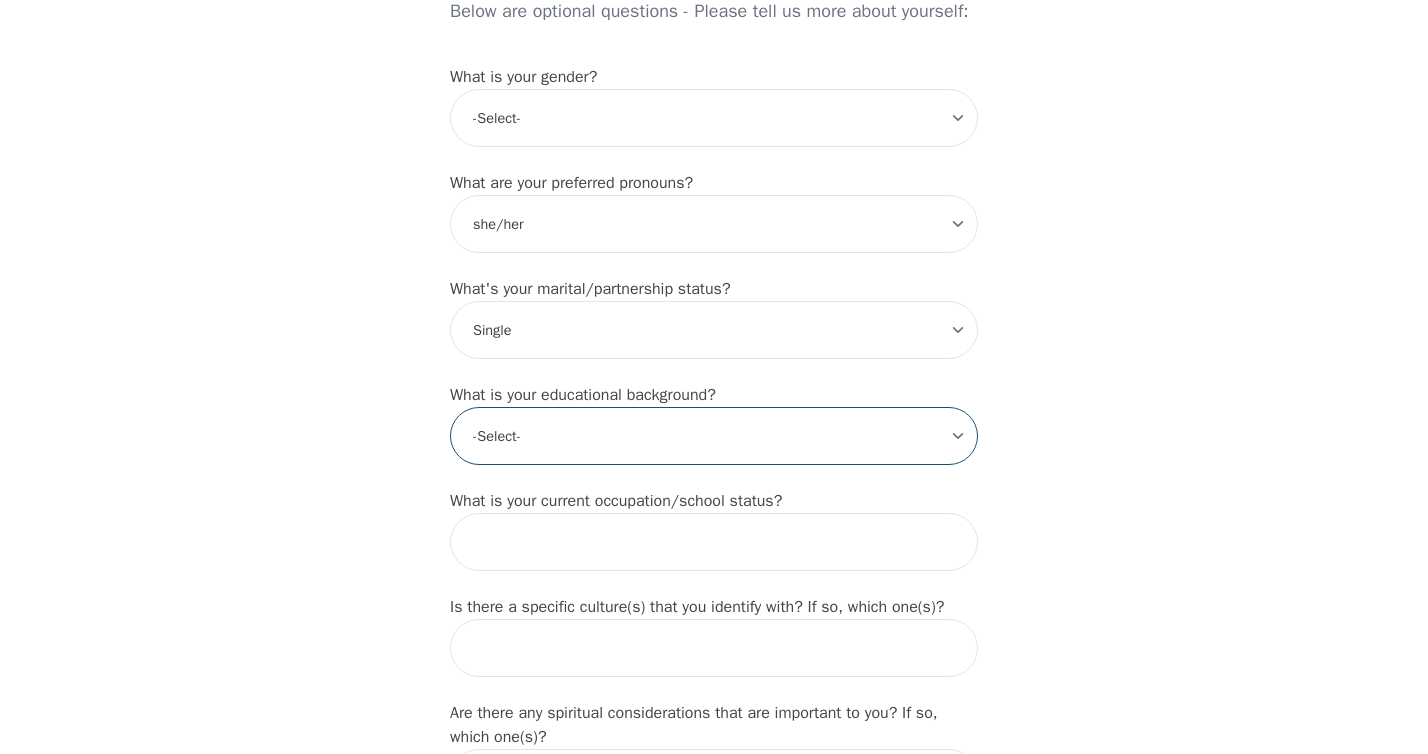 click on "-Select- Less than high school High school Associate degree Bachelor degree Master's degree Professional degree Doctorial degree" at bounding box center (714, 436) 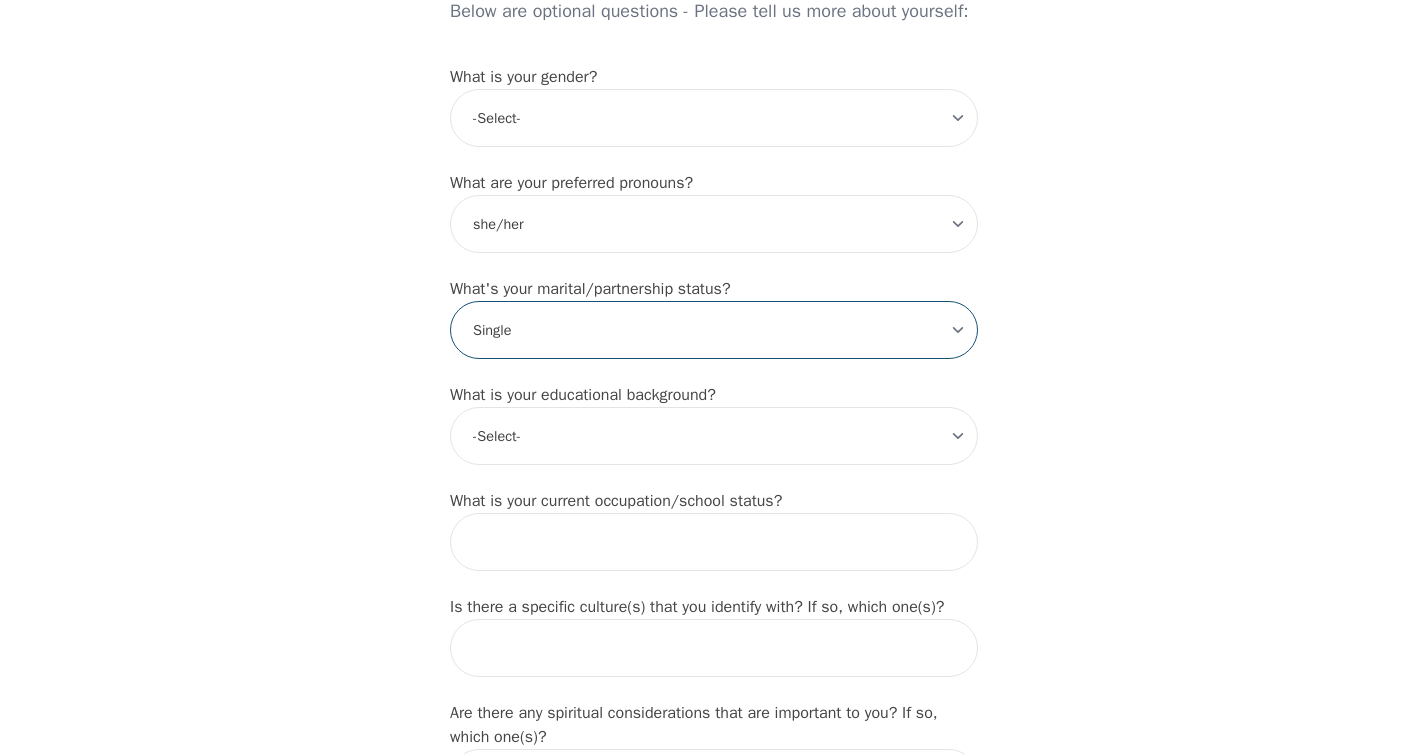 click on "-Select- Single Partnered Married Common Law Widowed Separated Divorced" at bounding box center (714, 330) 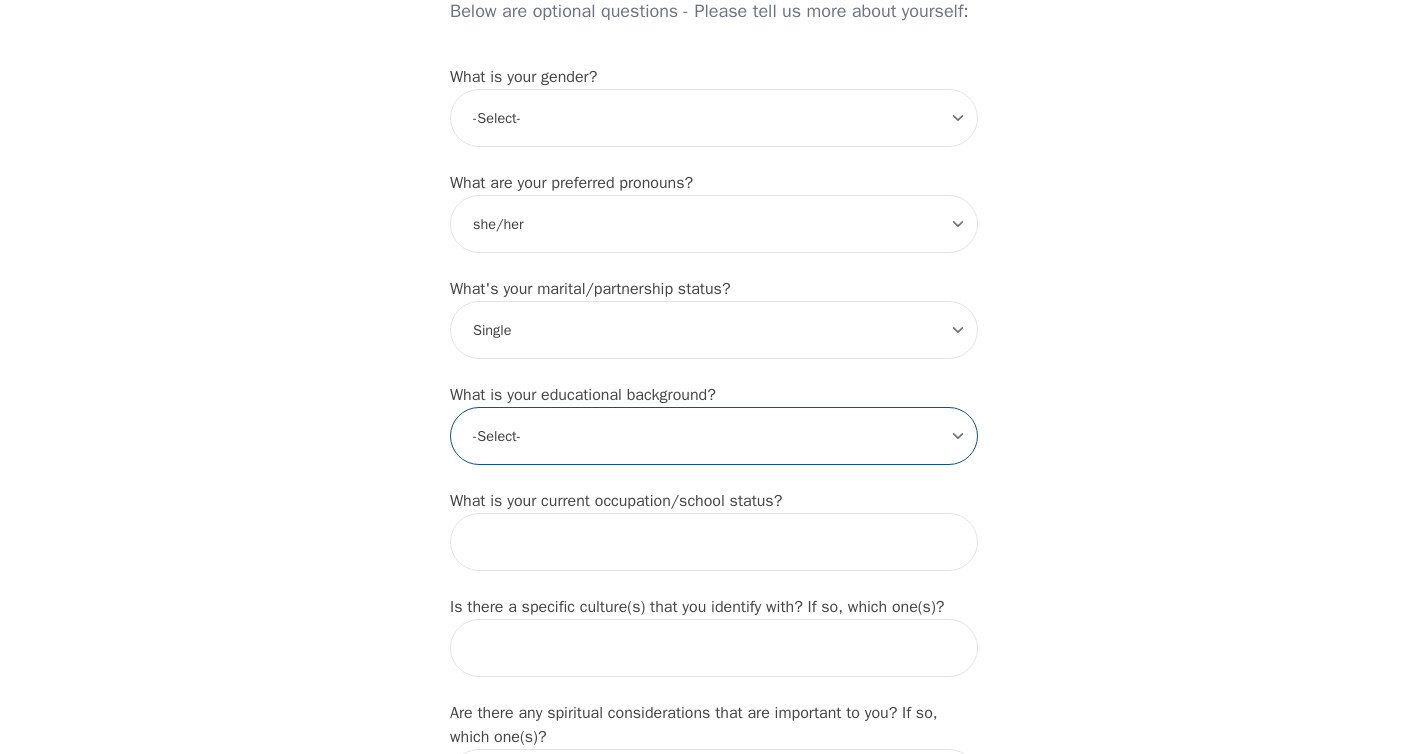 click on "-Select- Less than high school High school Associate degree Bachelor degree Master's degree Professional degree Doctorial degree" at bounding box center [714, 436] 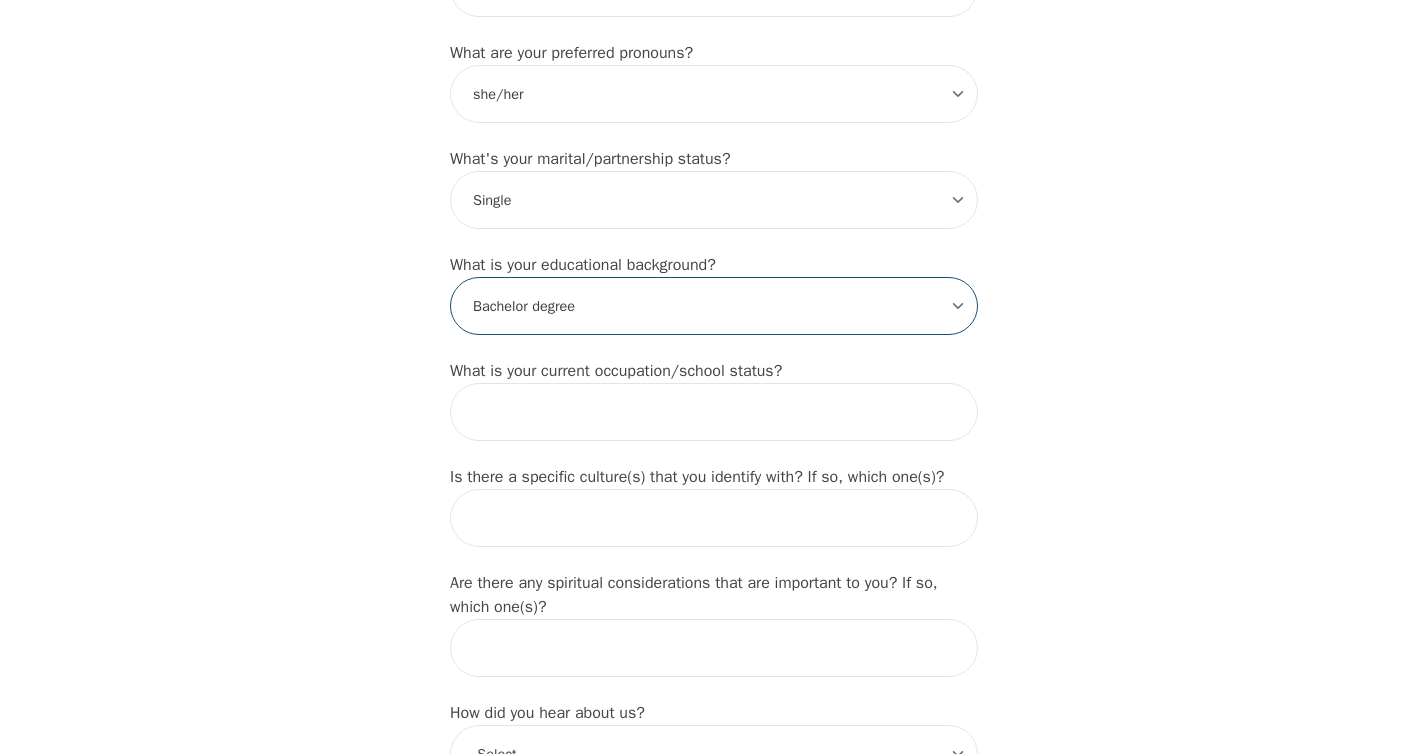 scroll, scrollTop: 1788, scrollLeft: 0, axis: vertical 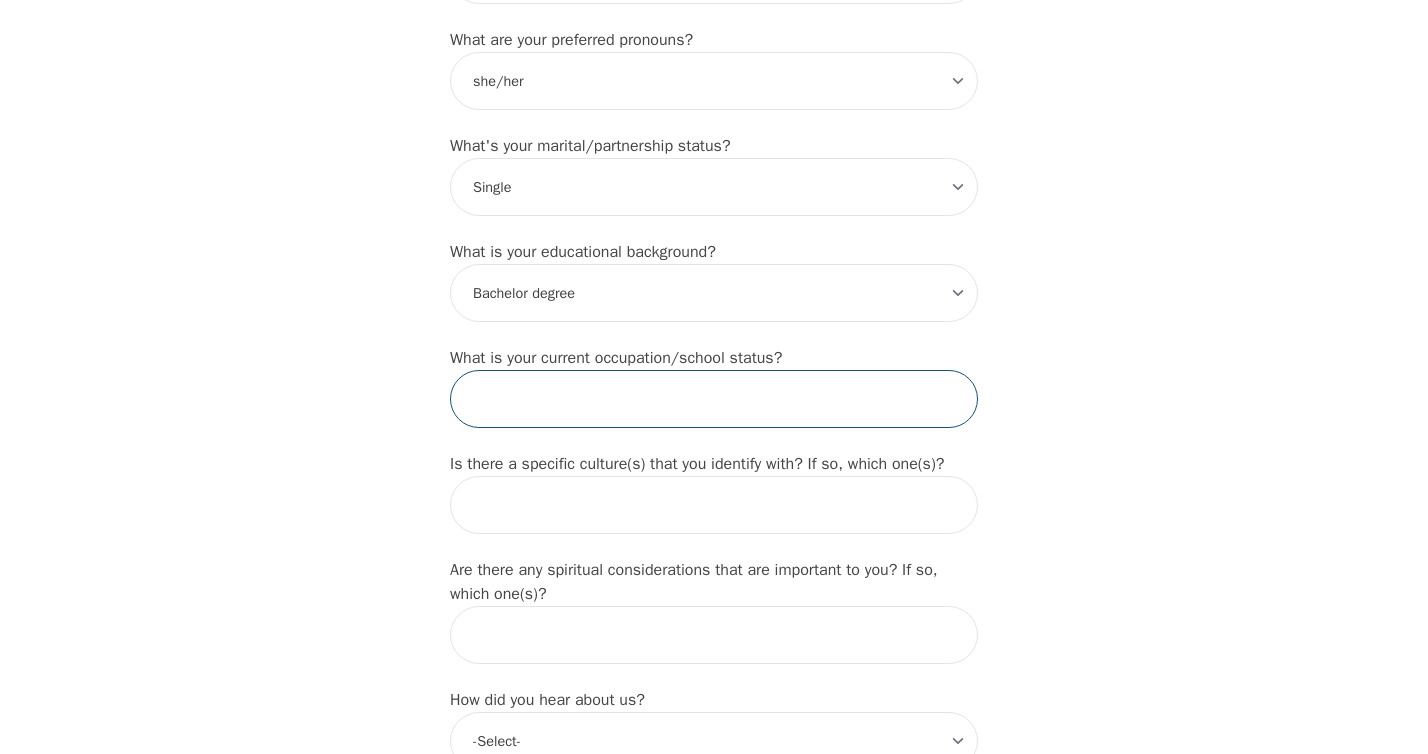 click at bounding box center [714, 399] 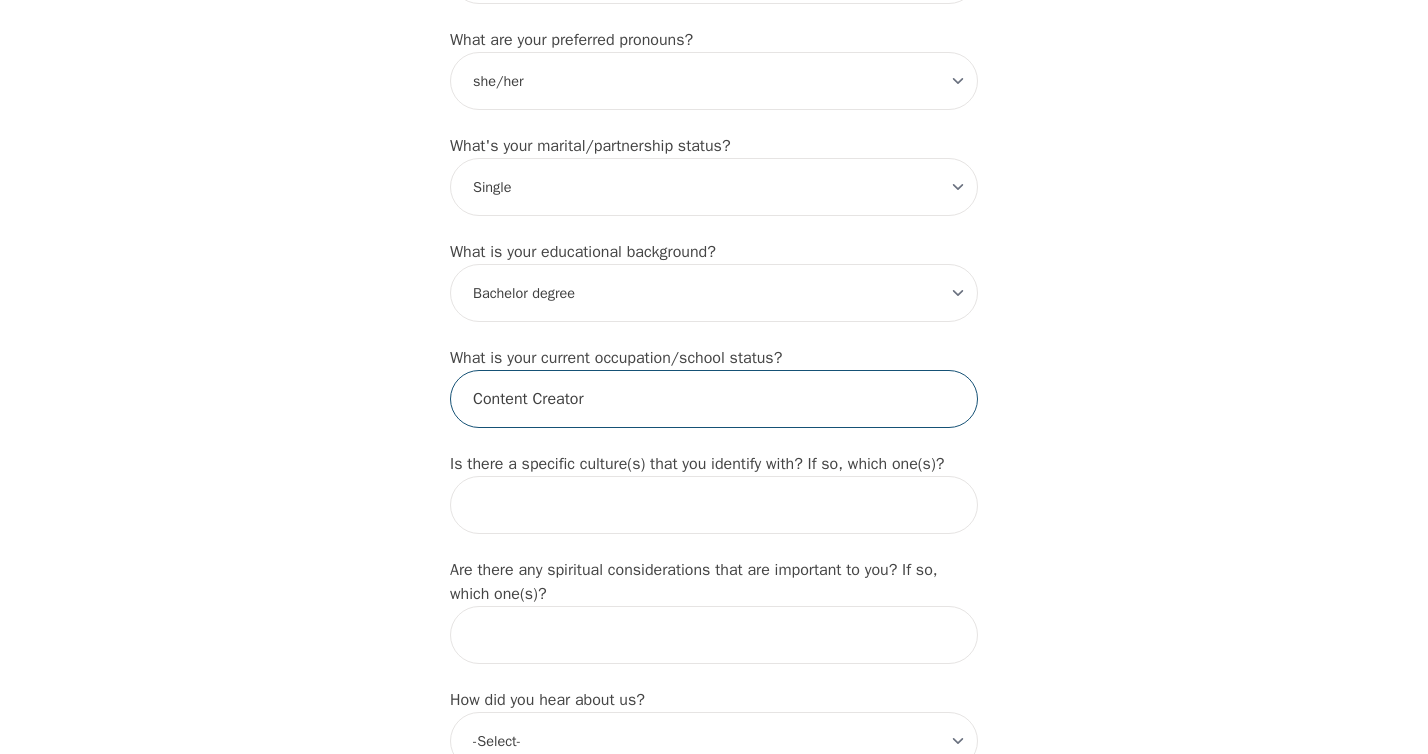 type on "Content Creator" 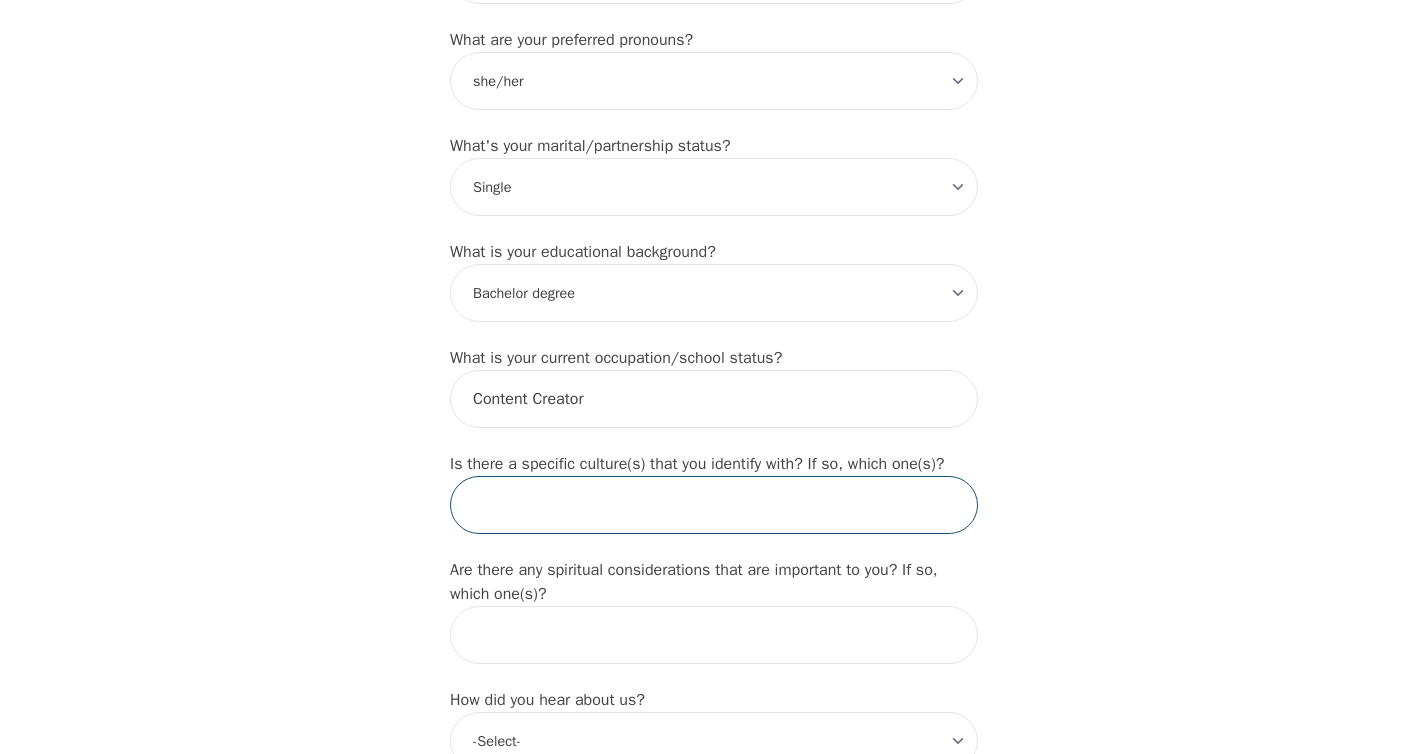 click at bounding box center (714, 505) 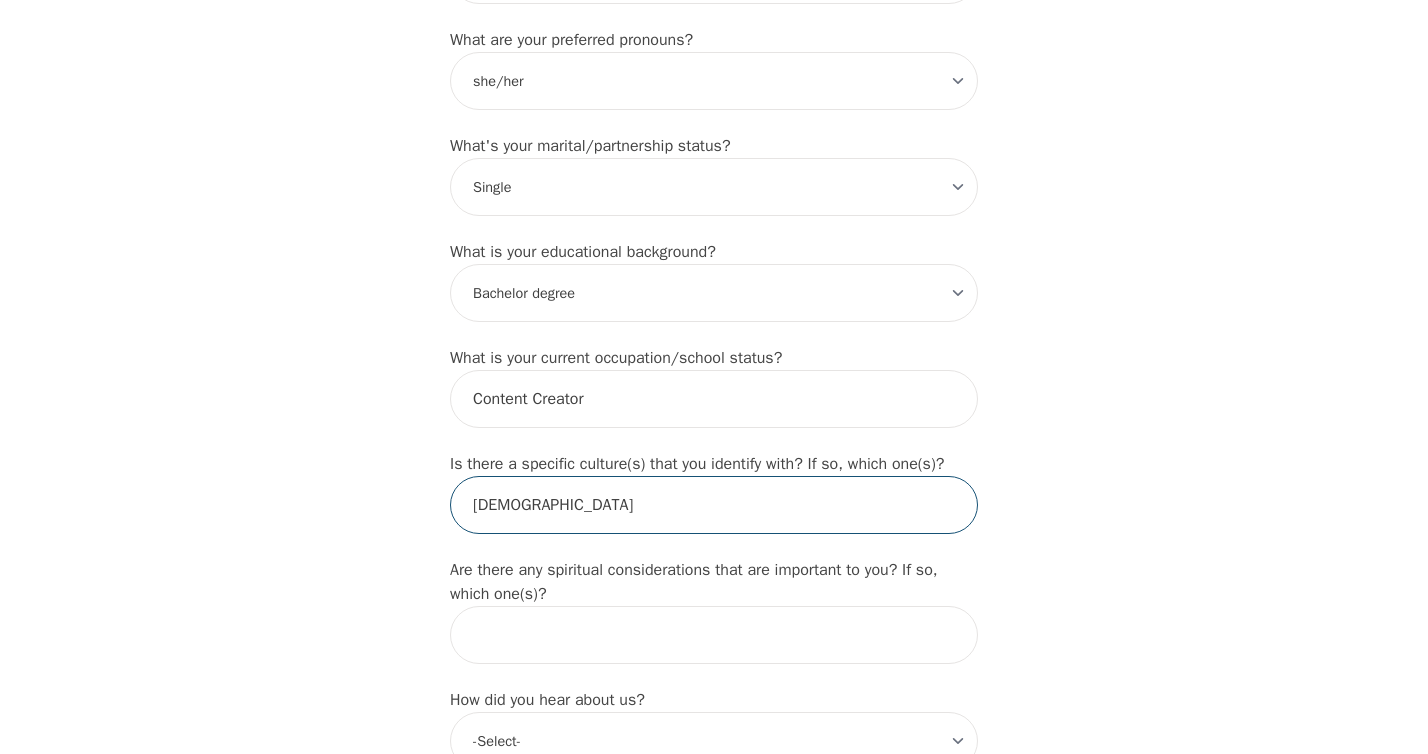 type on "[DEMOGRAPHIC_DATA]" 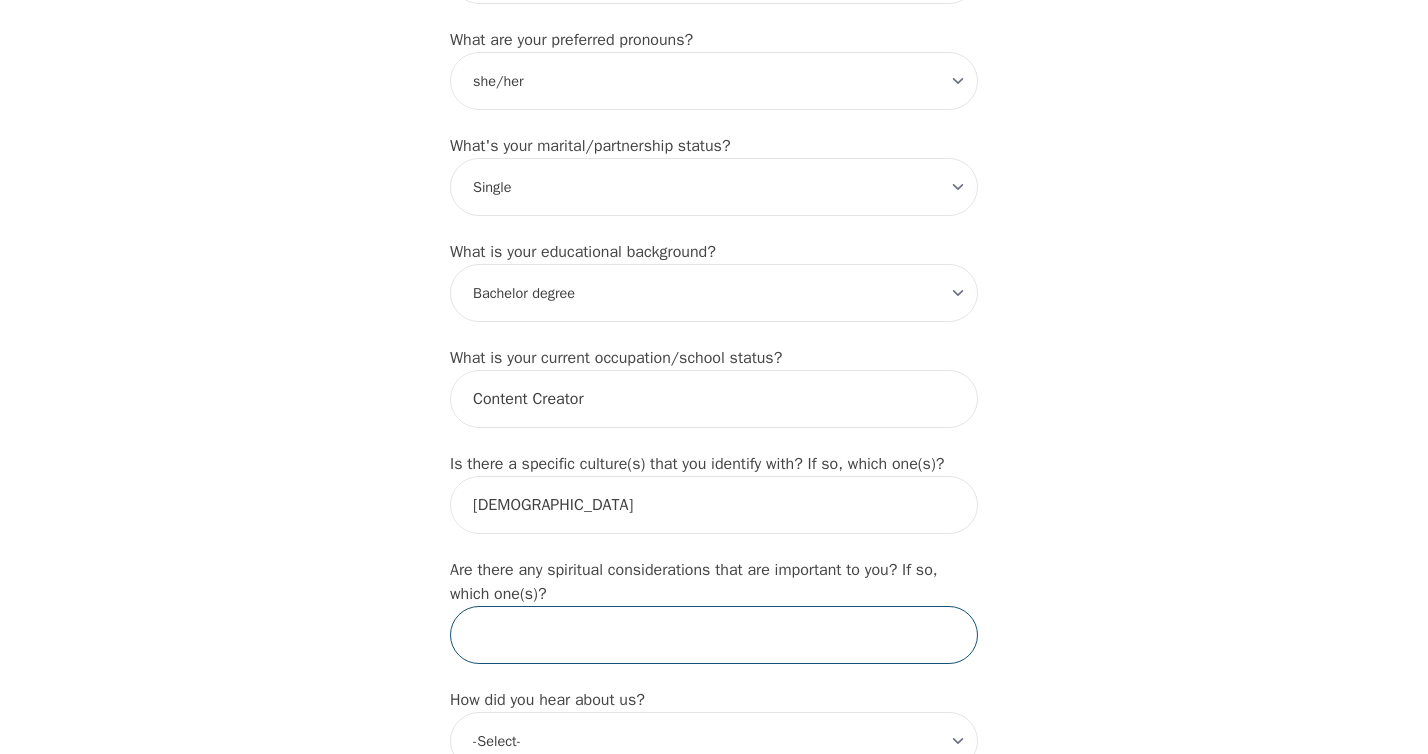 click at bounding box center (714, 635) 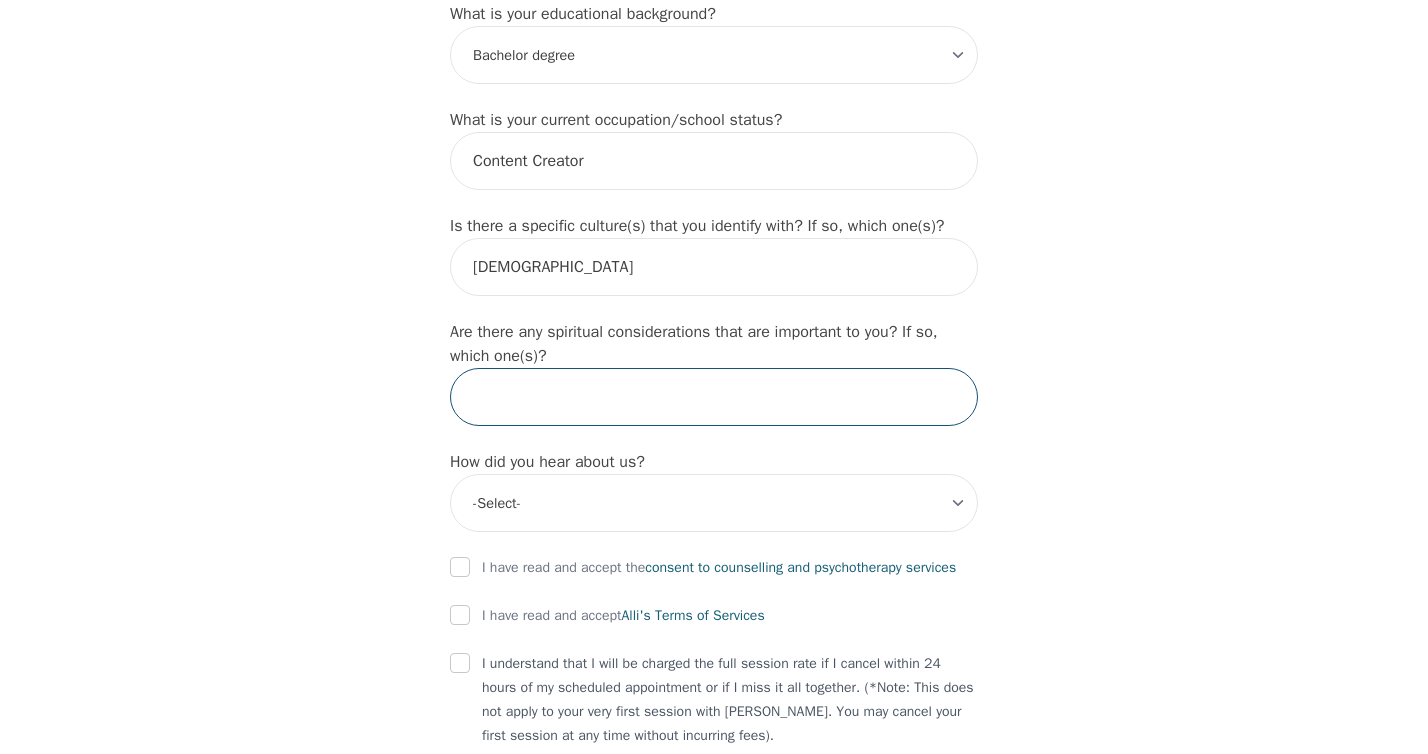 scroll, scrollTop: 2027, scrollLeft: 0, axis: vertical 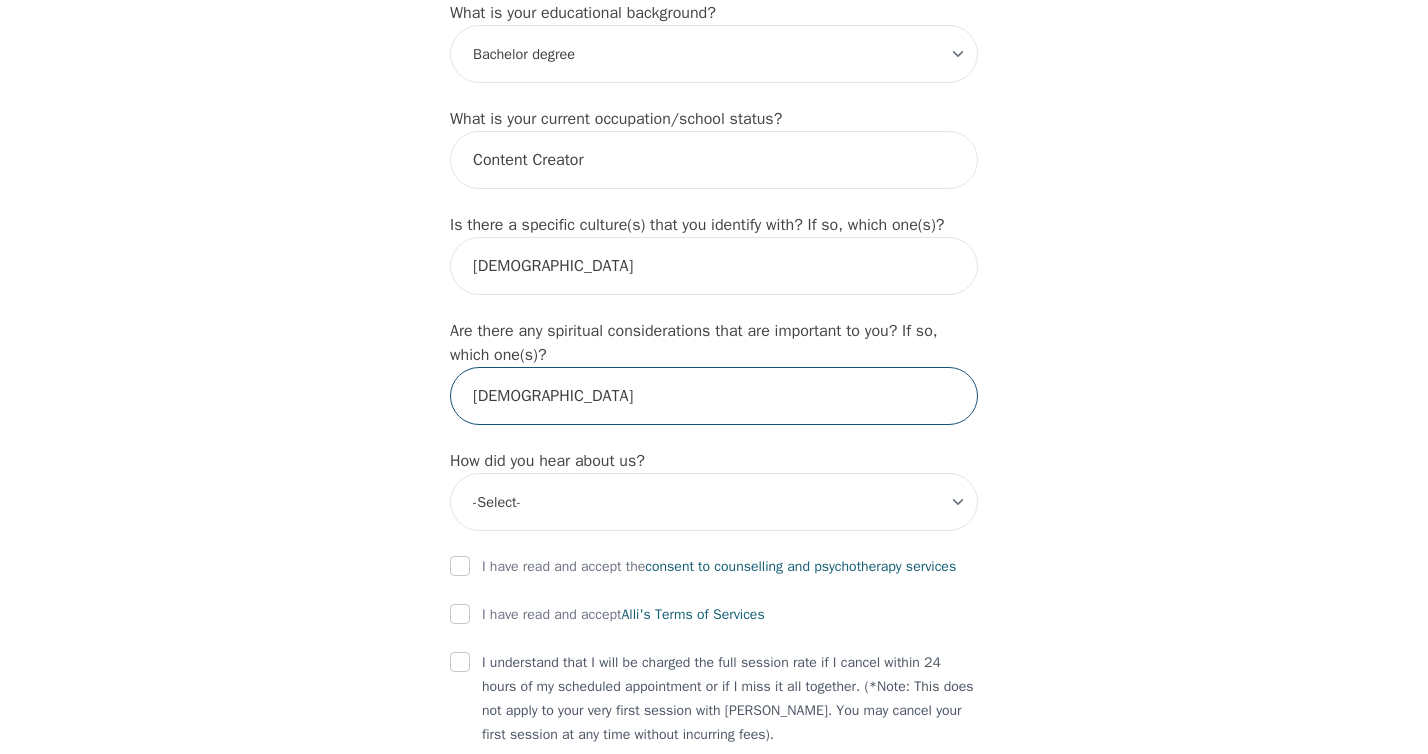 type on "[DEMOGRAPHIC_DATA]" 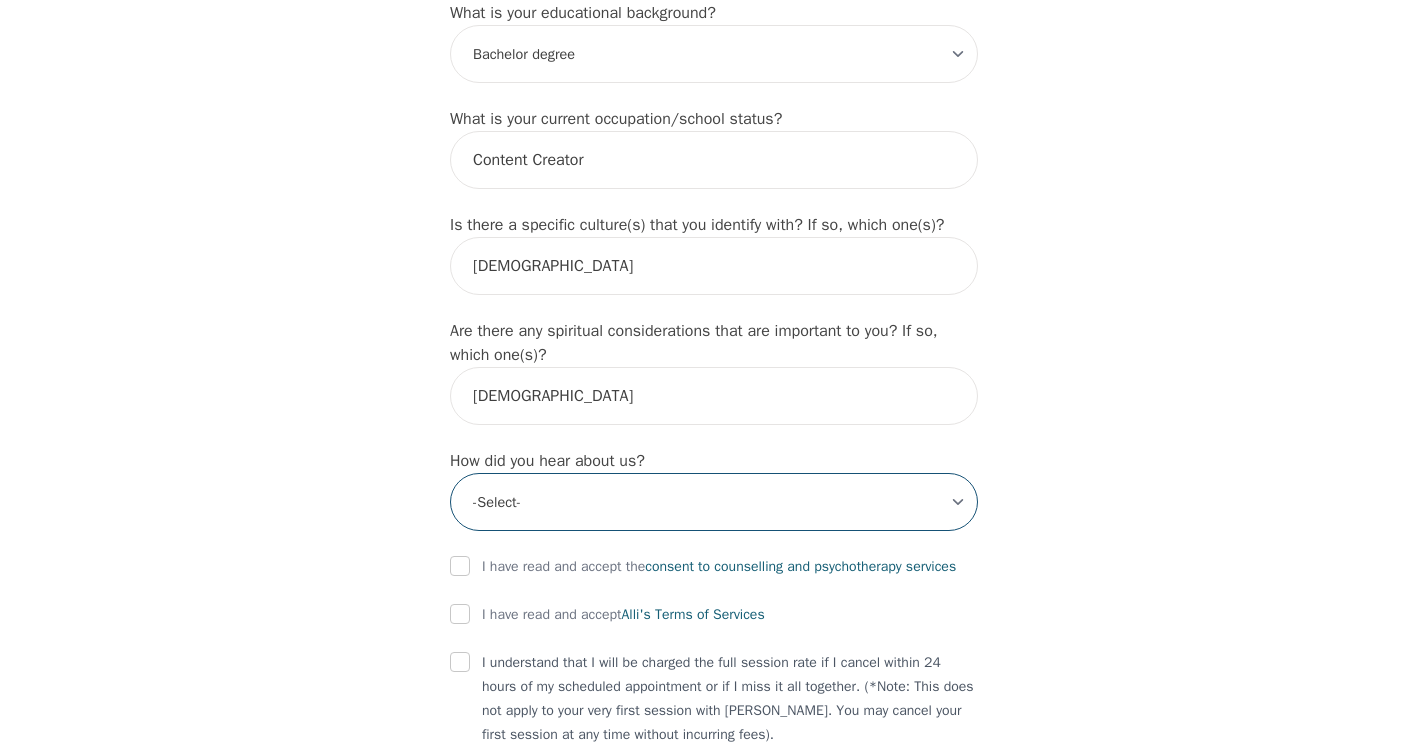 click on "-Select- Physician/Specialist Friend Facebook Instagram Google Search Google Ads Facebook/Instagram Ads Other" at bounding box center [714, 502] 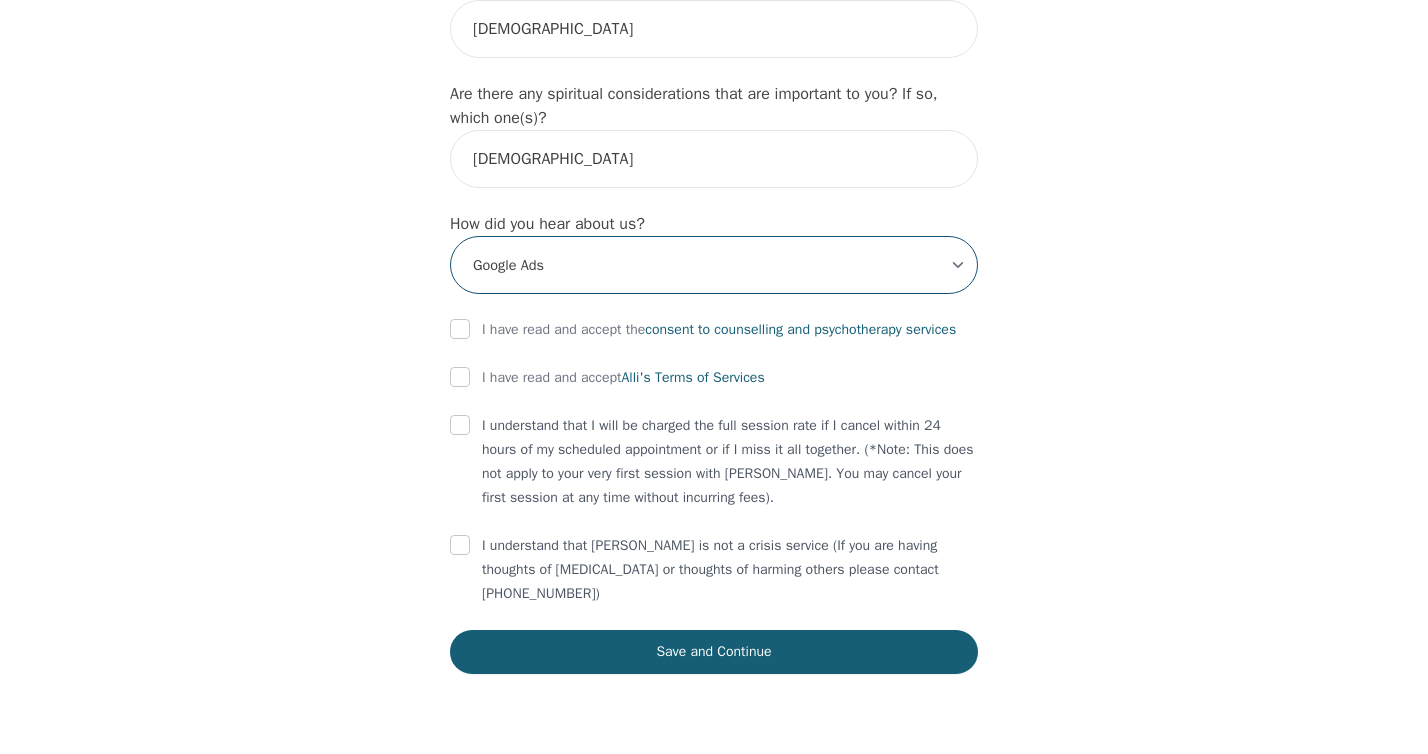 scroll, scrollTop: 2287, scrollLeft: 0, axis: vertical 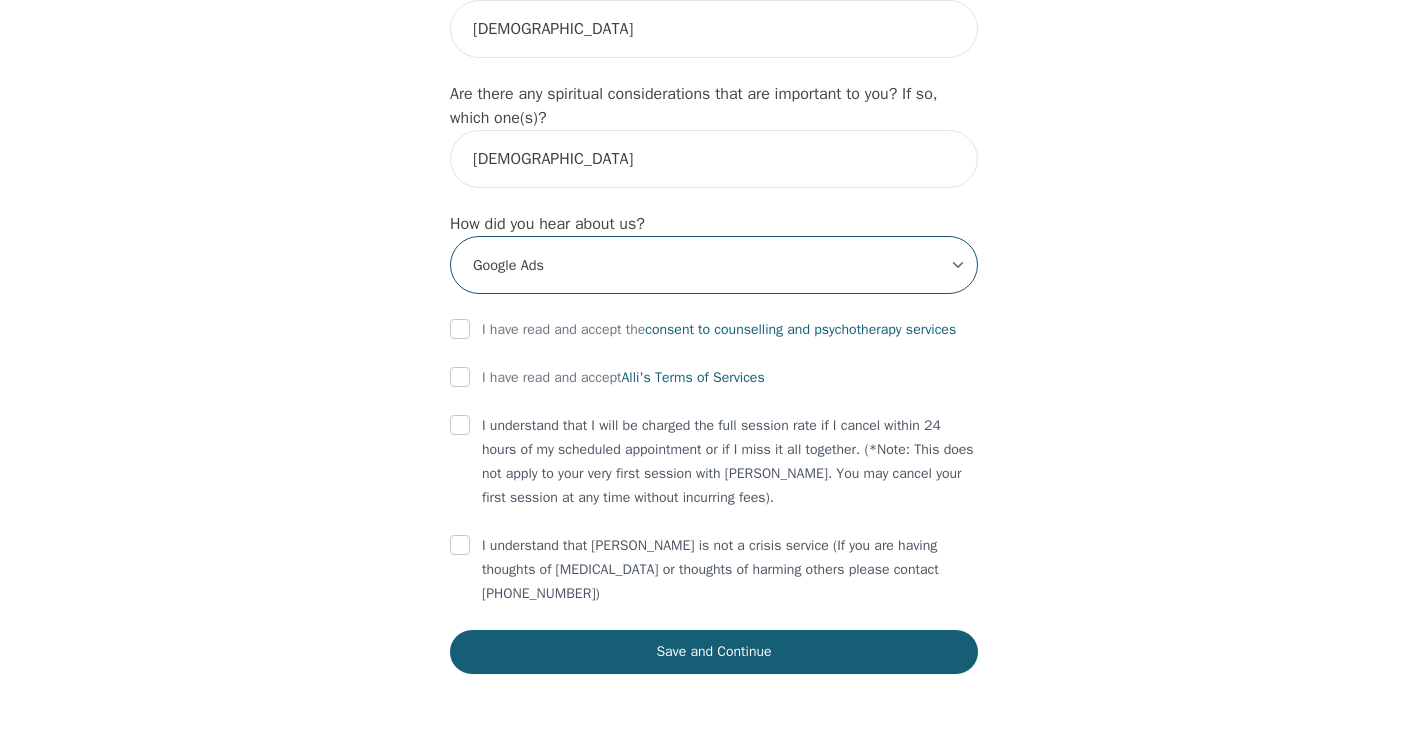 click on "-Select- Physician/Specialist Friend Facebook Instagram Google Search Google Ads Facebook/Instagram Ads Other" at bounding box center [714, 265] 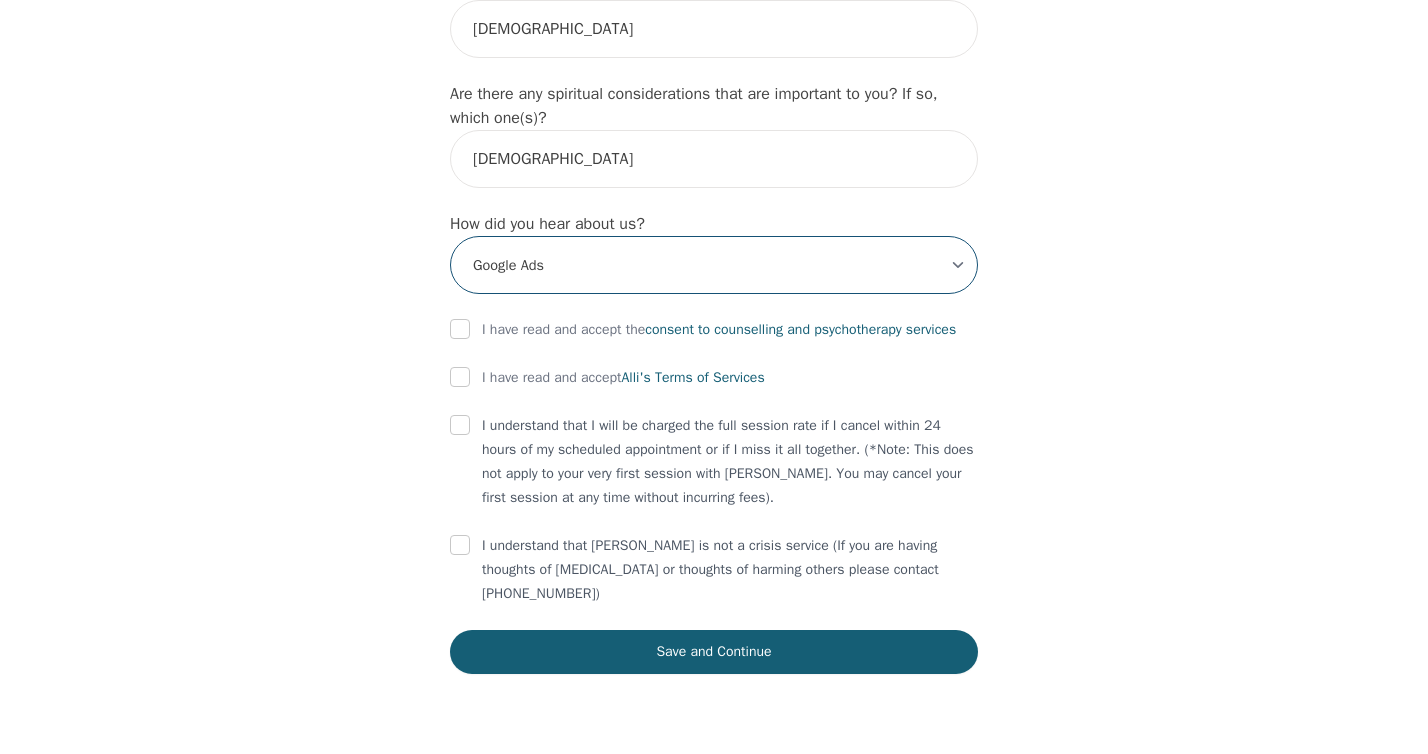 select on "Instagram" 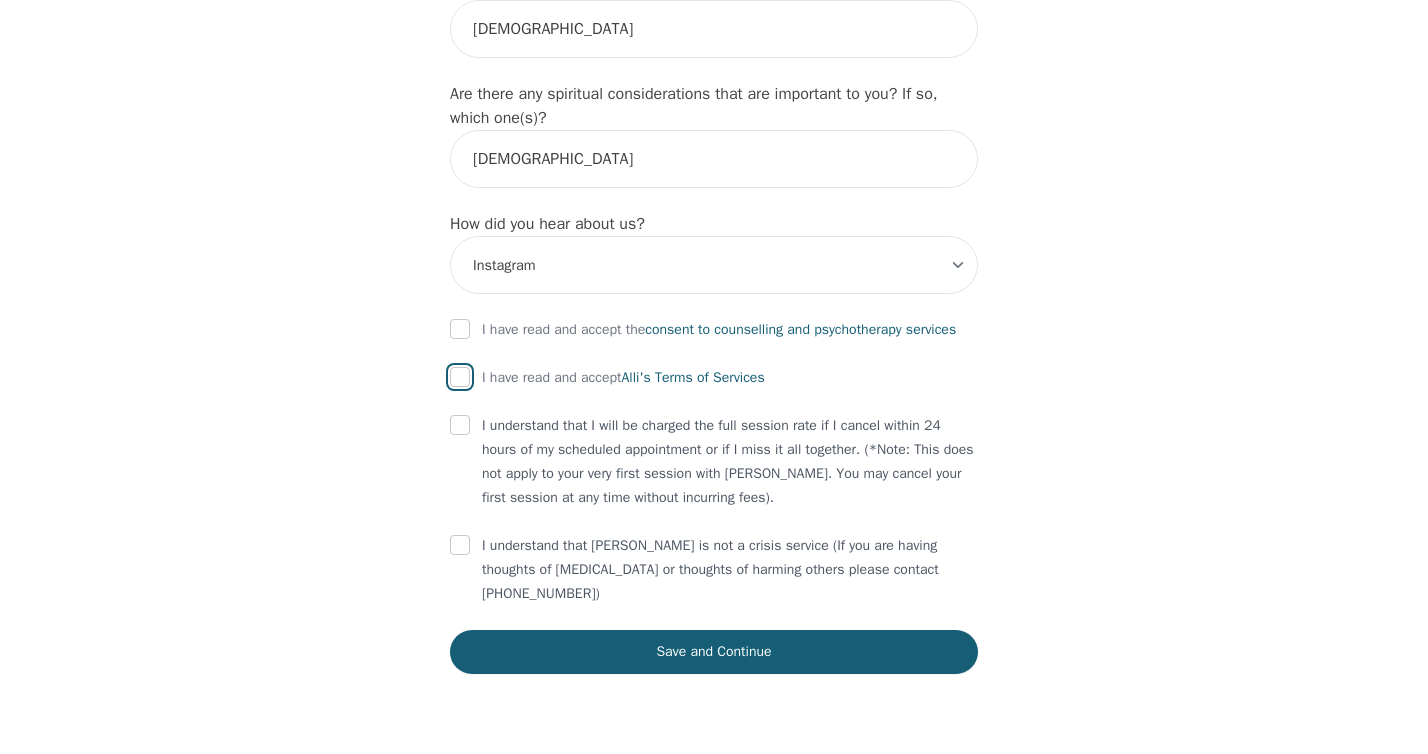click at bounding box center [460, 377] 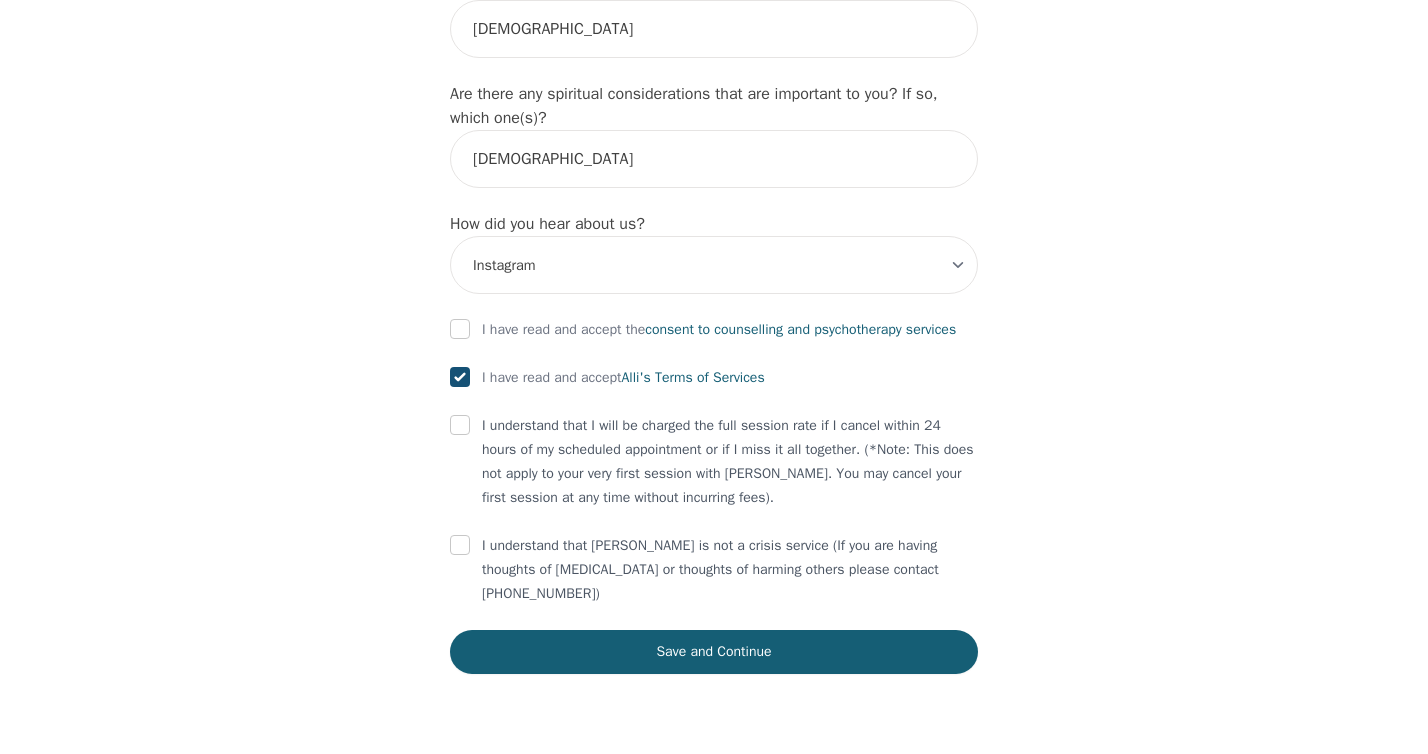 checkbox on "true" 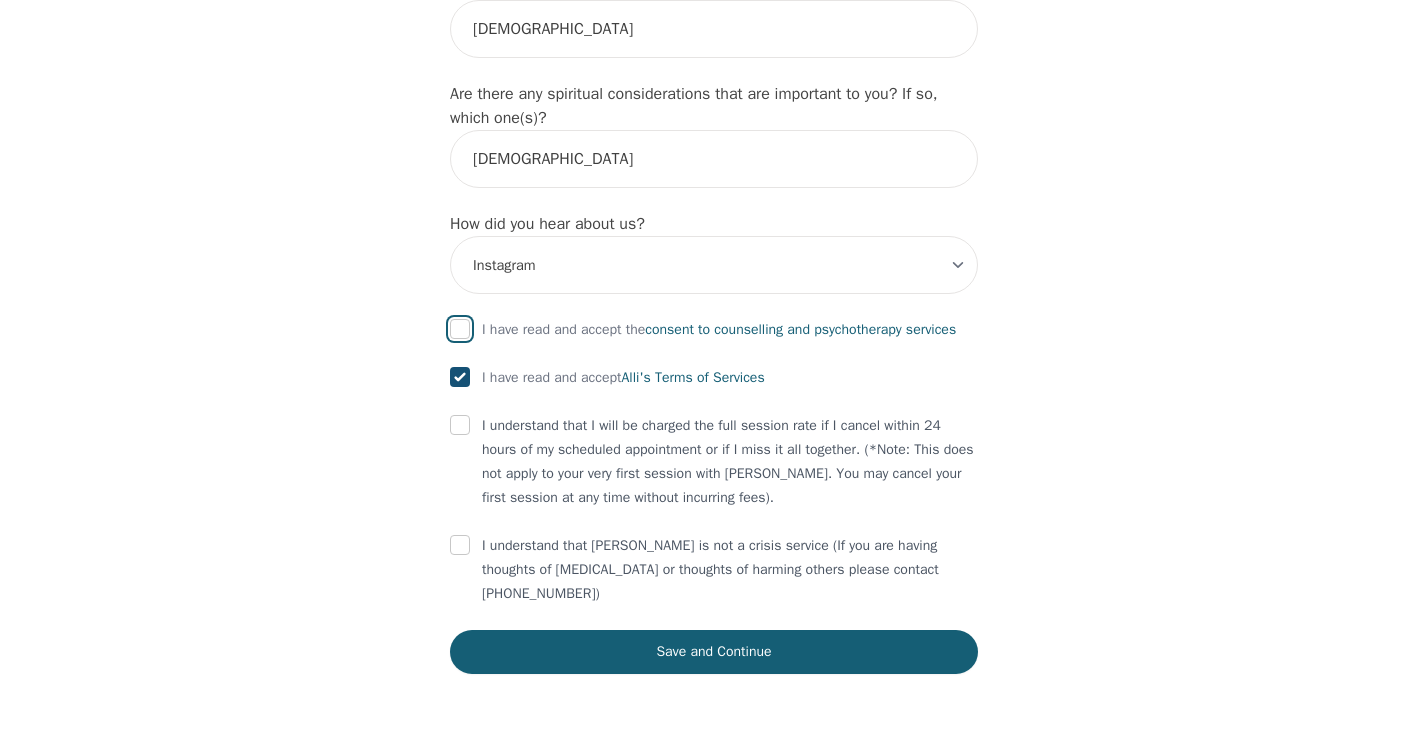 click at bounding box center (460, 329) 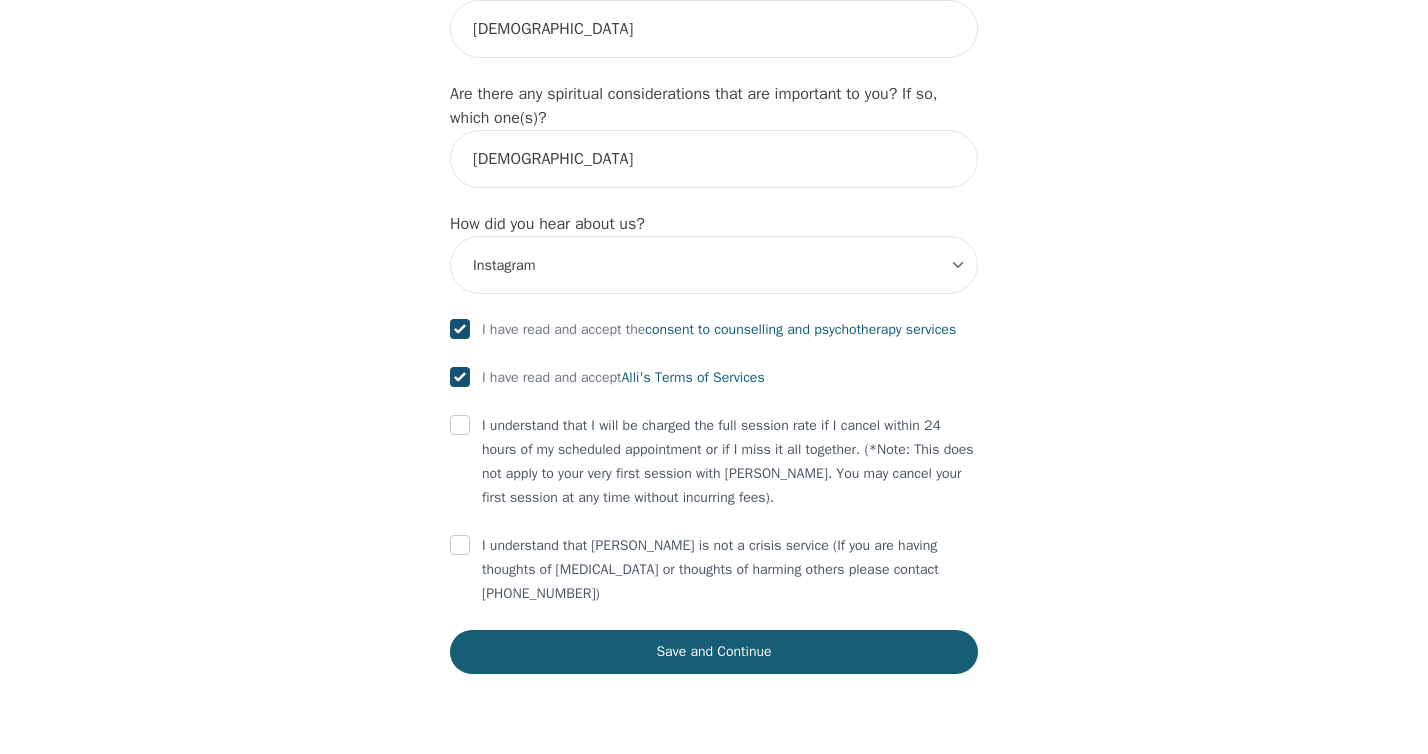 checkbox on "true" 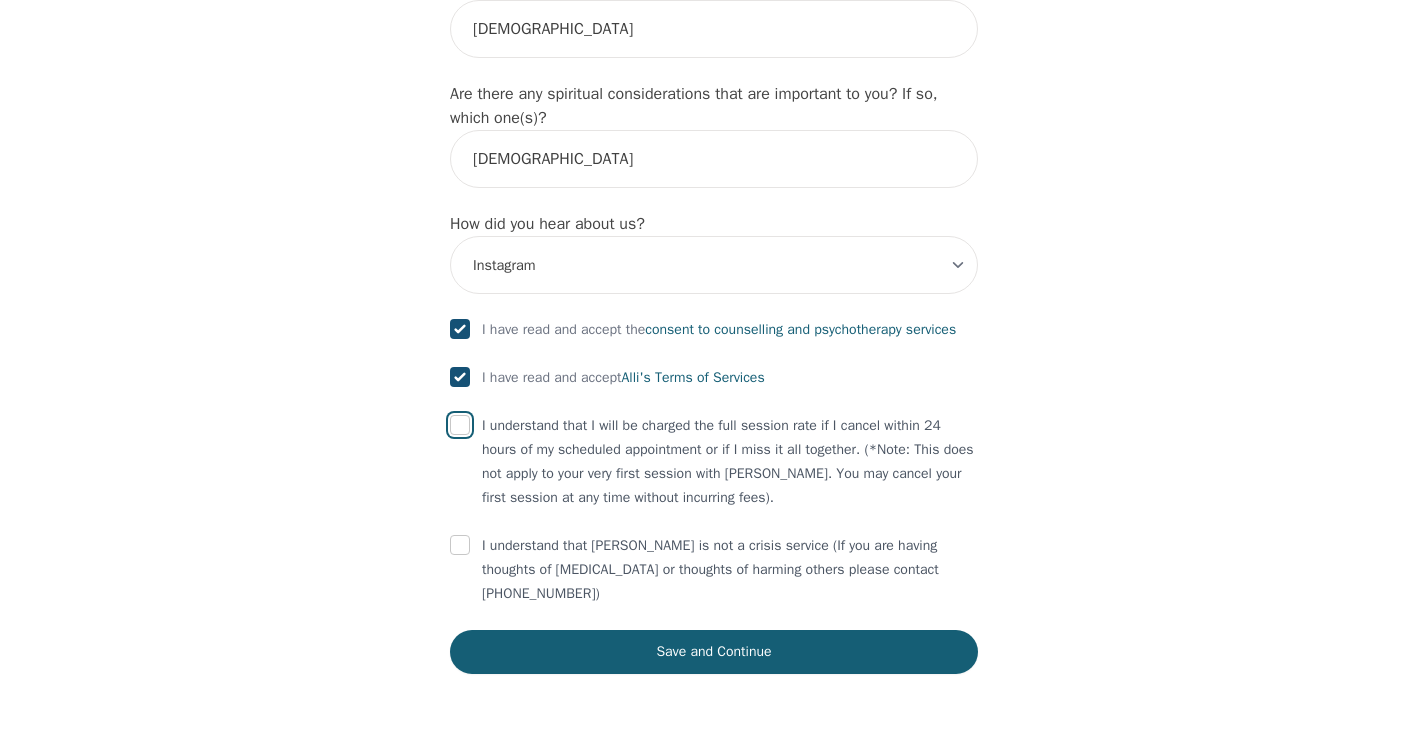 click at bounding box center (460, 425) 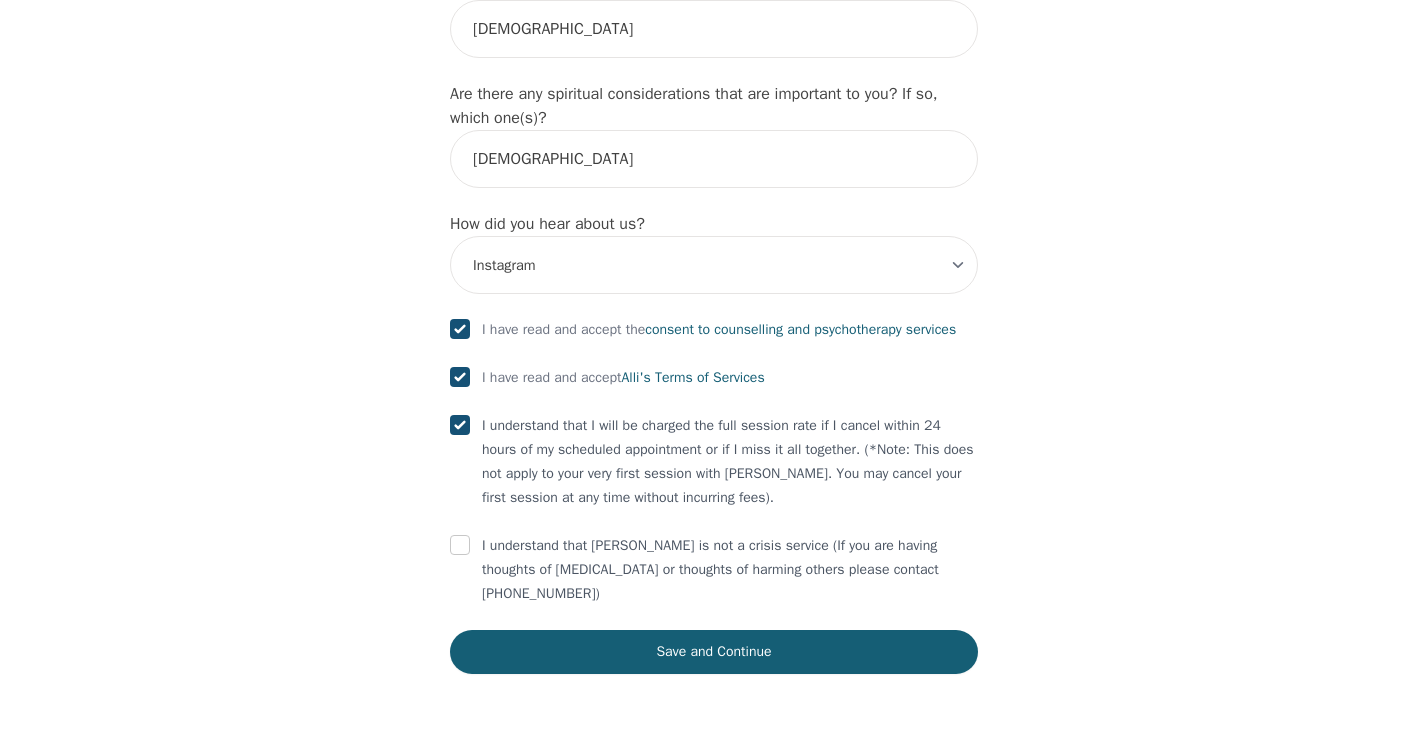 click on "I understand that [PERSON_NAME] is not a crisis service (If you are having thoughts of [MEDICAL_DATA] or thoughts of harming others please contact [PHONE_NUMBER])" at bounding box center (714, 570) 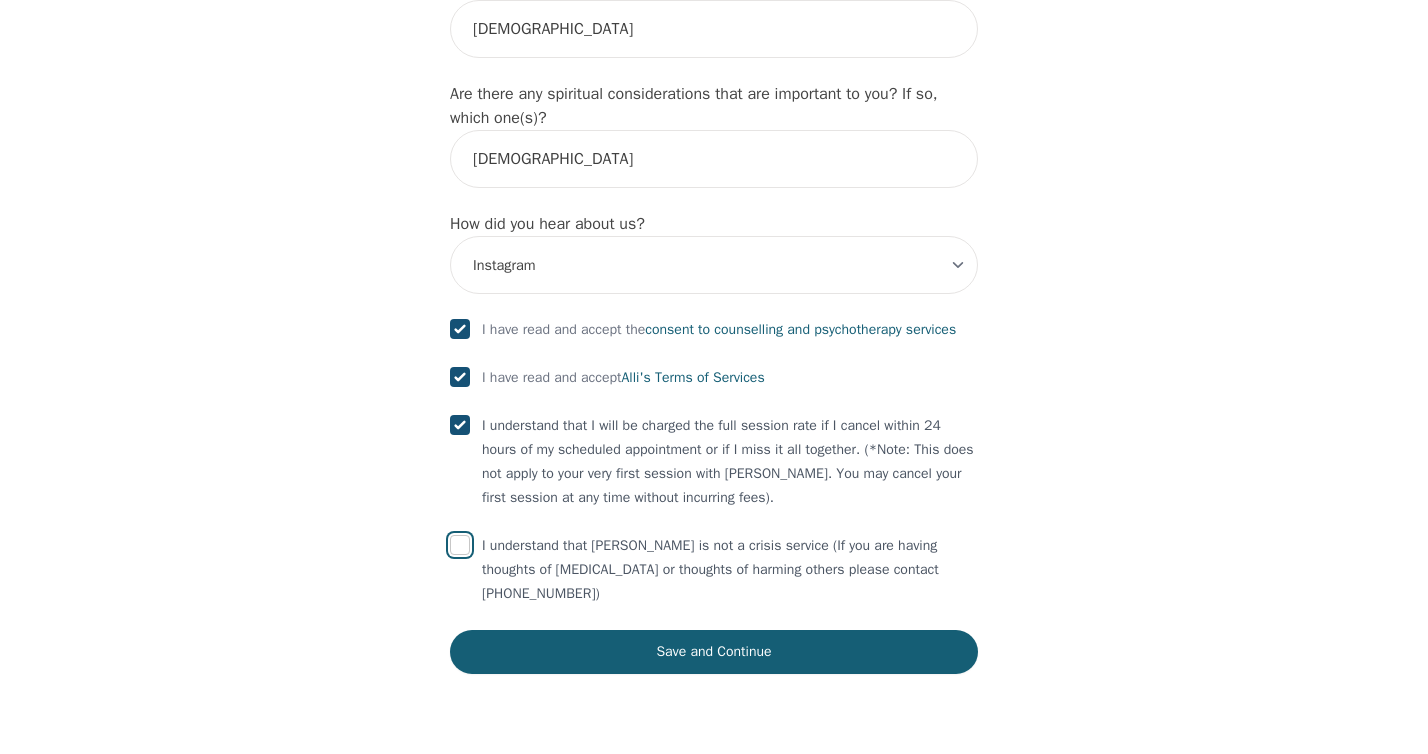 click at bounding box center (460, 545) 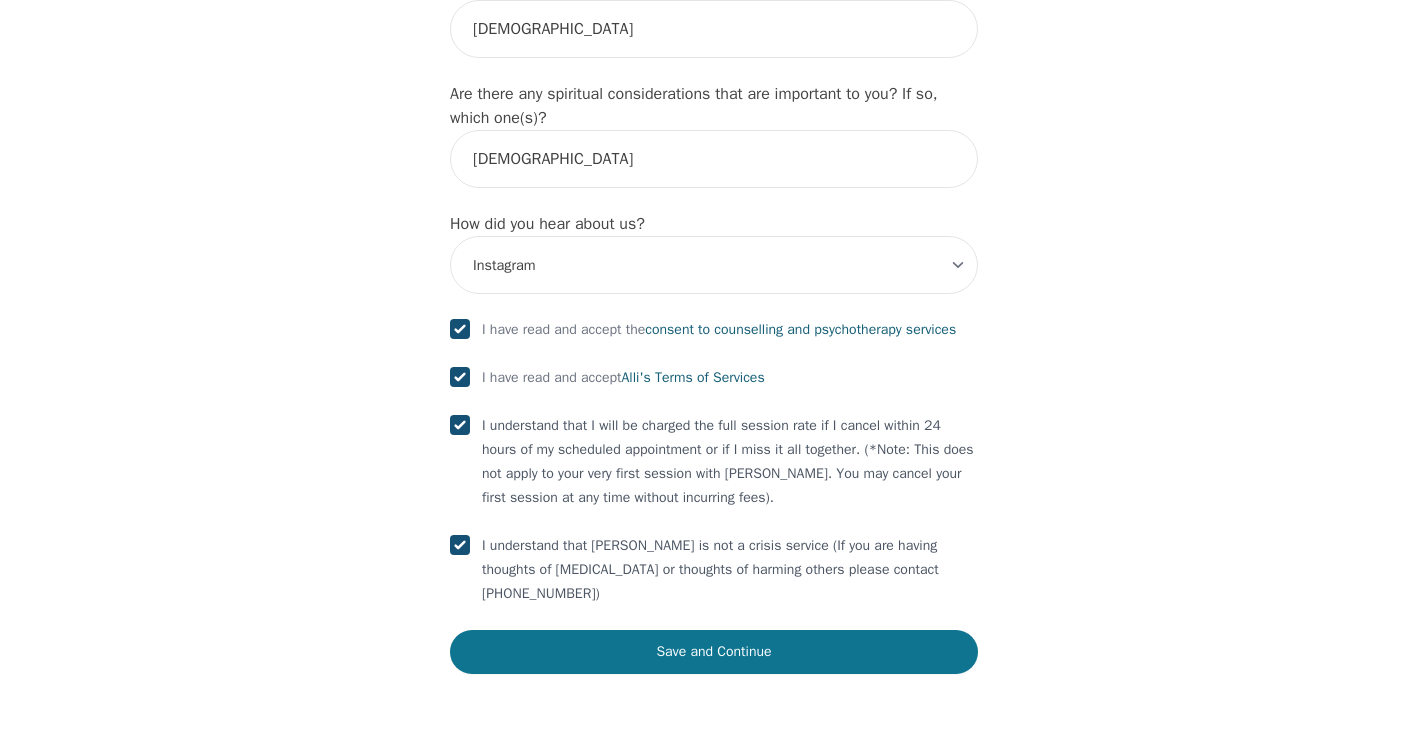 click on "Save and Continue" at bounding box center [714, 652] 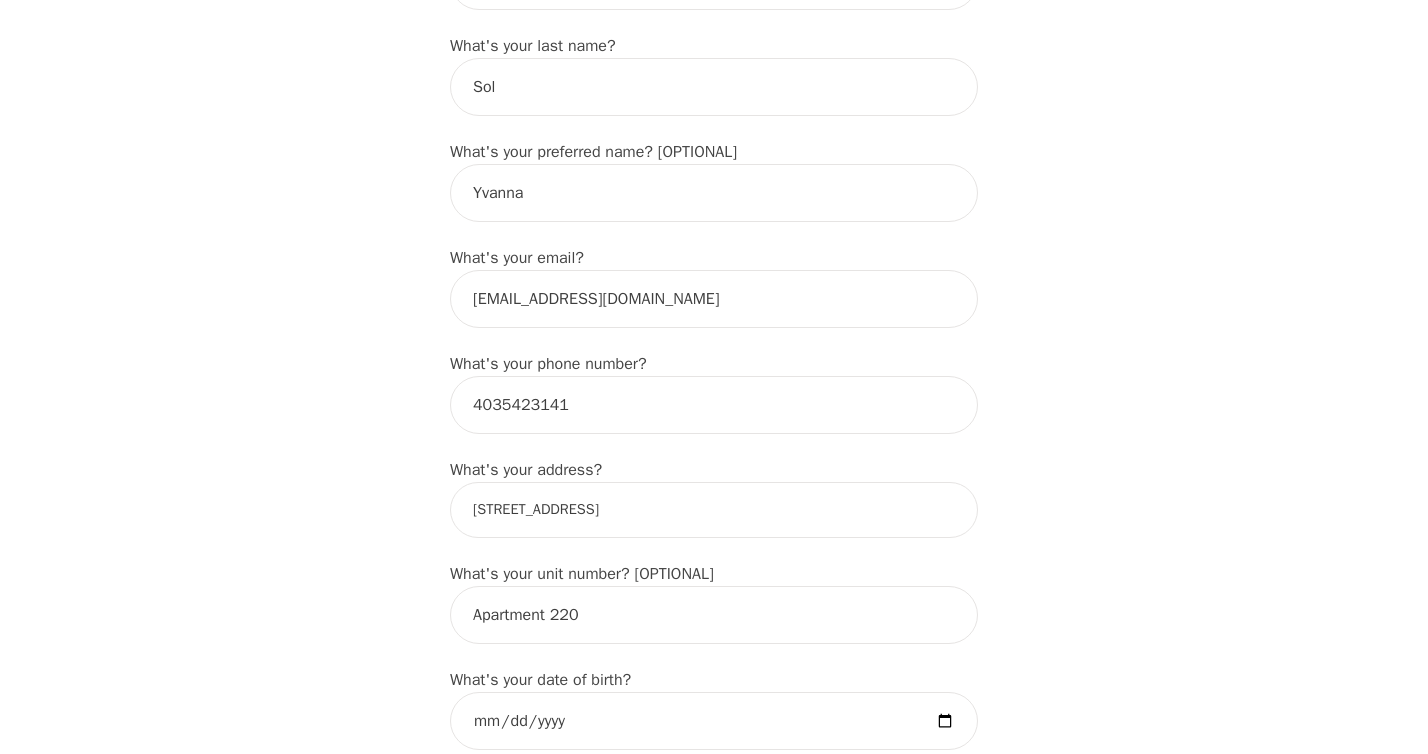 scroll, scrollTop: 400, scrollLeft: 0, axis: vertical 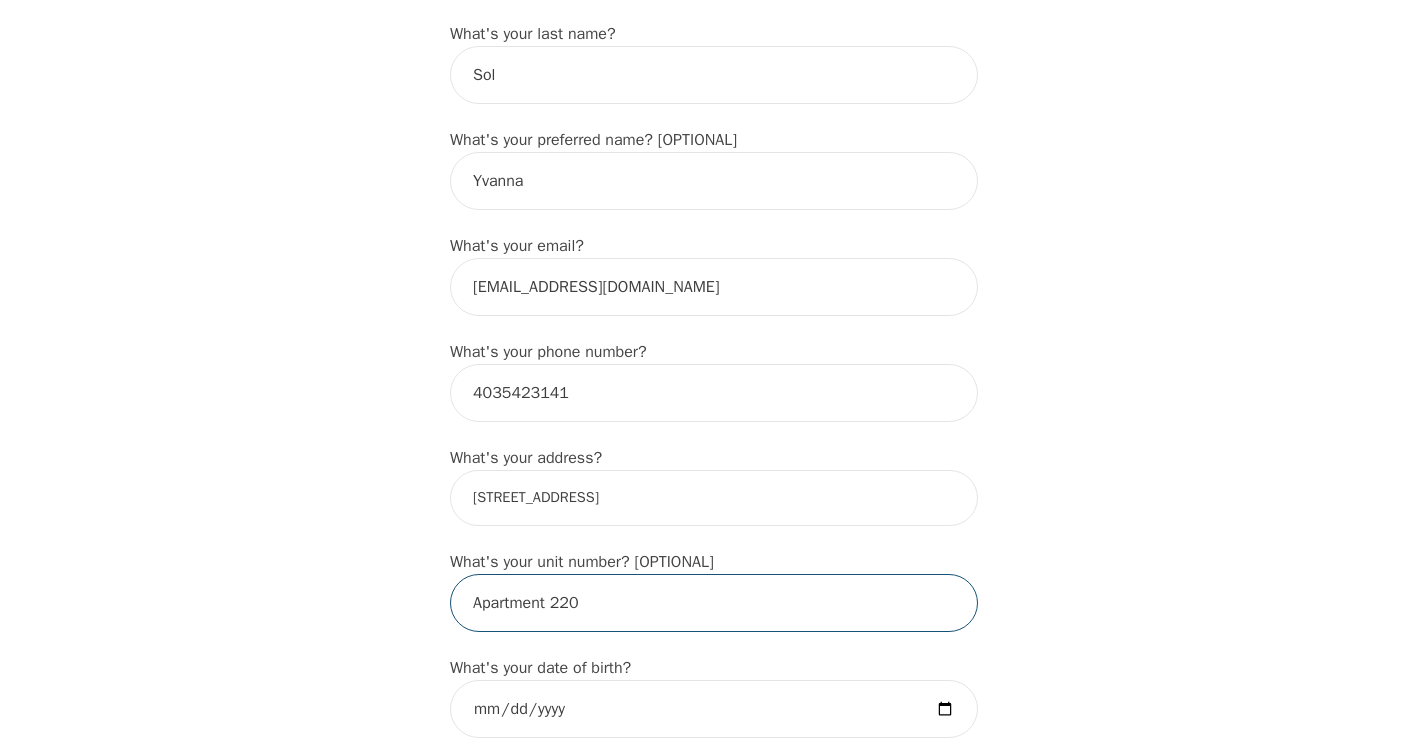 click on "Apartment 220" at bounding box center [714, 603] 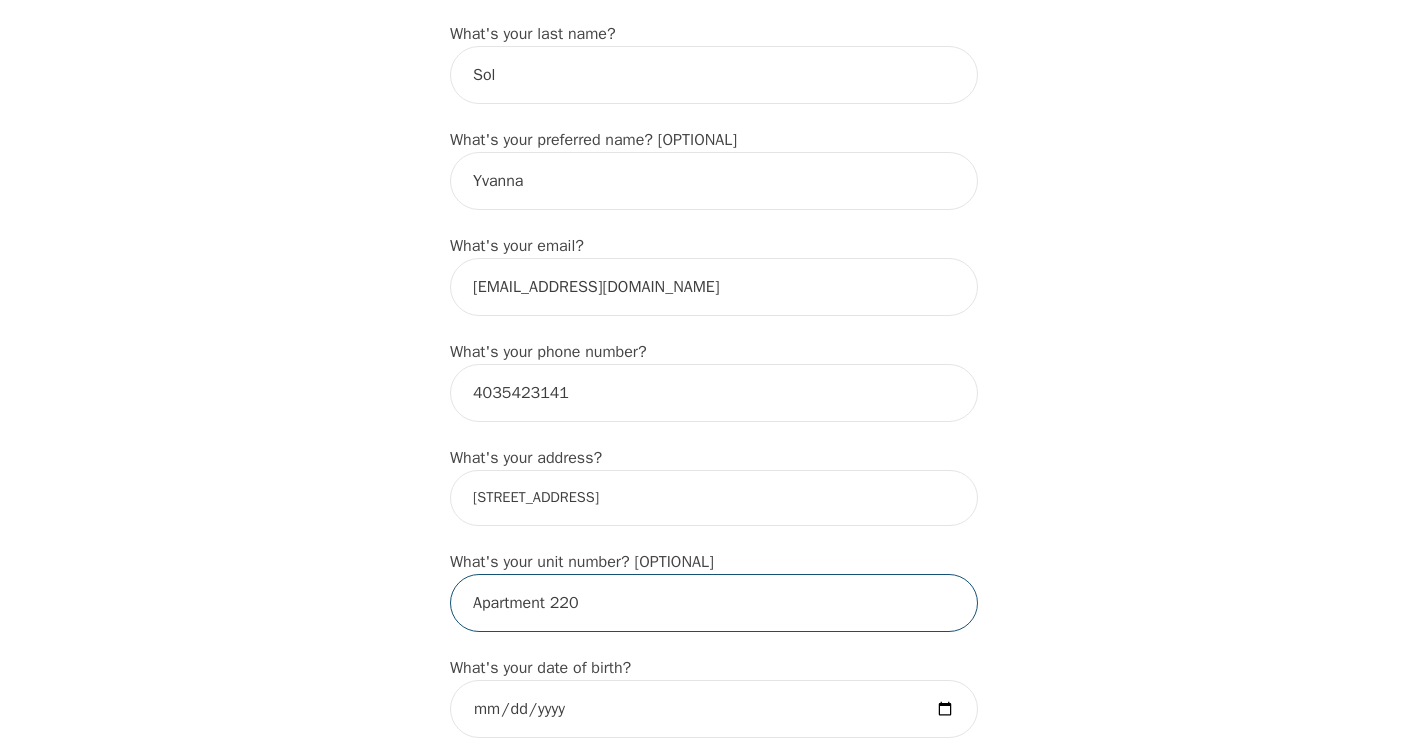 click on "Apartment 220" at bounding box center (714, 603) 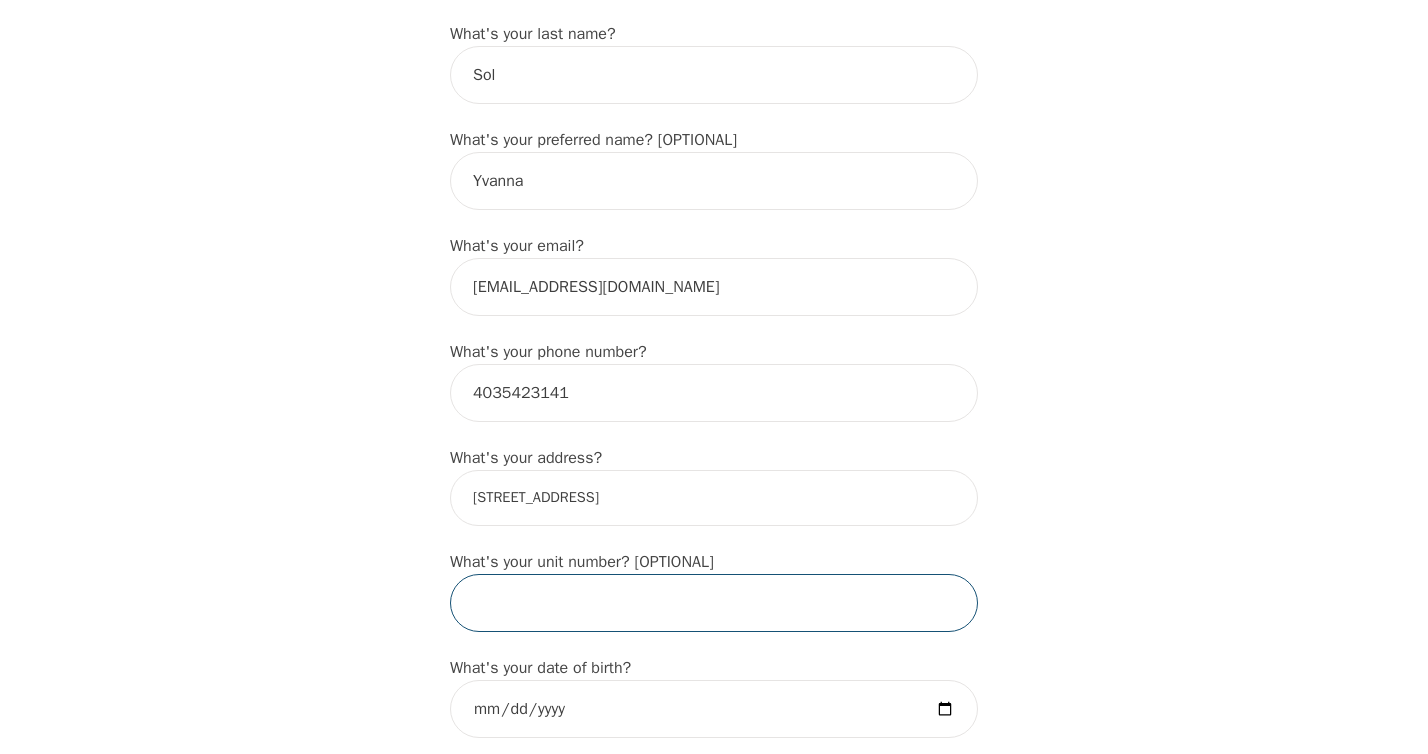 click at bounding box center [714, 603] 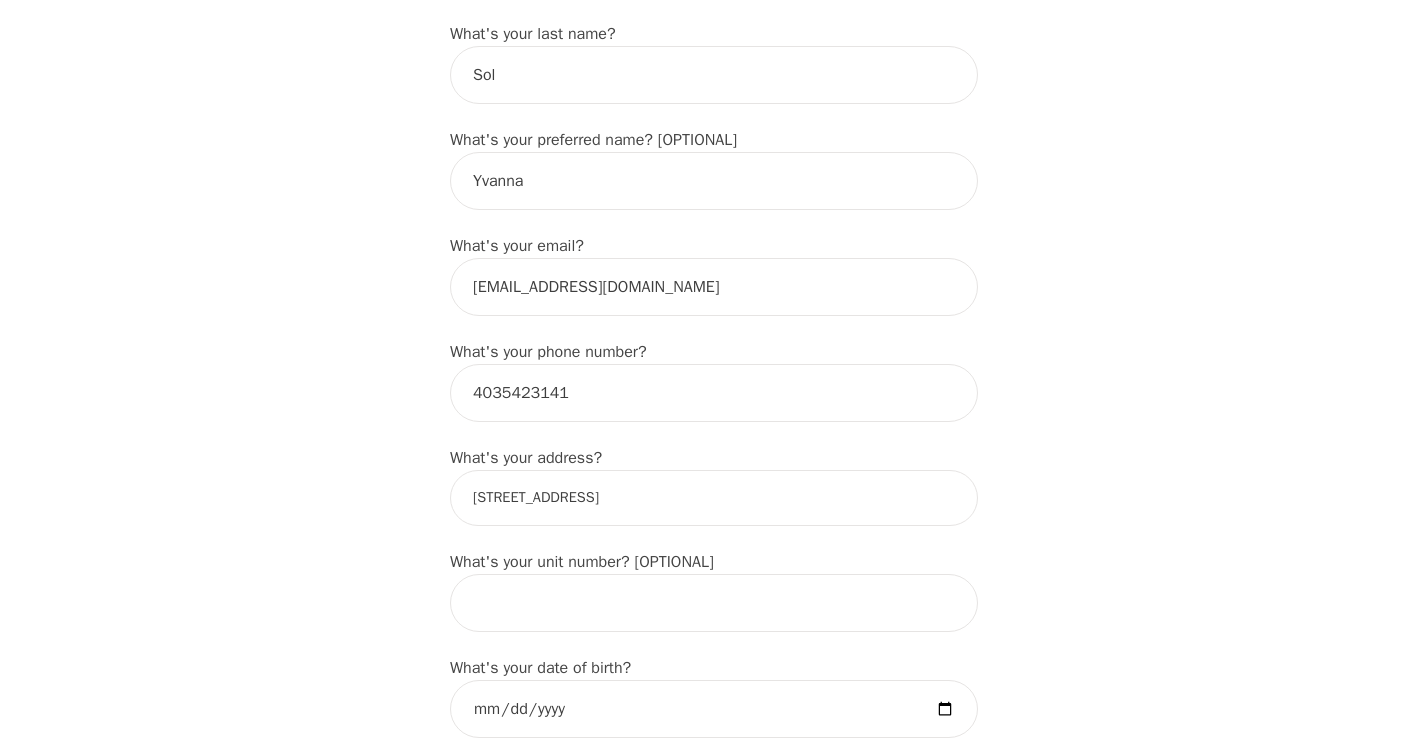 click on "Intake Assessment for [PERSON_NAME] Part 1 of 2: Tell Us About Yourself Please complete the following information before your initial session. This step is crucial to kickstart your therapeutic journey with your therapist: What's your first name? (This will be the name on your insurance receipt) [PERSON_NAME] What's your last name? Sol What's your preferred name? [OPTIONAL] [PERSON_NAME] What's your email? [EMAIL_ADDRESS][DOMAIN_NAME] What's your phone number? [PHONE_NUMBER] What's your address? [STREET_ADDRESS] What's your unit number? [OPTIONAL] What's your date of birth? [DEMOGRAPHIC_DATA] What's the name of your emergency contact? [PERSON_NAME] What's the phone number of your emergency contact? [PHONE_NUMBER] What's the full name of your primary care physician? [PERSON_NAME] What's the phone number of your primary care physician? [PHONE_NUMBER] Below are optional questions - Please tell us more about yourself: What is your gender? -Select- [DEMOGRAPHIC_DATA] [DEMOGRAPHIC_DATA] [DEMOGRAPHIC_DATA] [DEMOGRAPHIC_DATA] [DEMOGRAPHIC_DATA] prefer_not_to_say What are your preferred pronouns? -Select- e/e" at bounding box center [714, 1147] 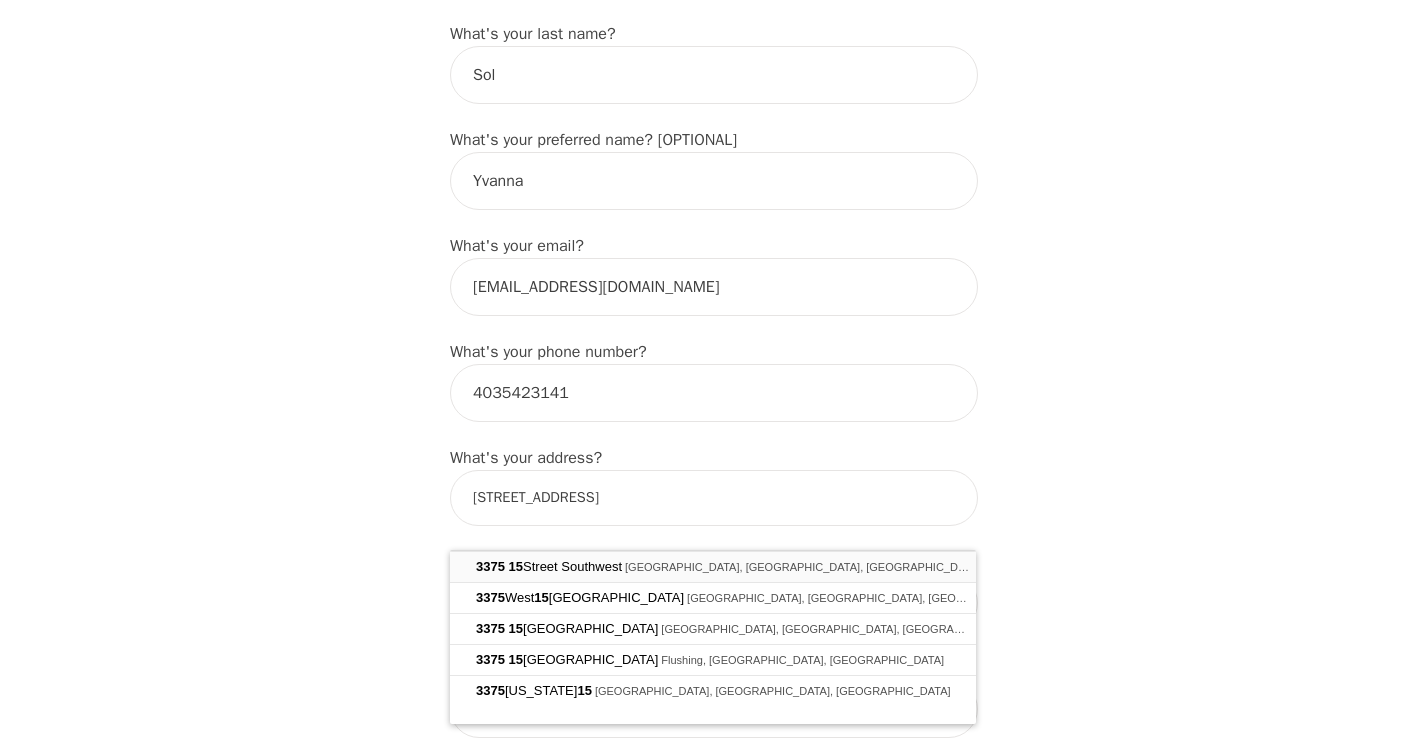 type on "[STREET_ADDRESS]" 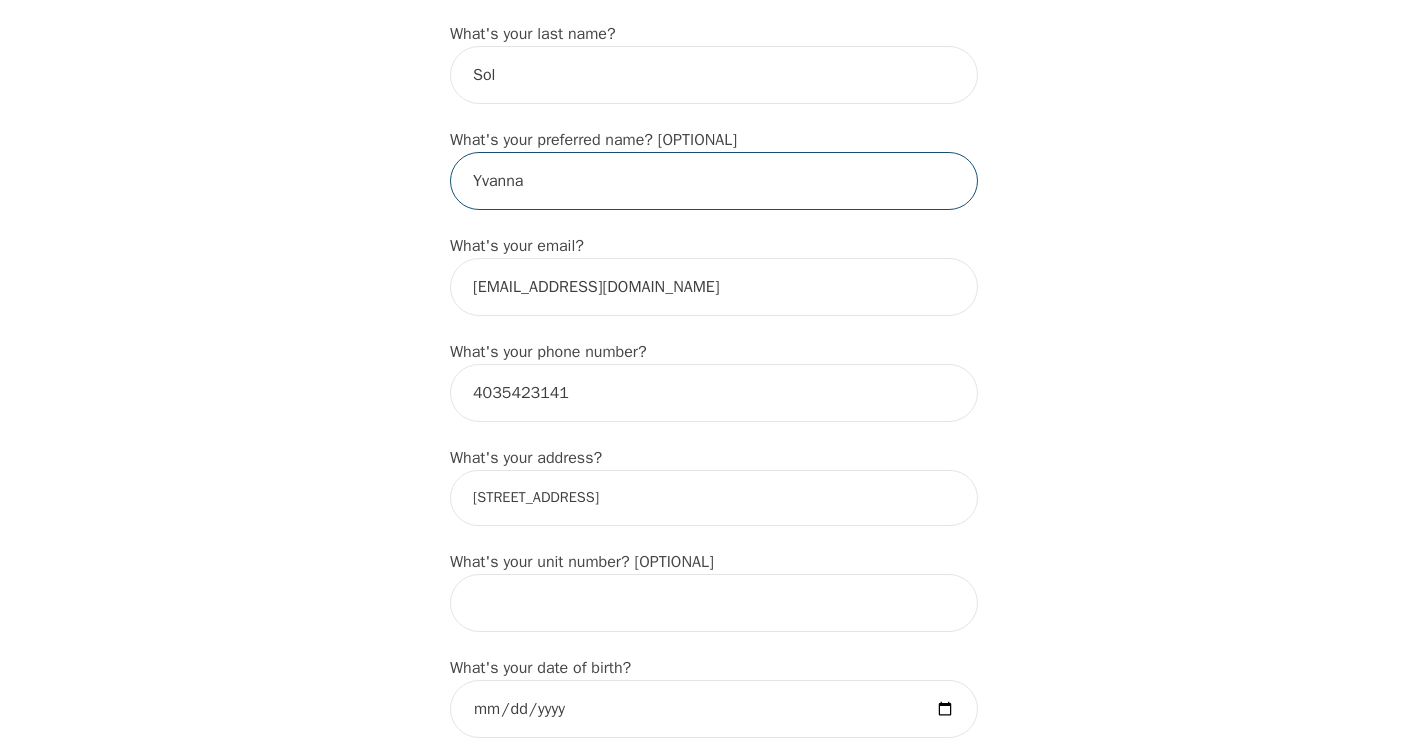 click on "Yvanna" at bounding box center [714, 181] 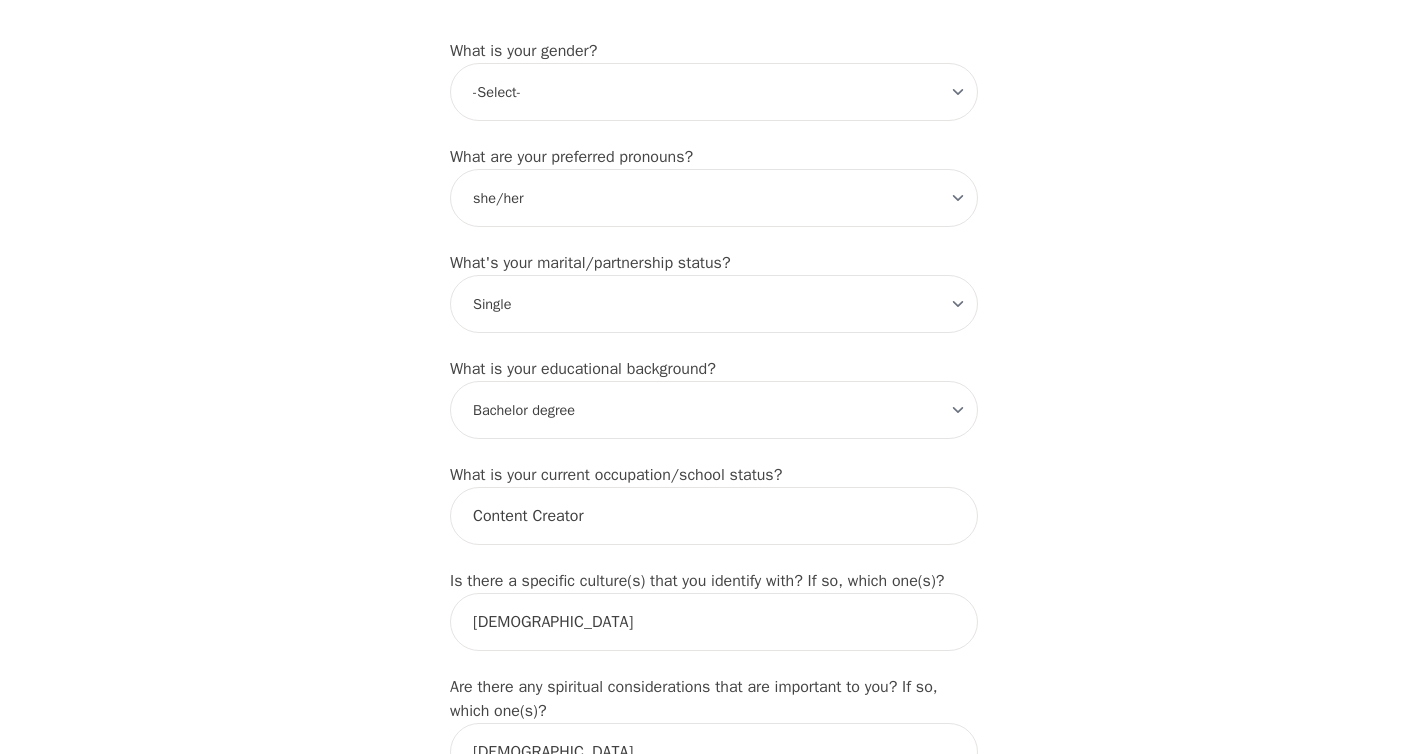 scroll, scrollTop: 2363, scrollLeft: 0, axis: vertical 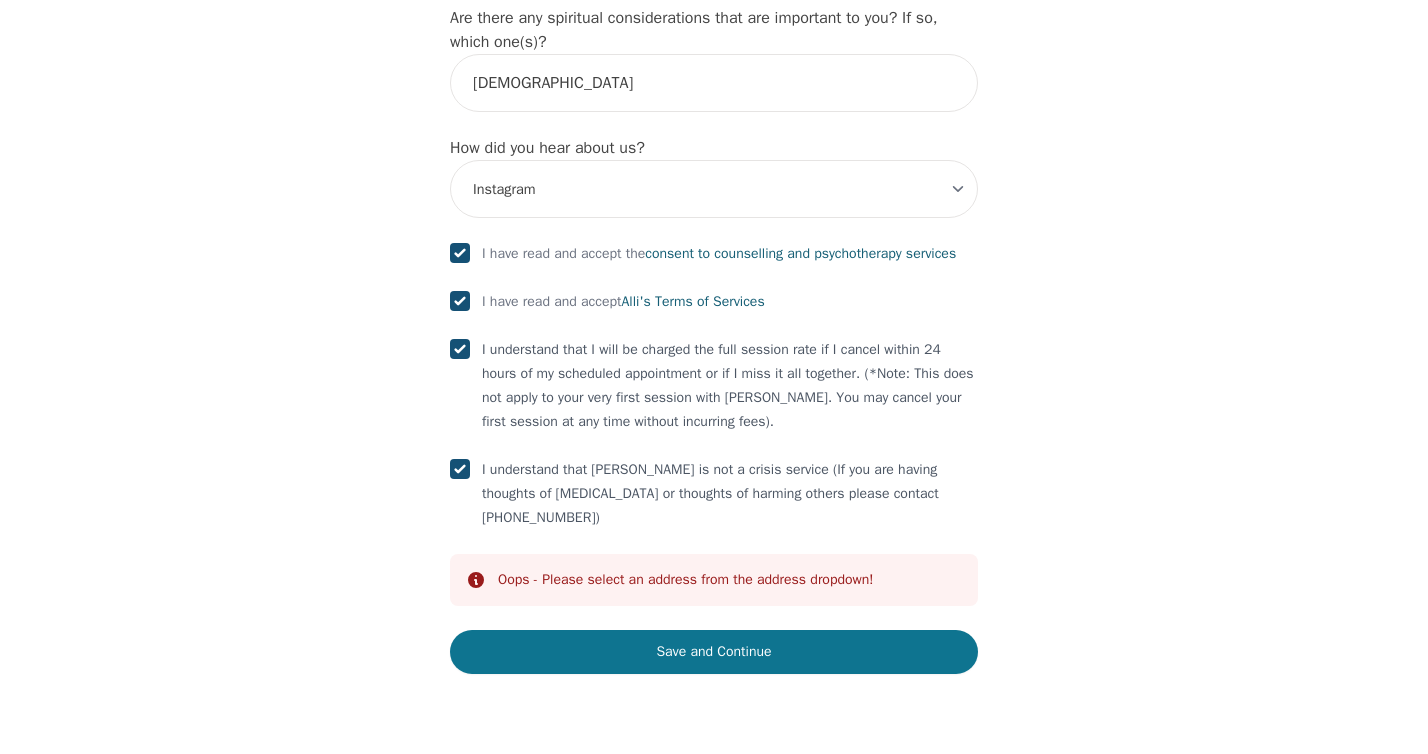 type 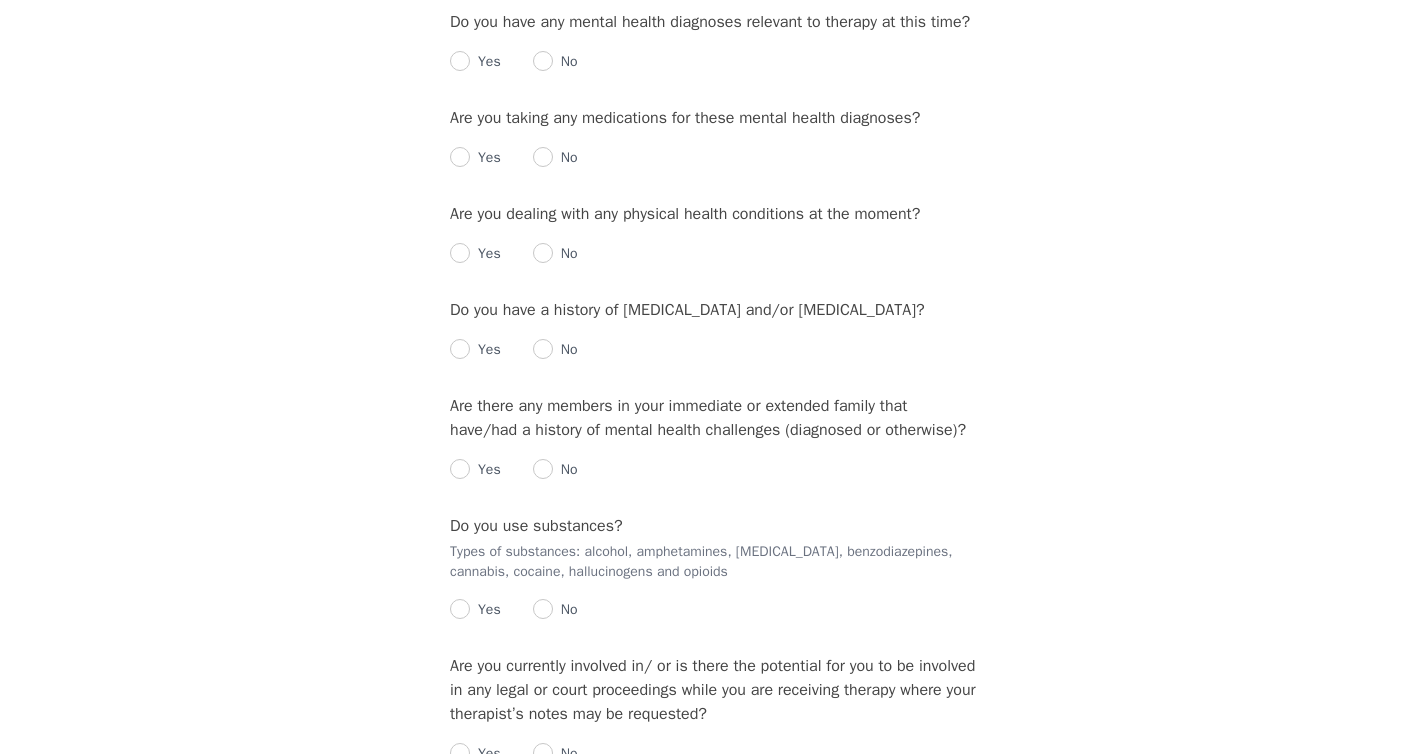 scroll, scrollTop: 0, scrollLeft: 0, axis: both 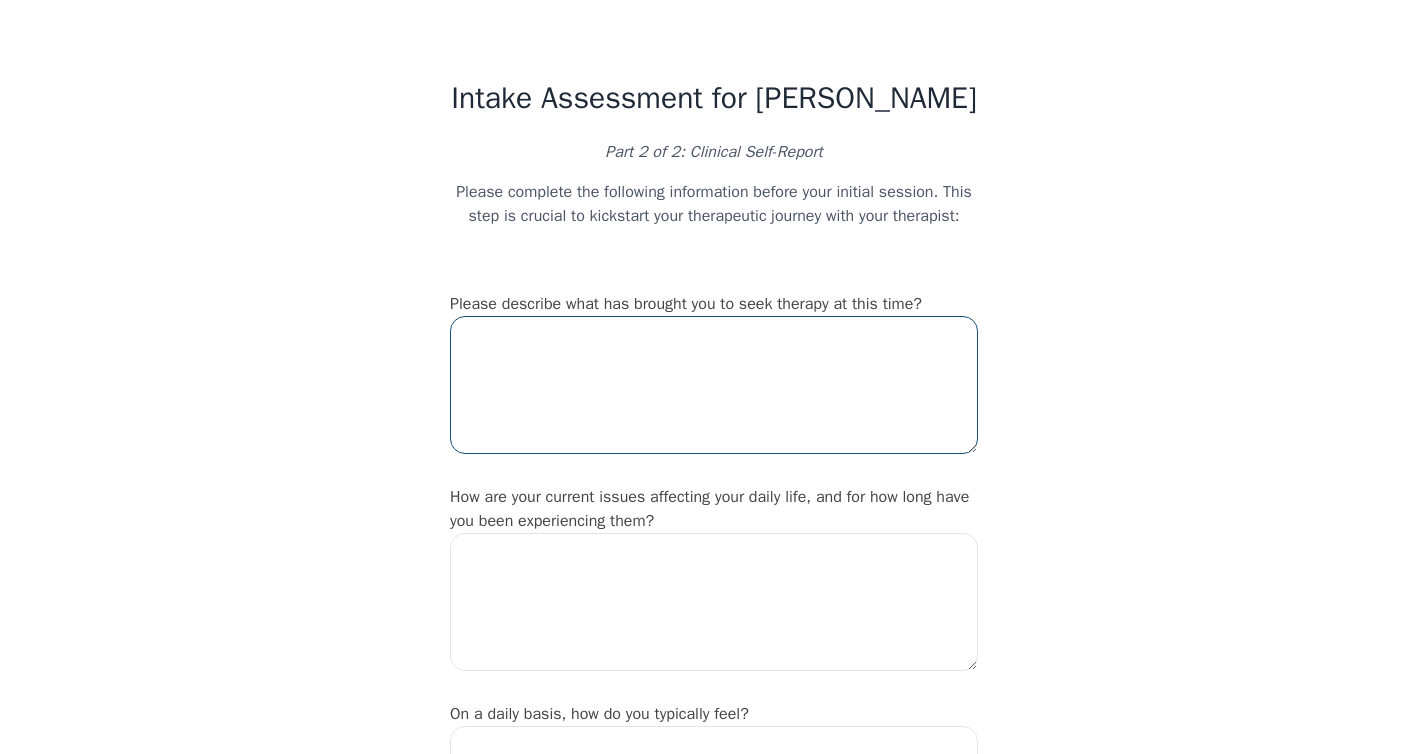click at bounding box center (714, 385) 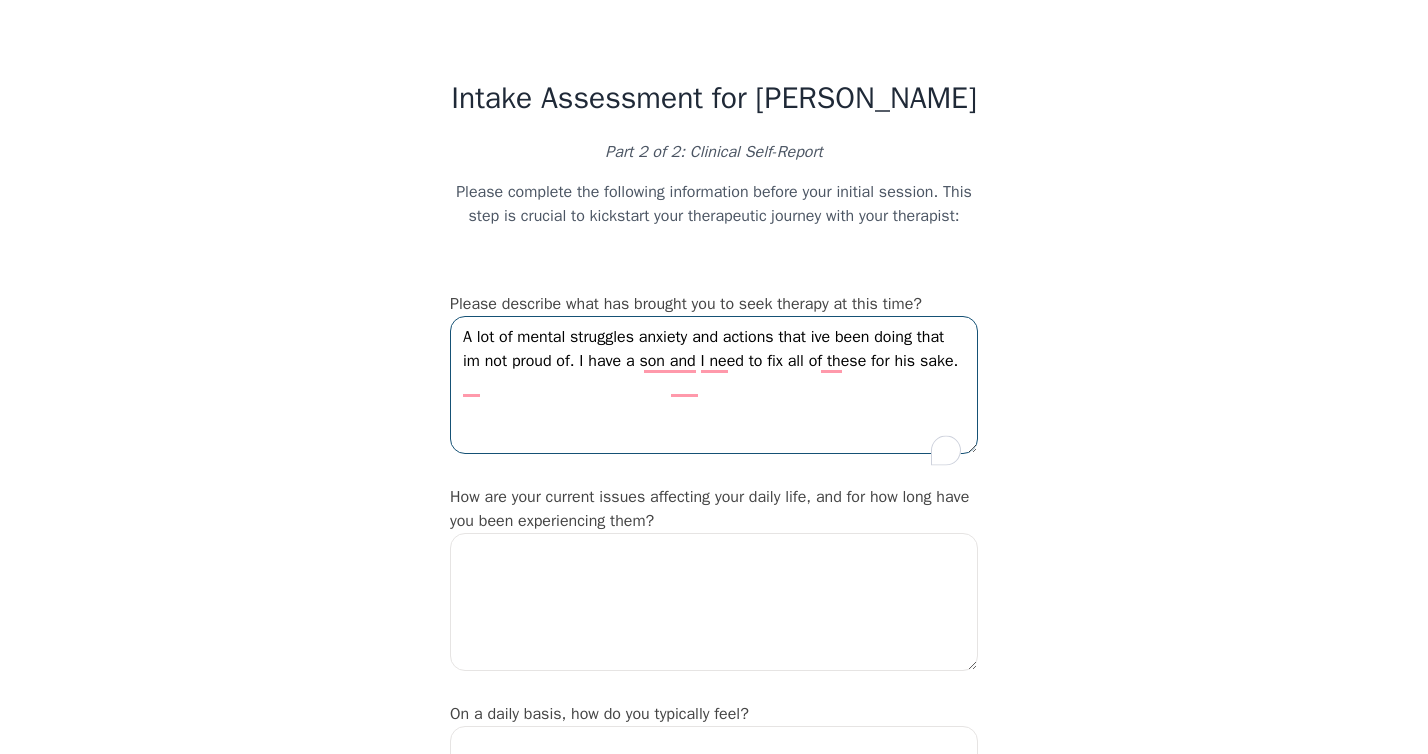 type on "A lot of mental struggles anxiety and actions that ive been doing that im not proud of. I have a son and I need to fix all of these for his sake." 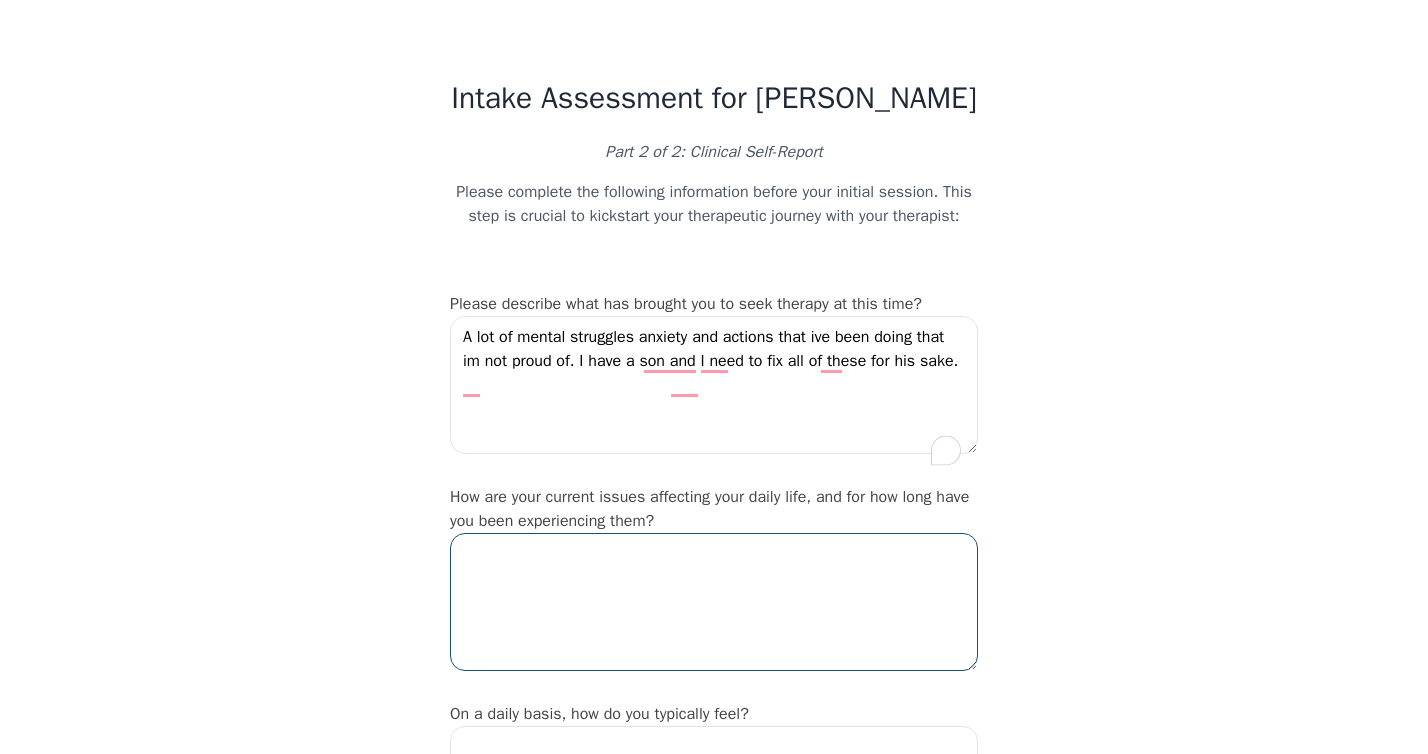 click at bounding box center (714, 602) 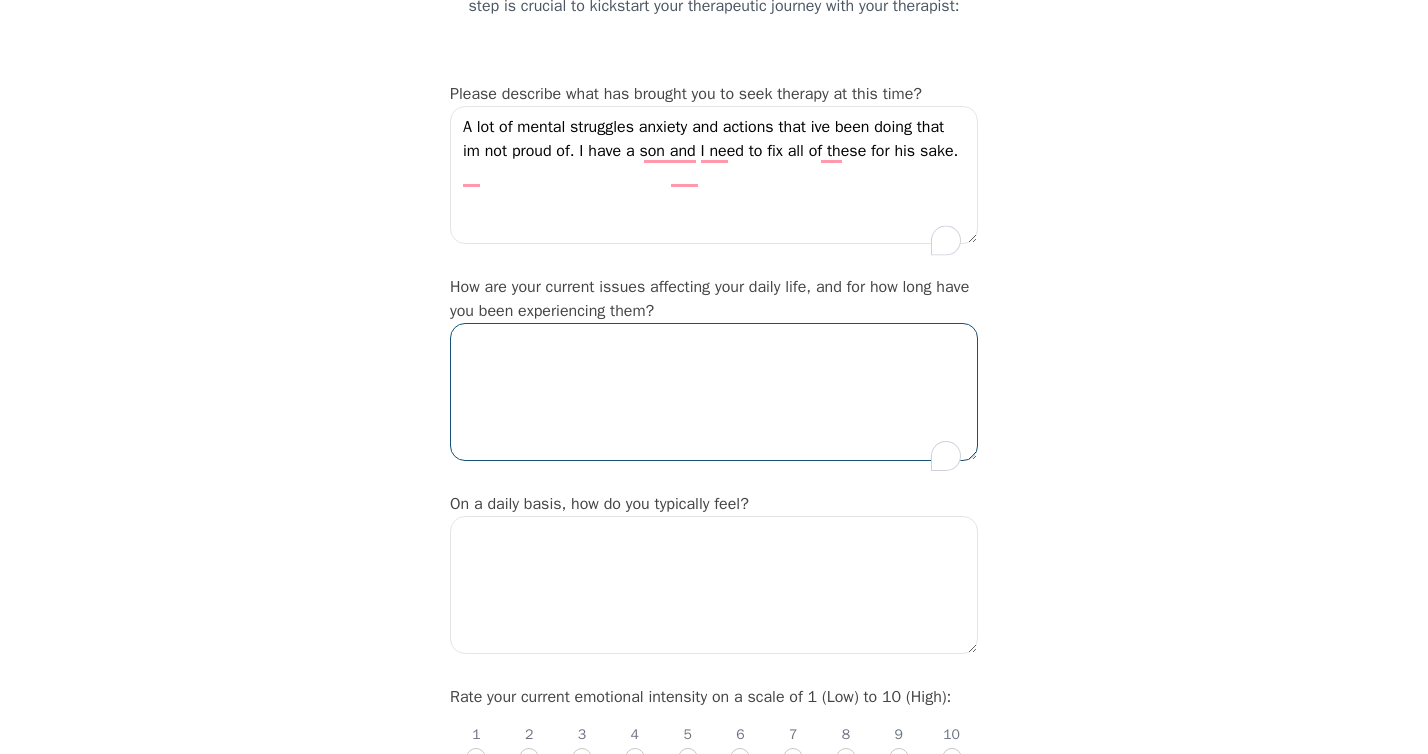 scroll, scrollTop: 217, scrollLeft: 0, axis: vertical 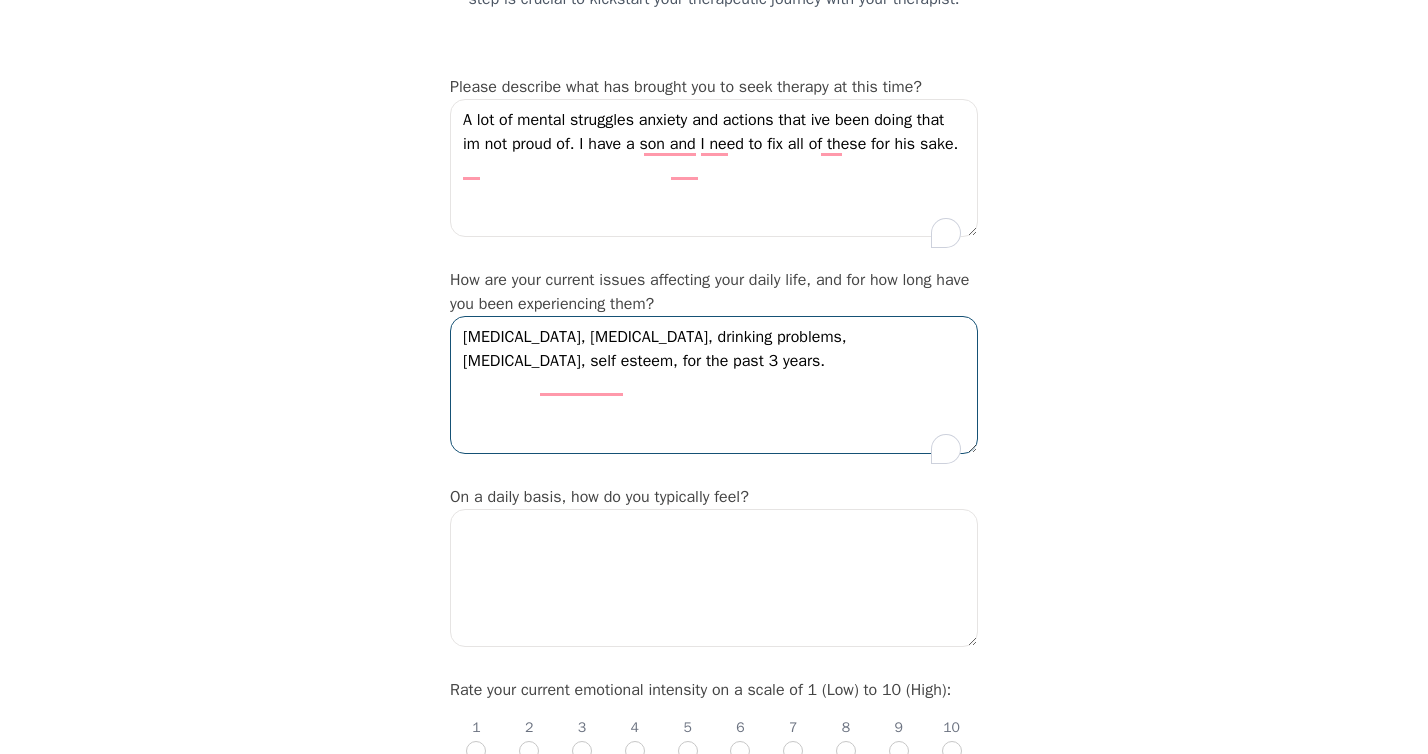 drag, startPoint x: 808, startPoint y: 384, endPoint x: 759, endPoint y: 384, distance: 49 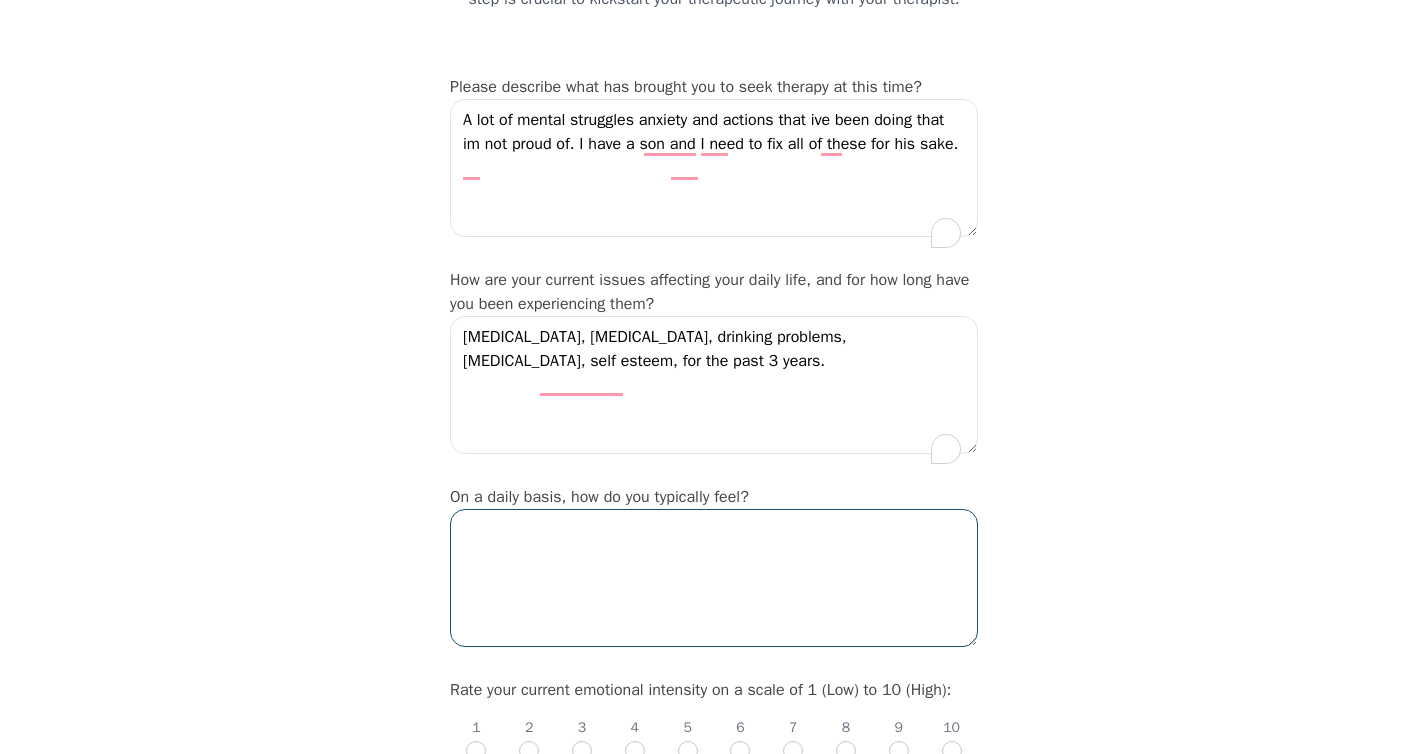 click at bounding box center [714, 578] 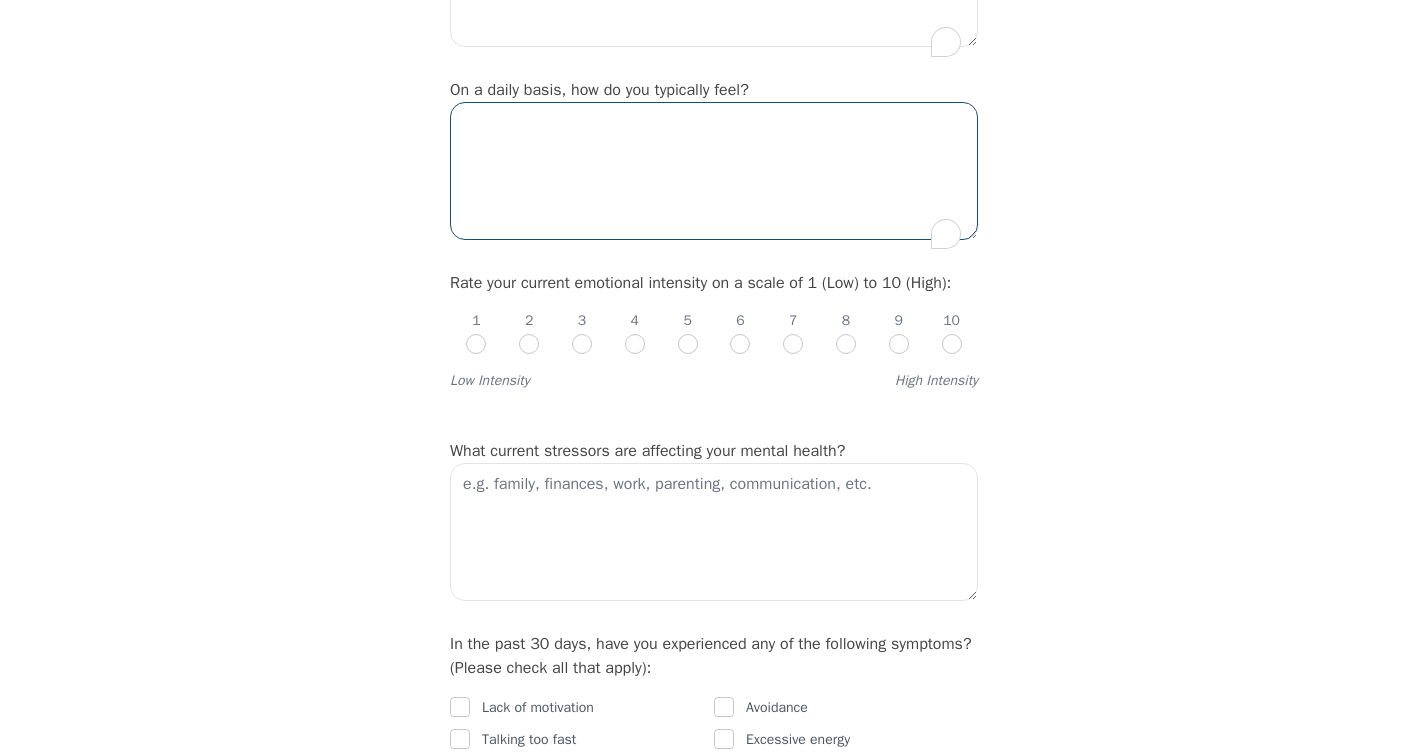 scroll, scrollTop: 631, scrollLeft: 0, axis: vertical 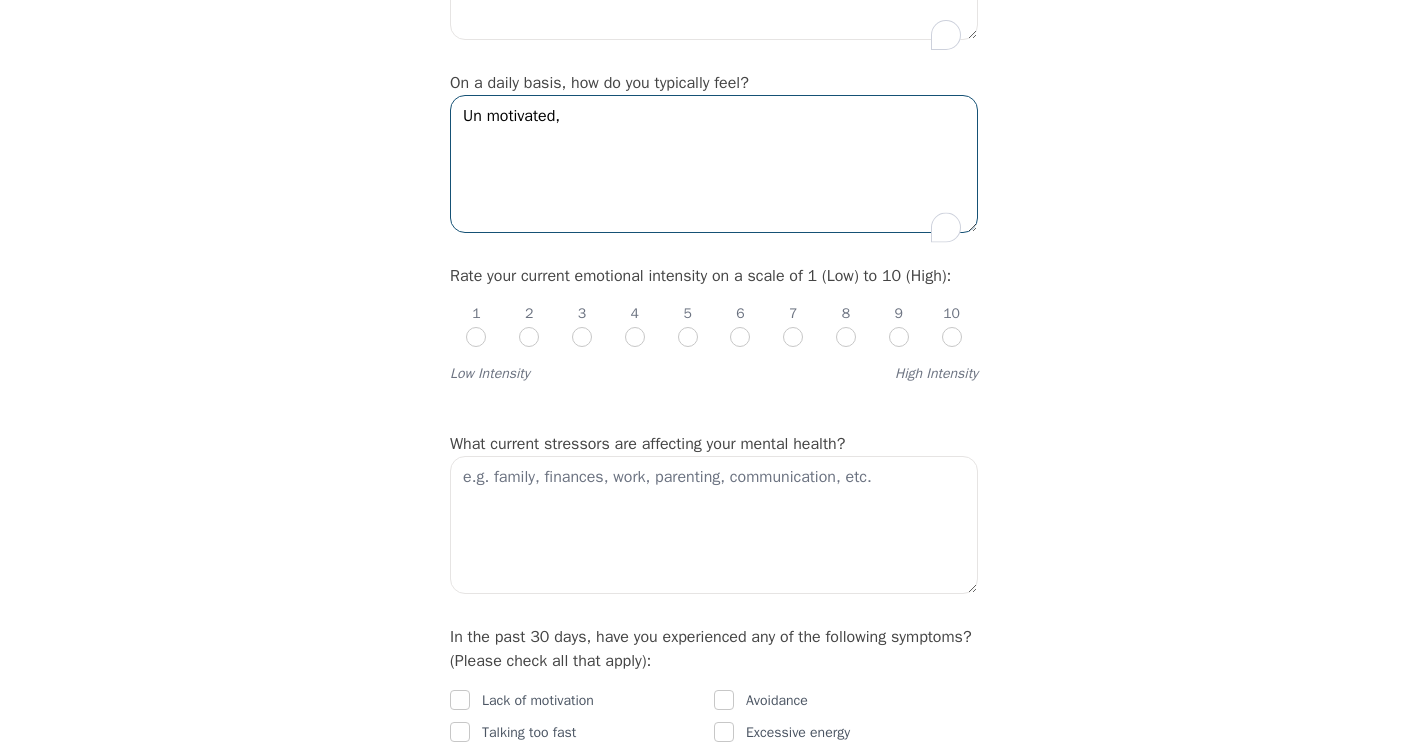 click on "Un motivated," at bounding box center (714, 164) 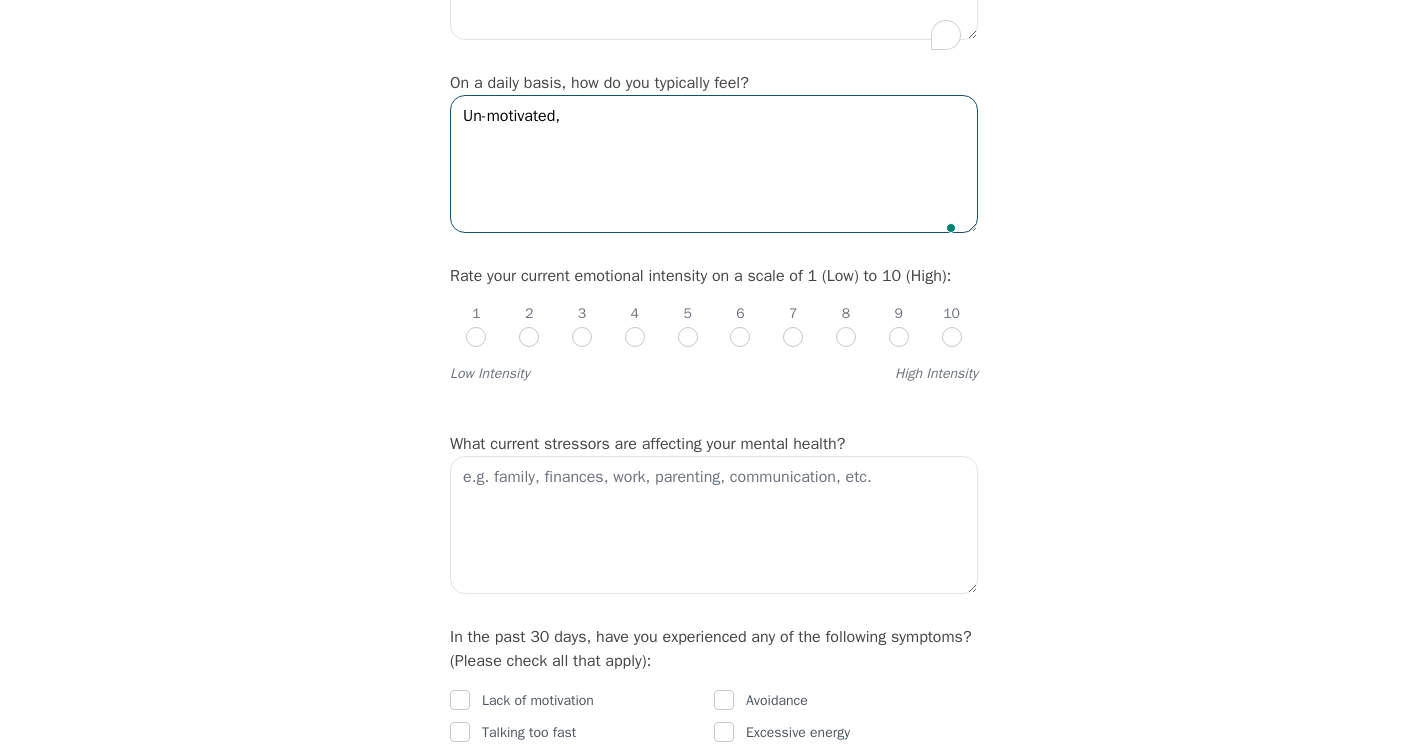 click on "Un-motivated," at bounding box center (714, 164) 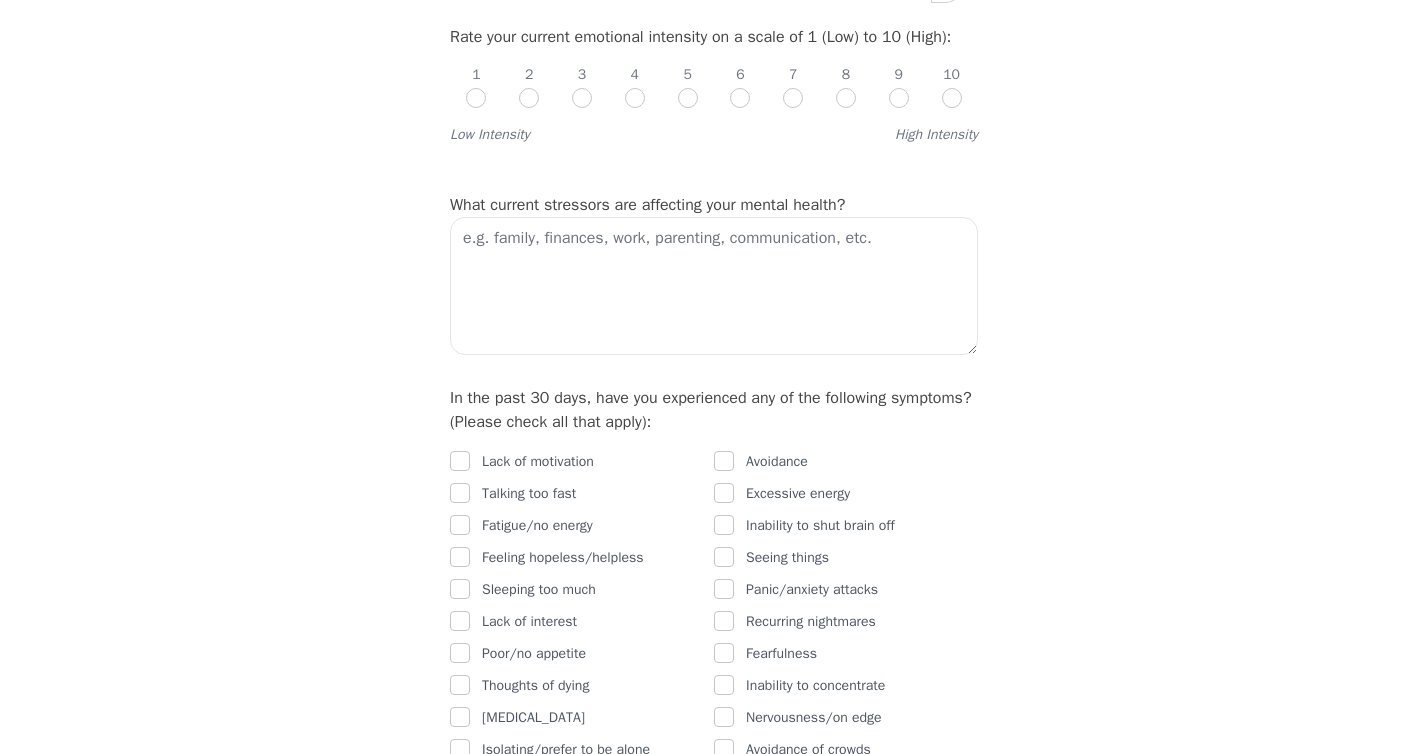 scroll, scrollTop: 869, scrollLeft: 0, axis: vertical 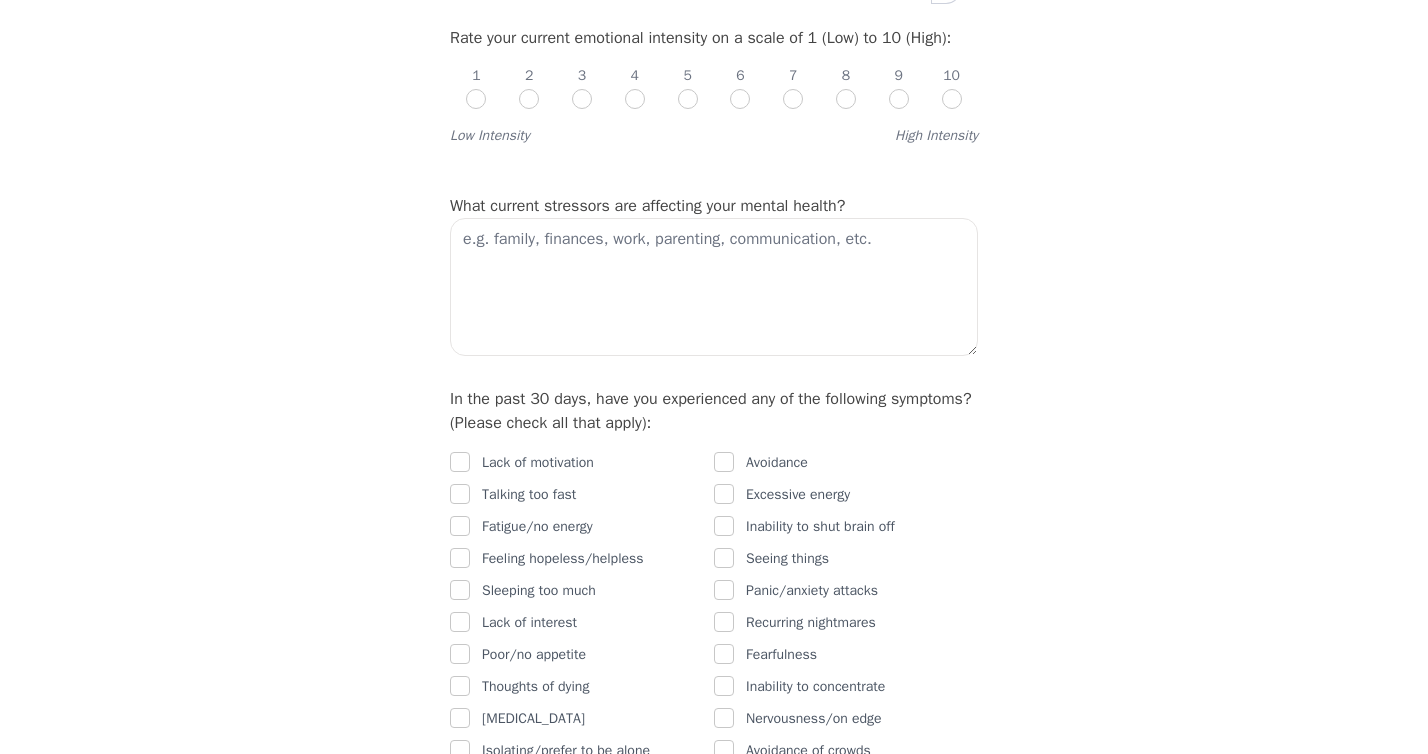 type on "Un-motivated, anxious, frustrated, stuck in life." 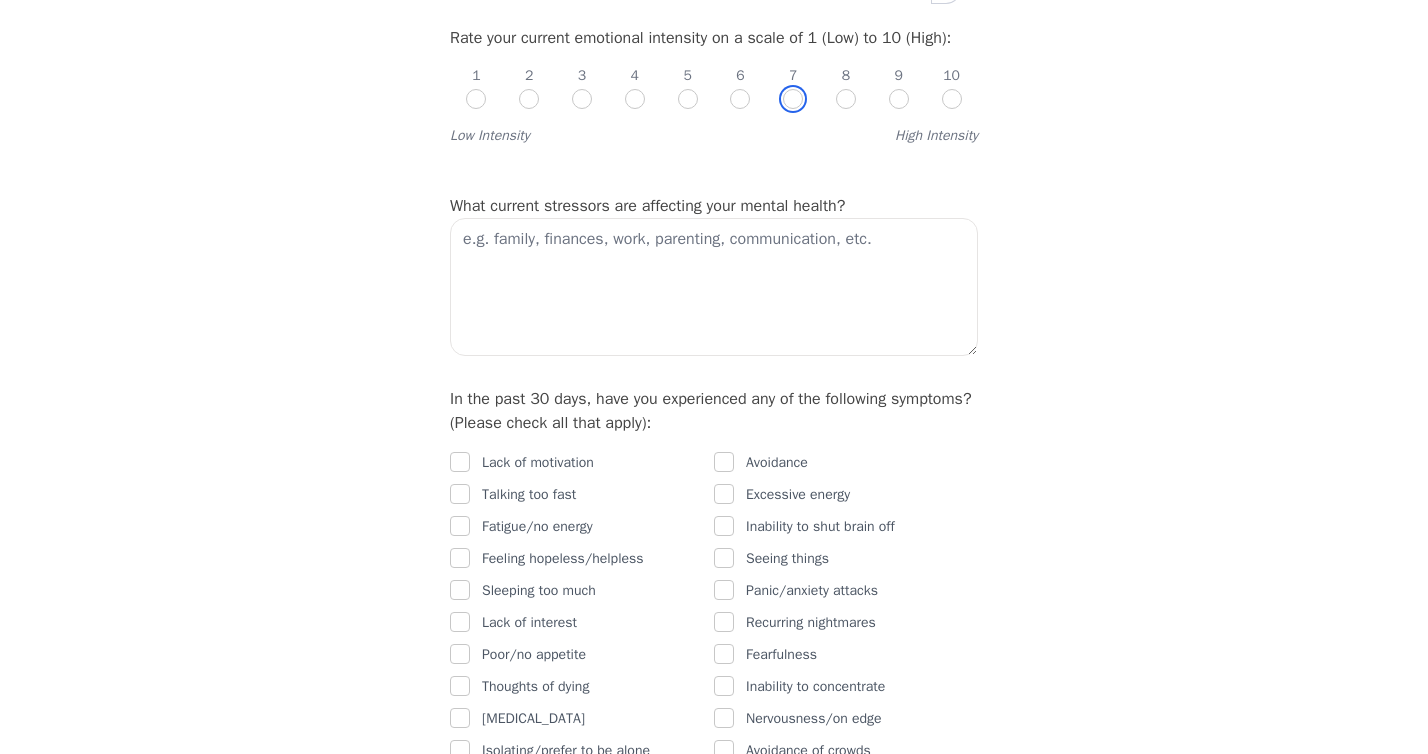 click at bounding box center [793, 99] 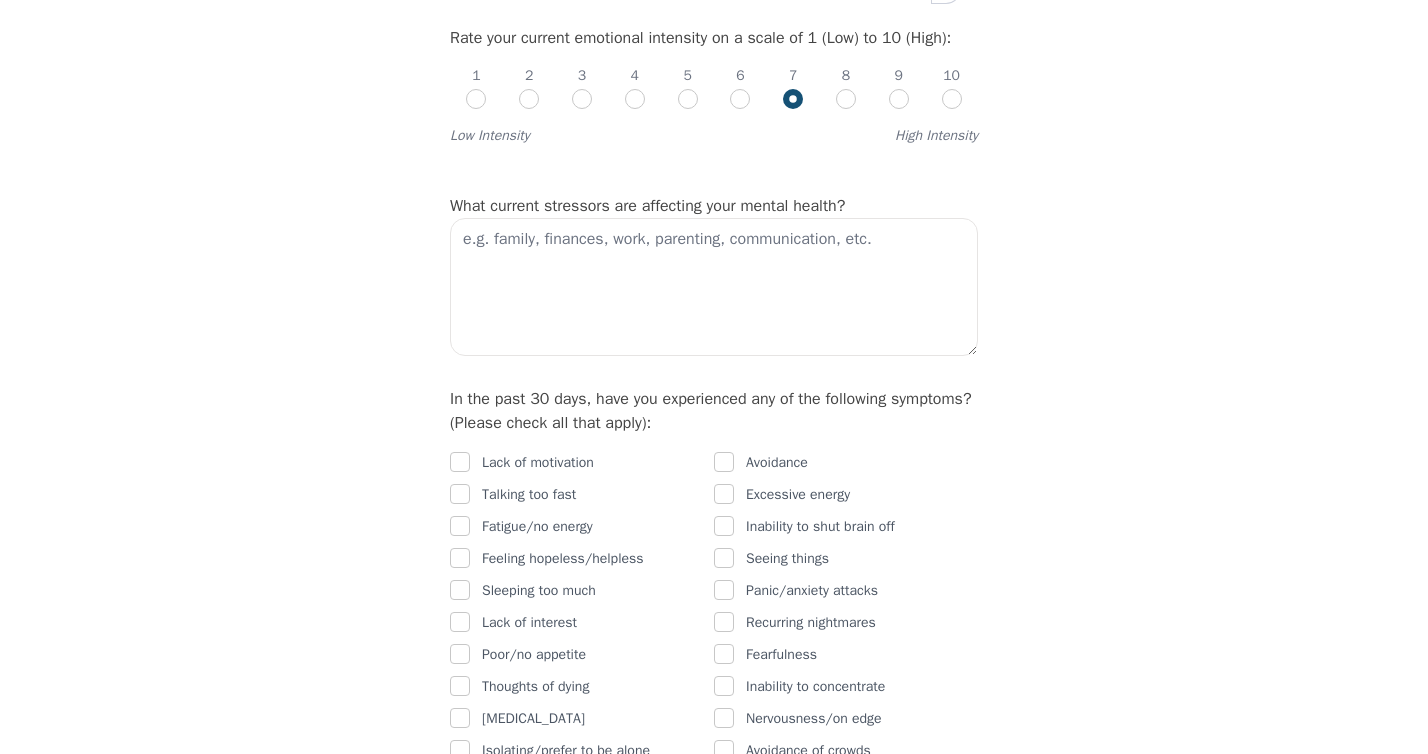 radio on "true" 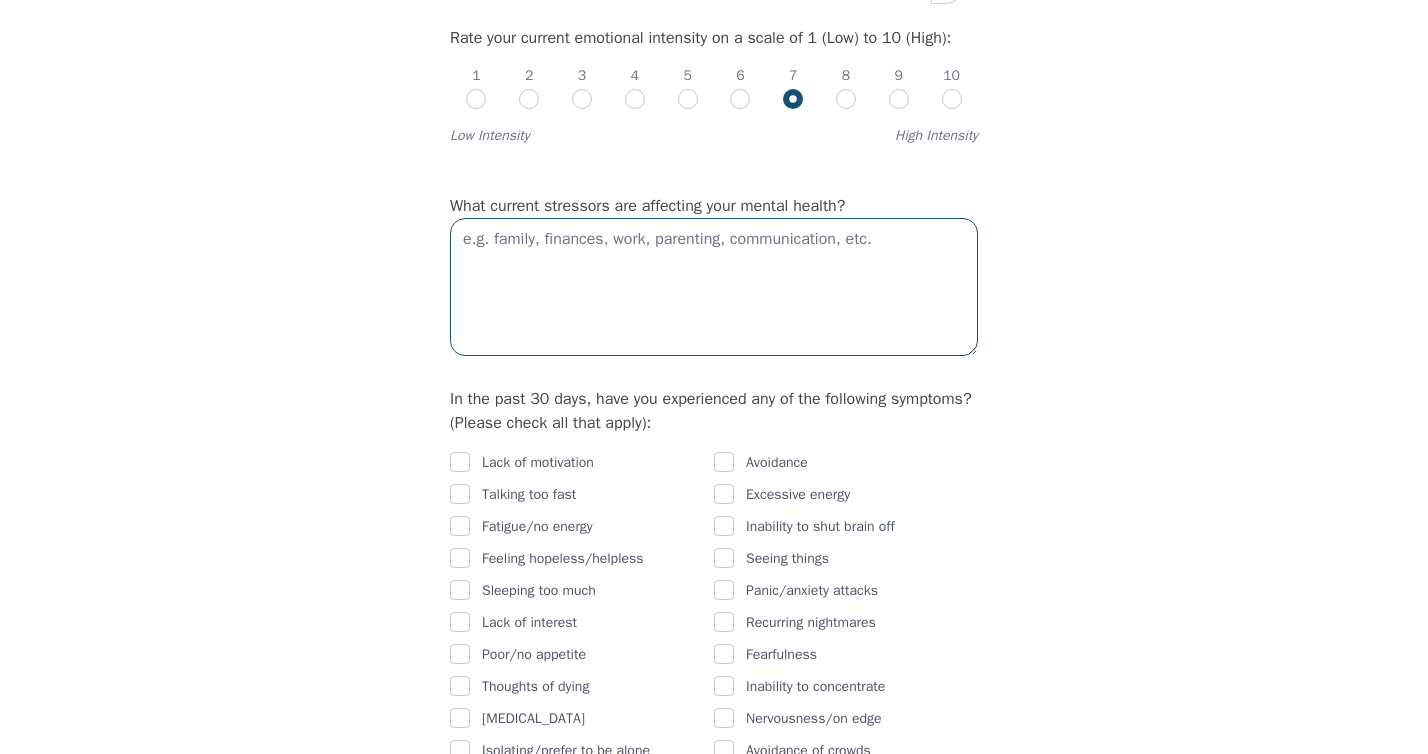 click at bounding box center [714, 287] 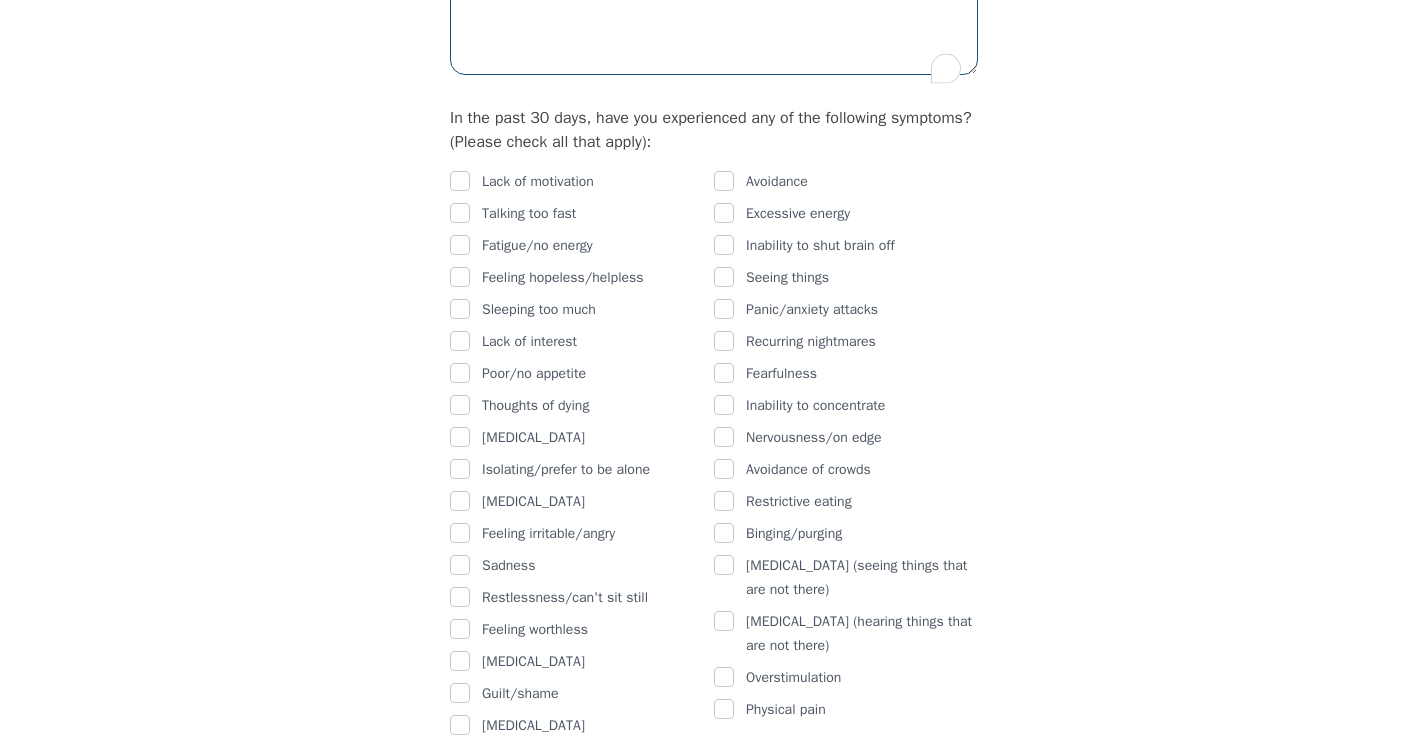 scroll, scrollTop: 1151, scrollLeft: 0, axis: vertical 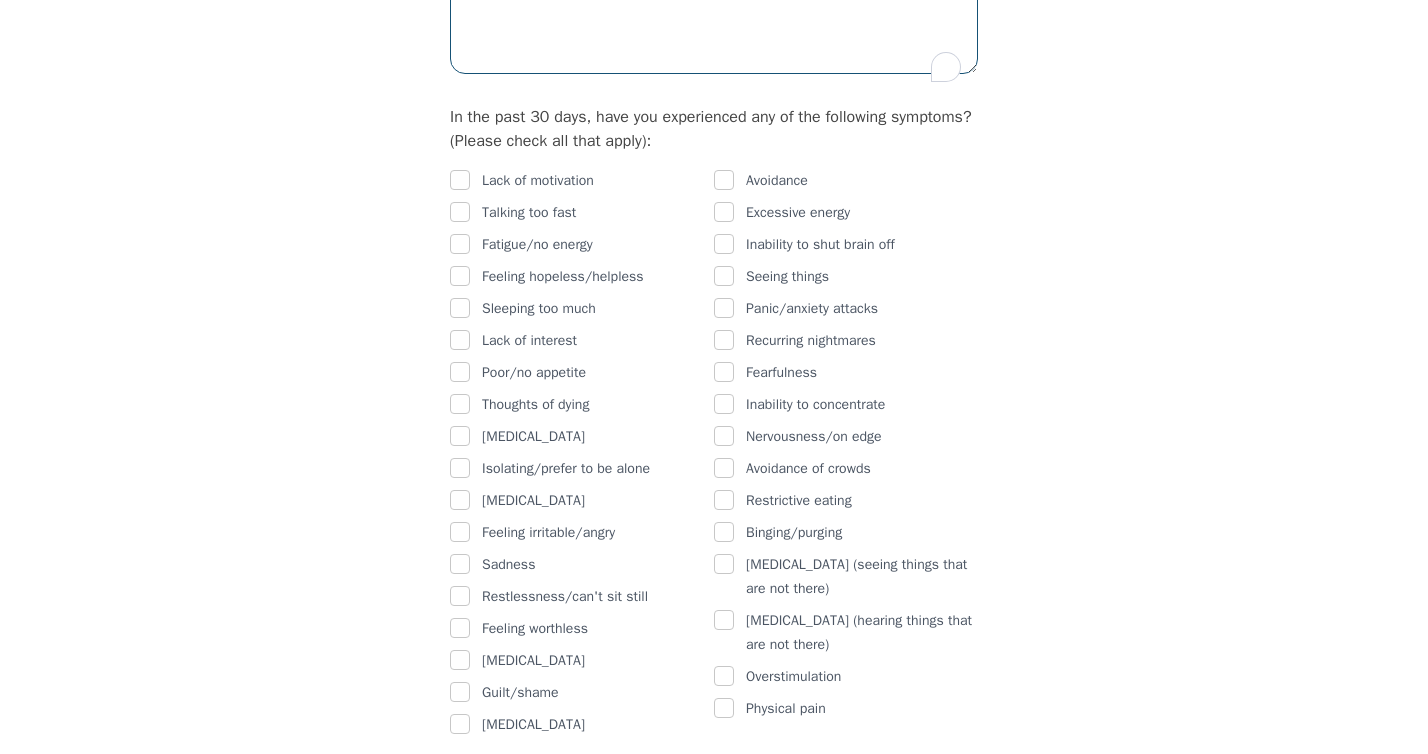 type on "Family finances, work, relationship." 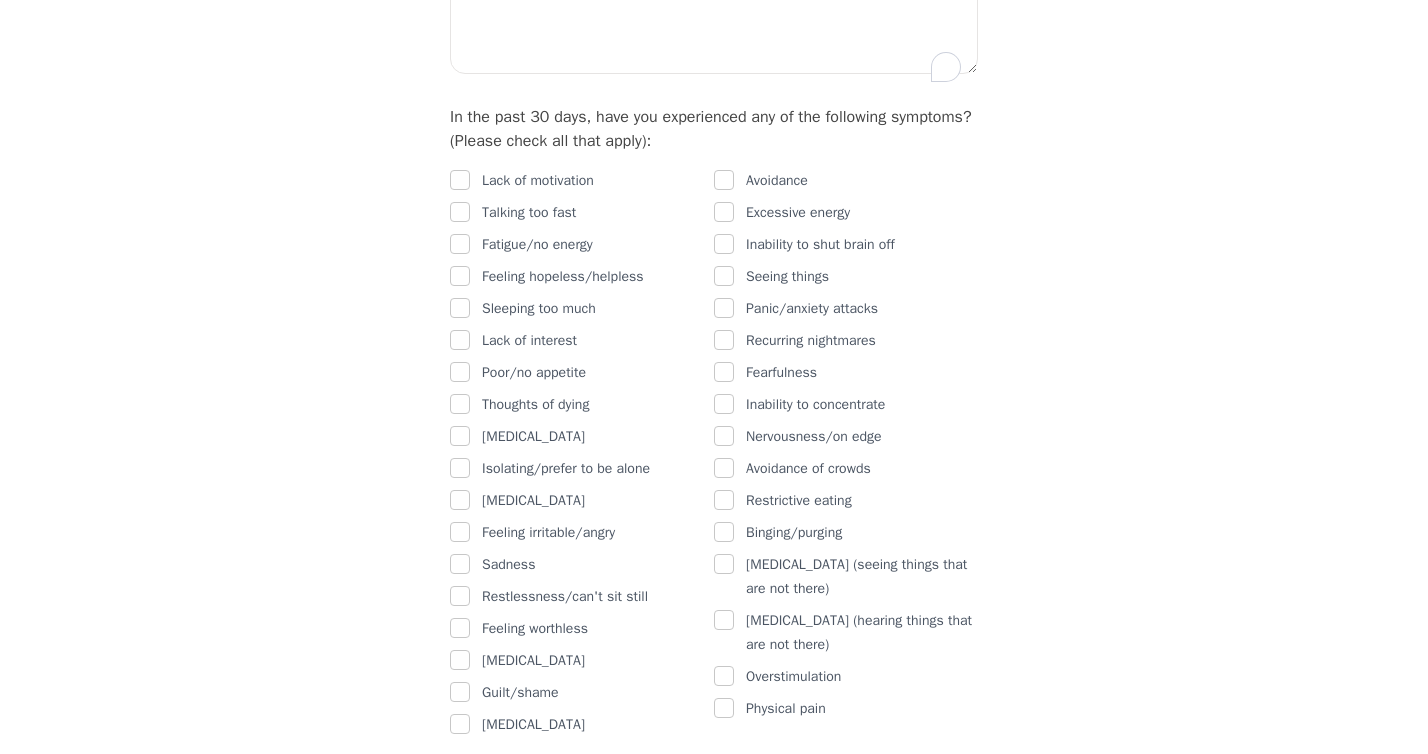 click on "Lack of motivation" at bounding box center [538, 181] 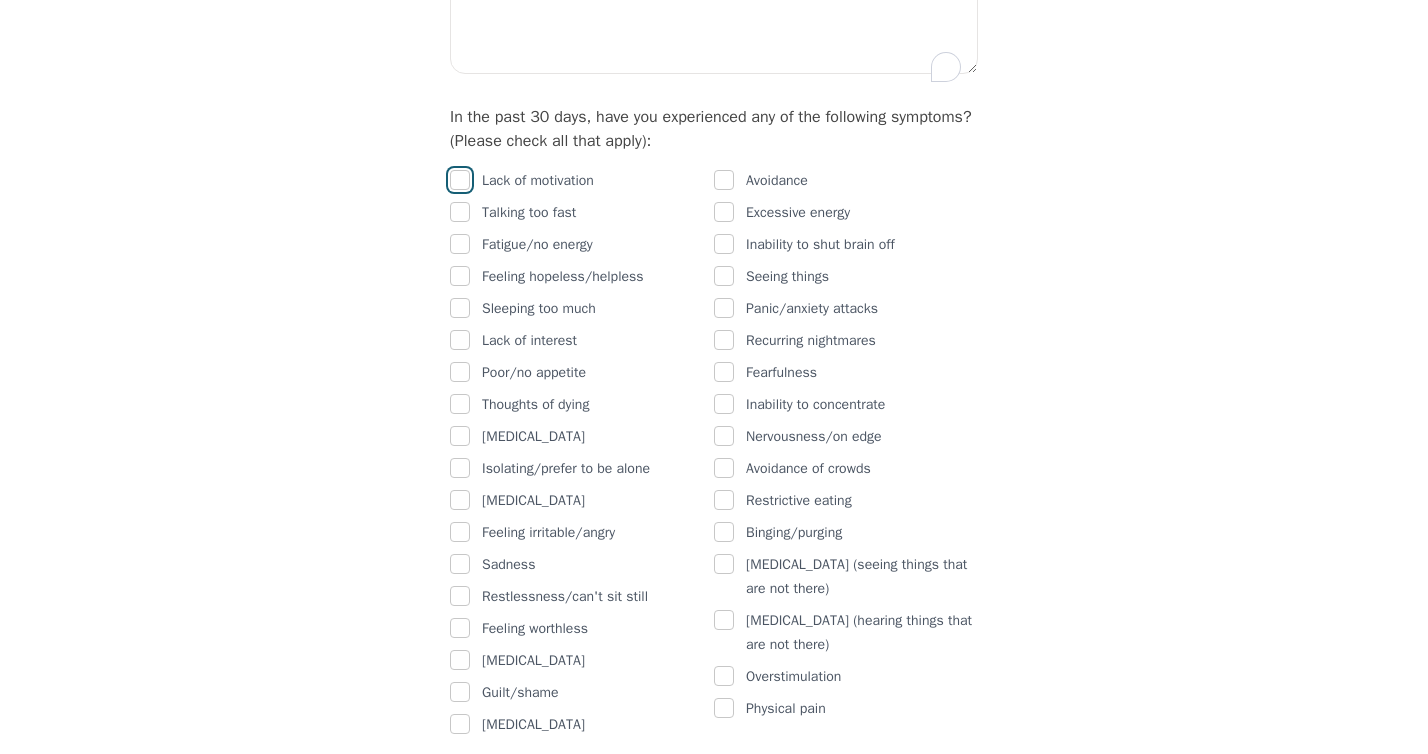 click at bounding box center (460, 180) 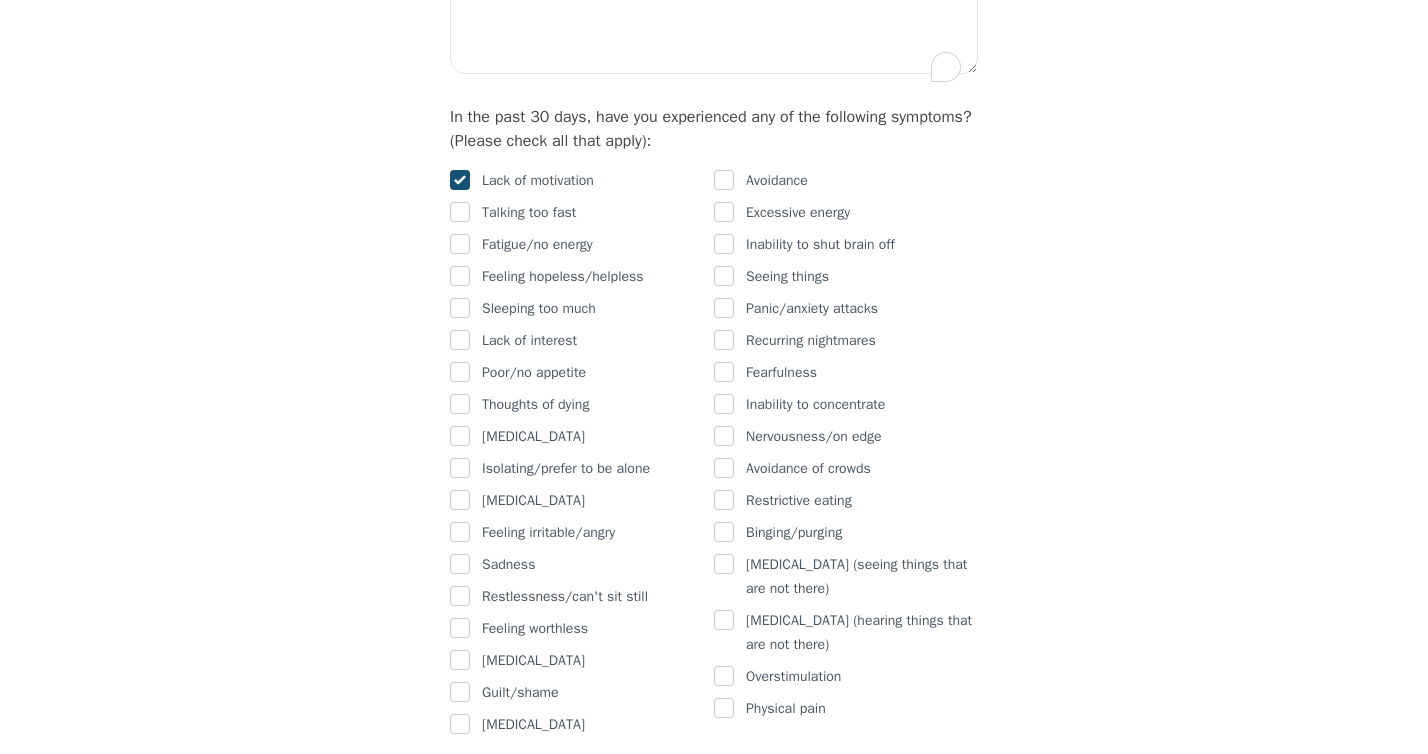 checkbox on "true" 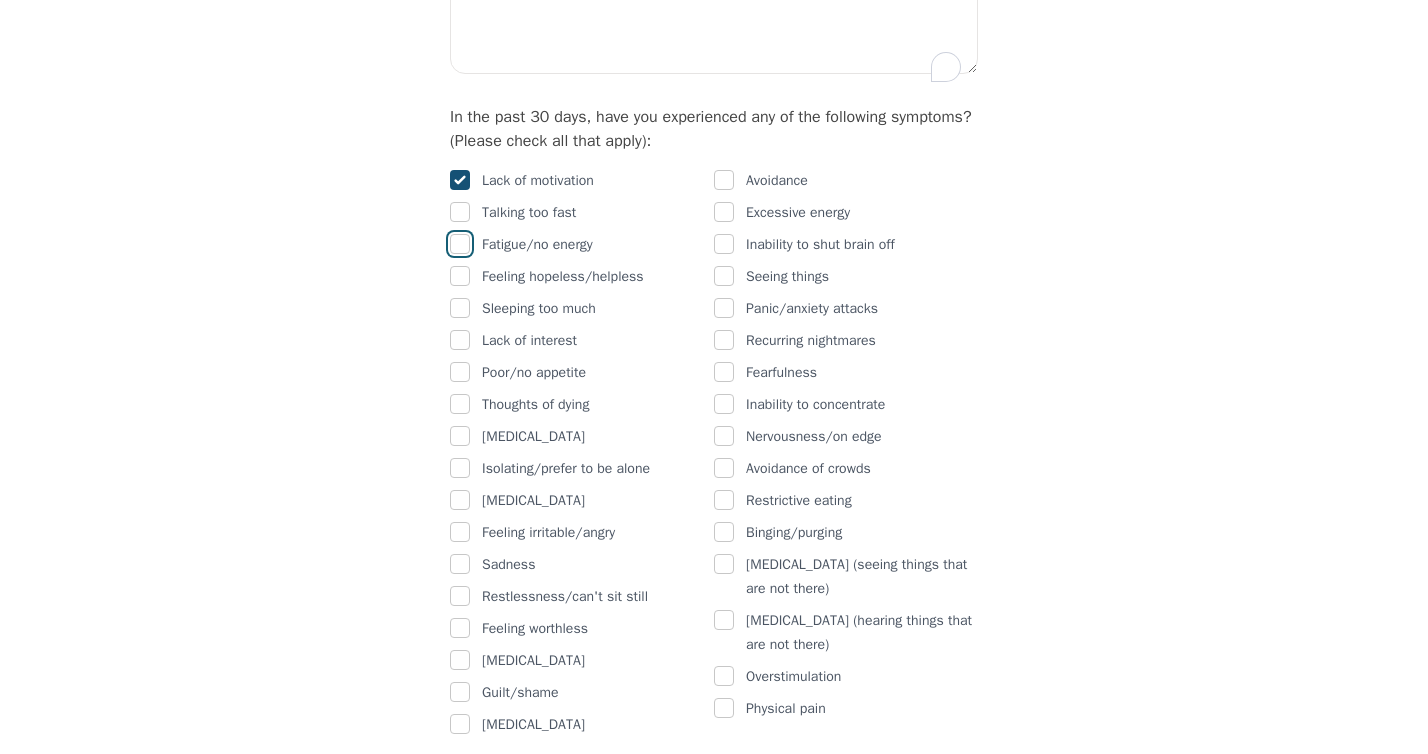 click at bounding box center (460, 244) 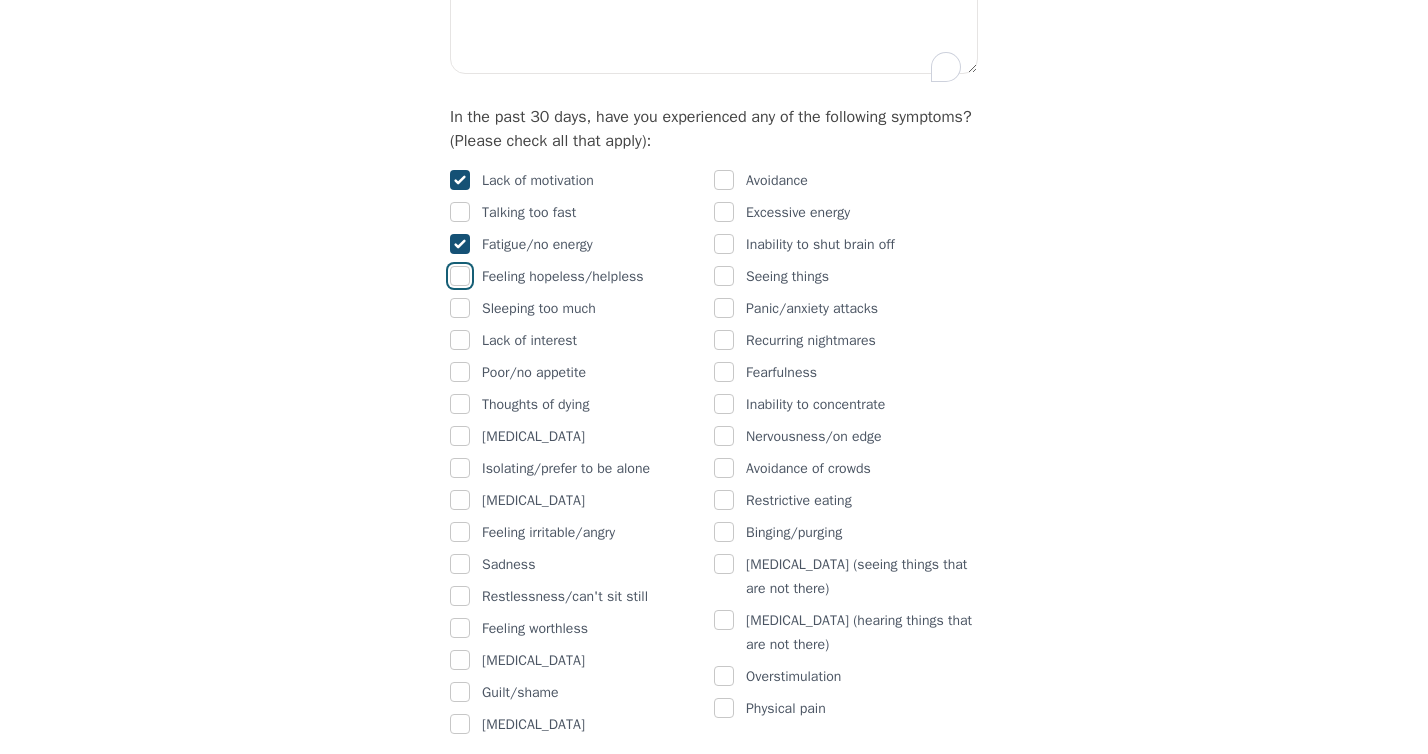 click at bounding box center [460, 276] 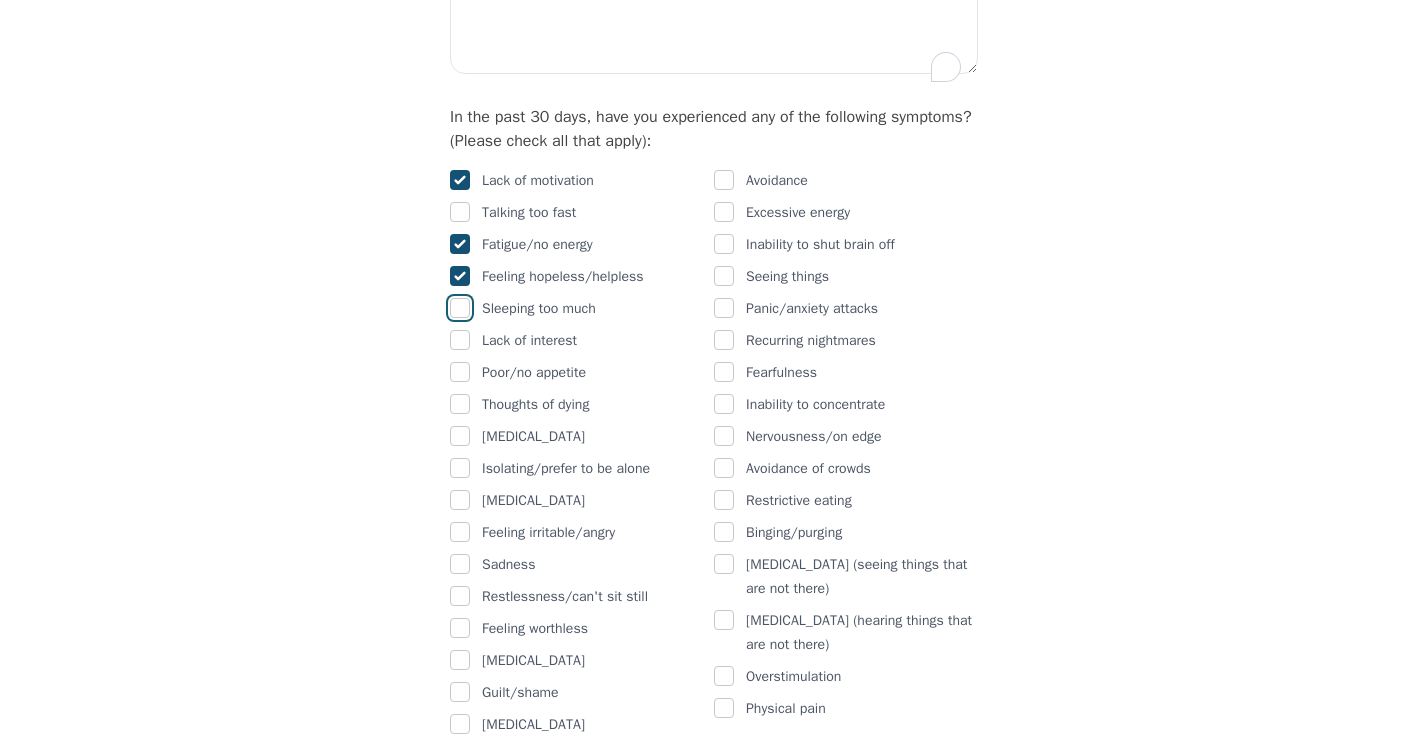 click at bounding box center (460, 308) 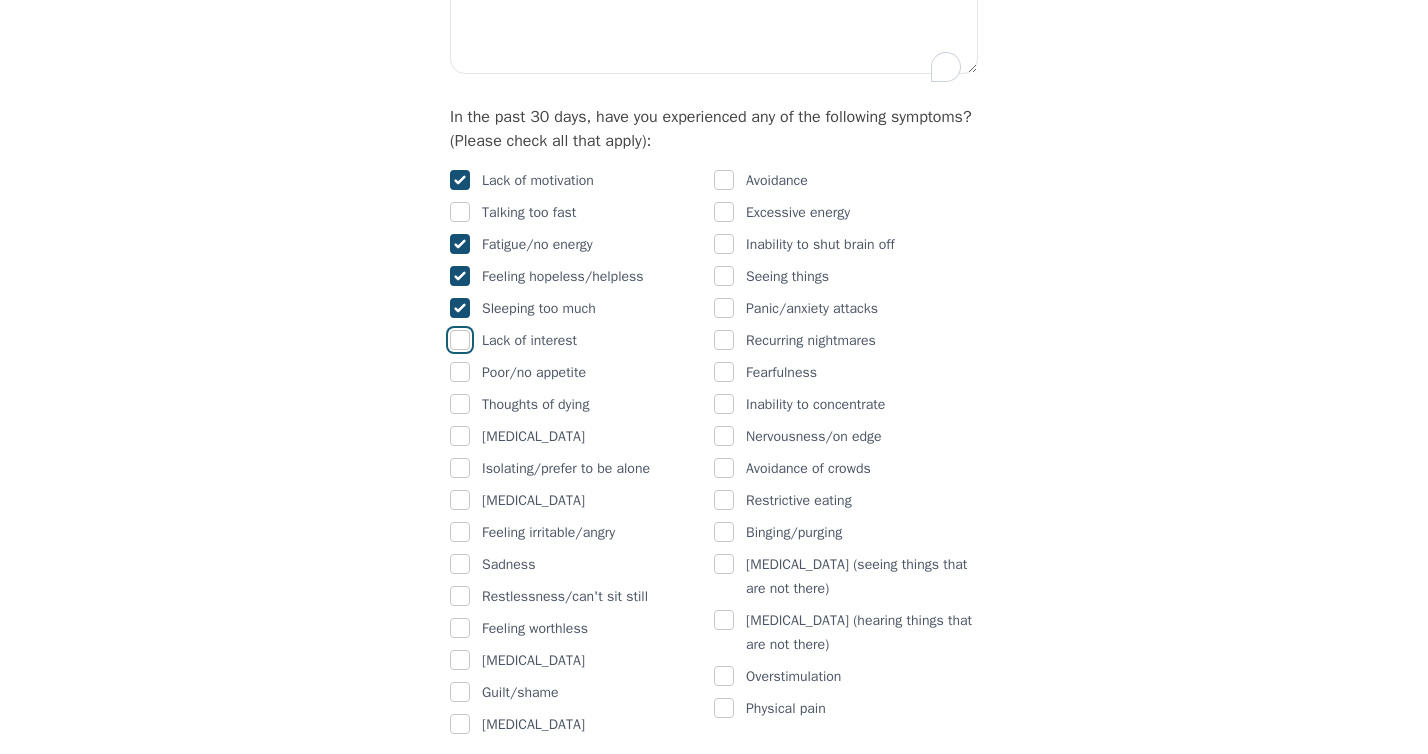 click at bounding box center [460, 340] 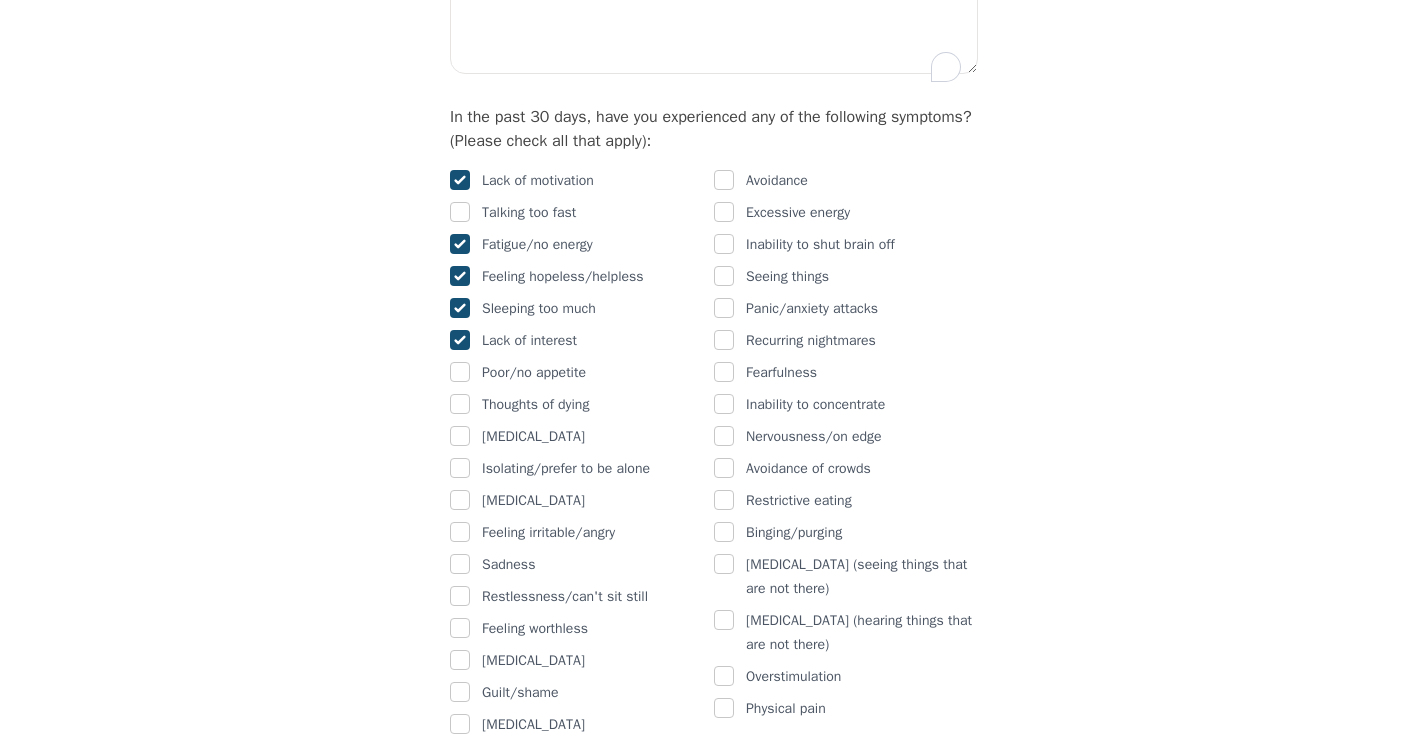 checkbox on "true" 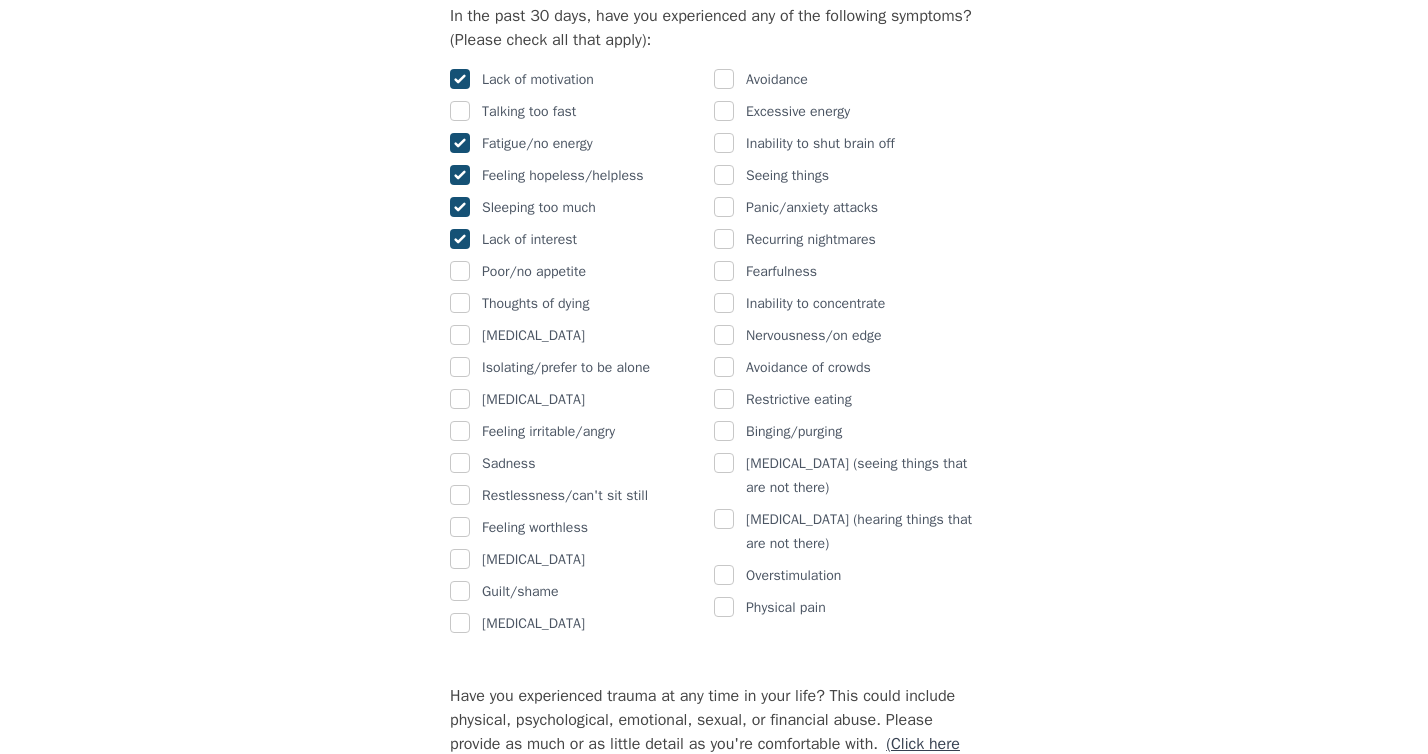 scroll, scrollTop: 1273, scrollLeft: 0, axis: vertical 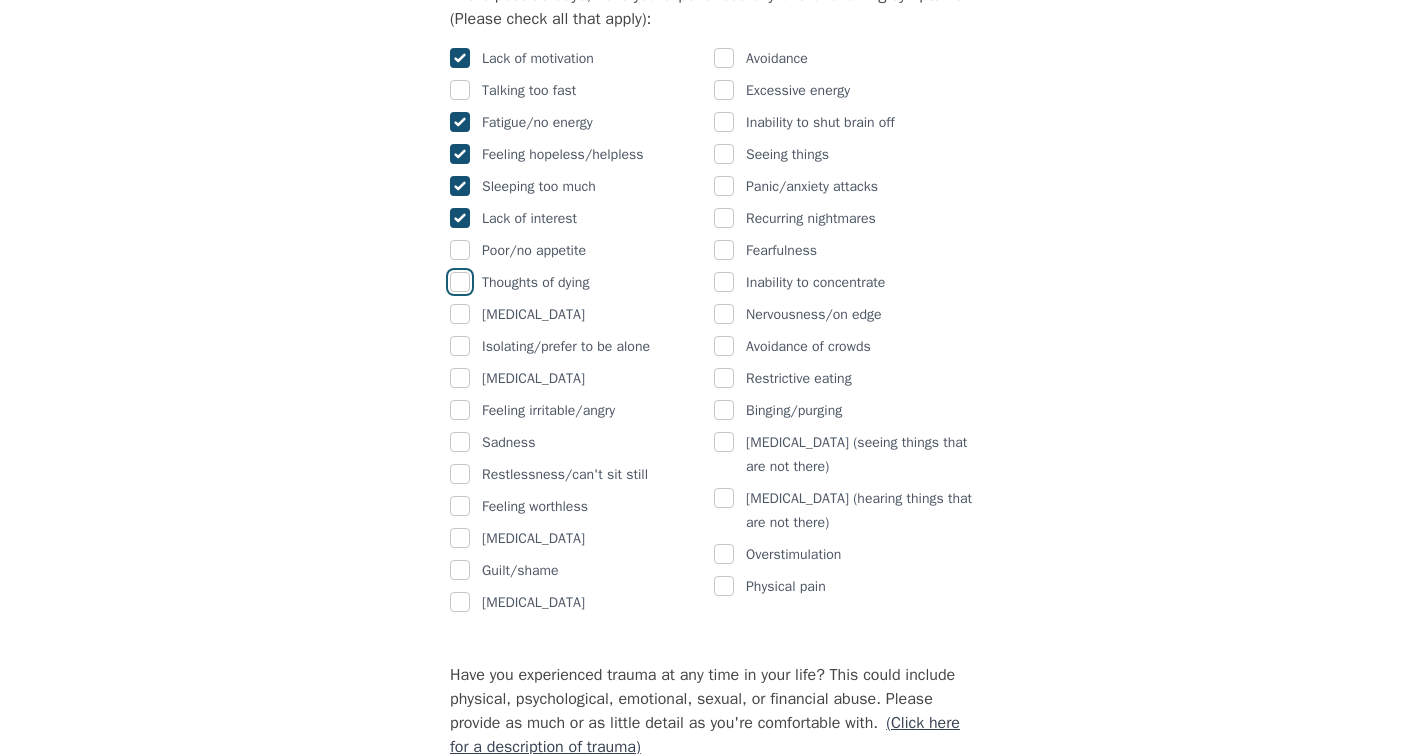 click at bounding box center [460, 282] 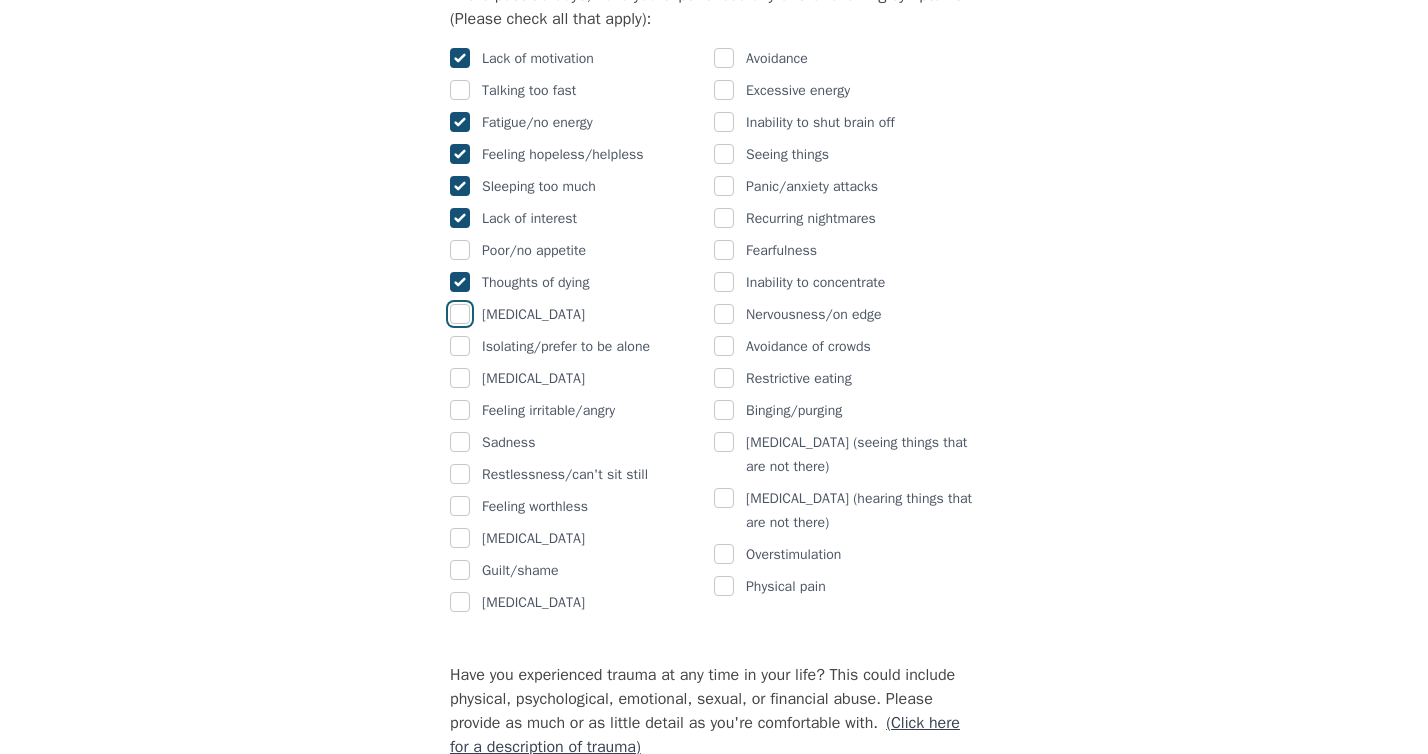 click at bounding box center [460, 314] 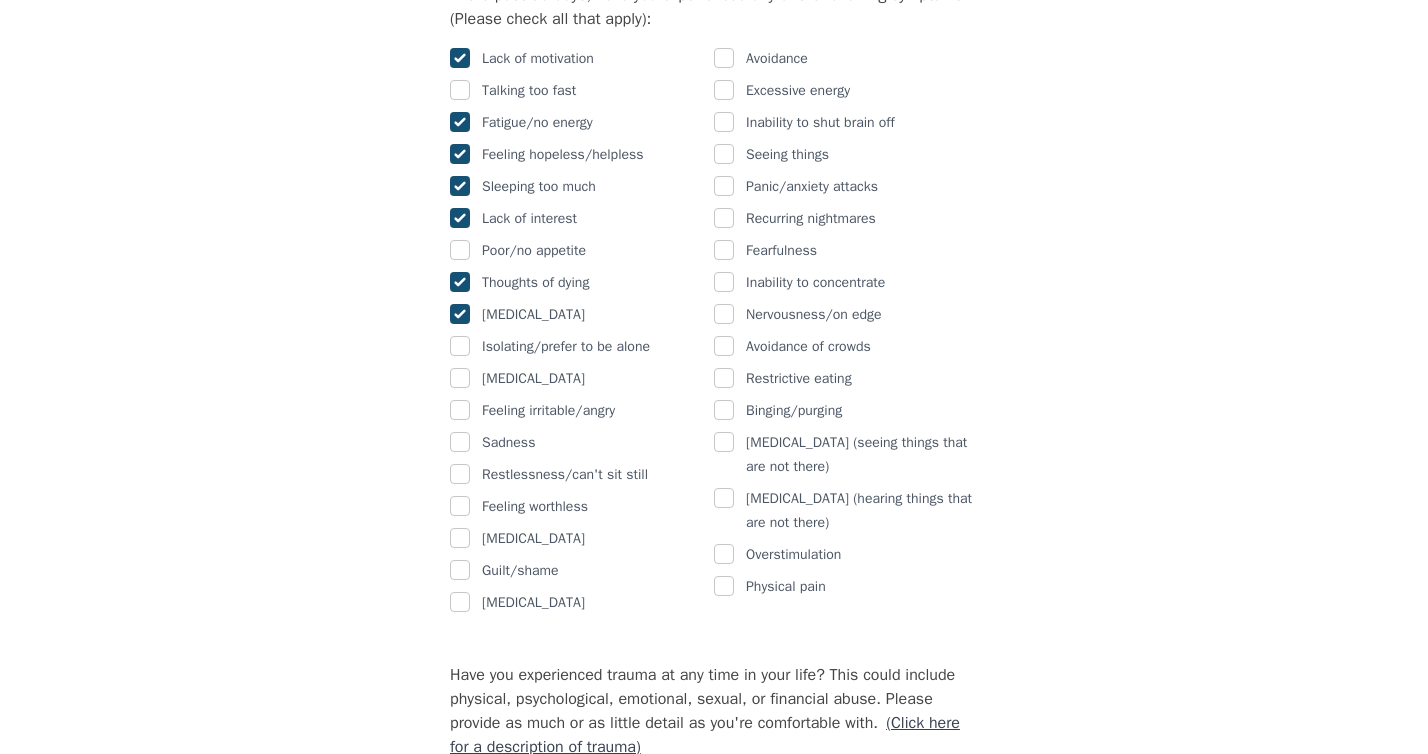 checkbox on "true" 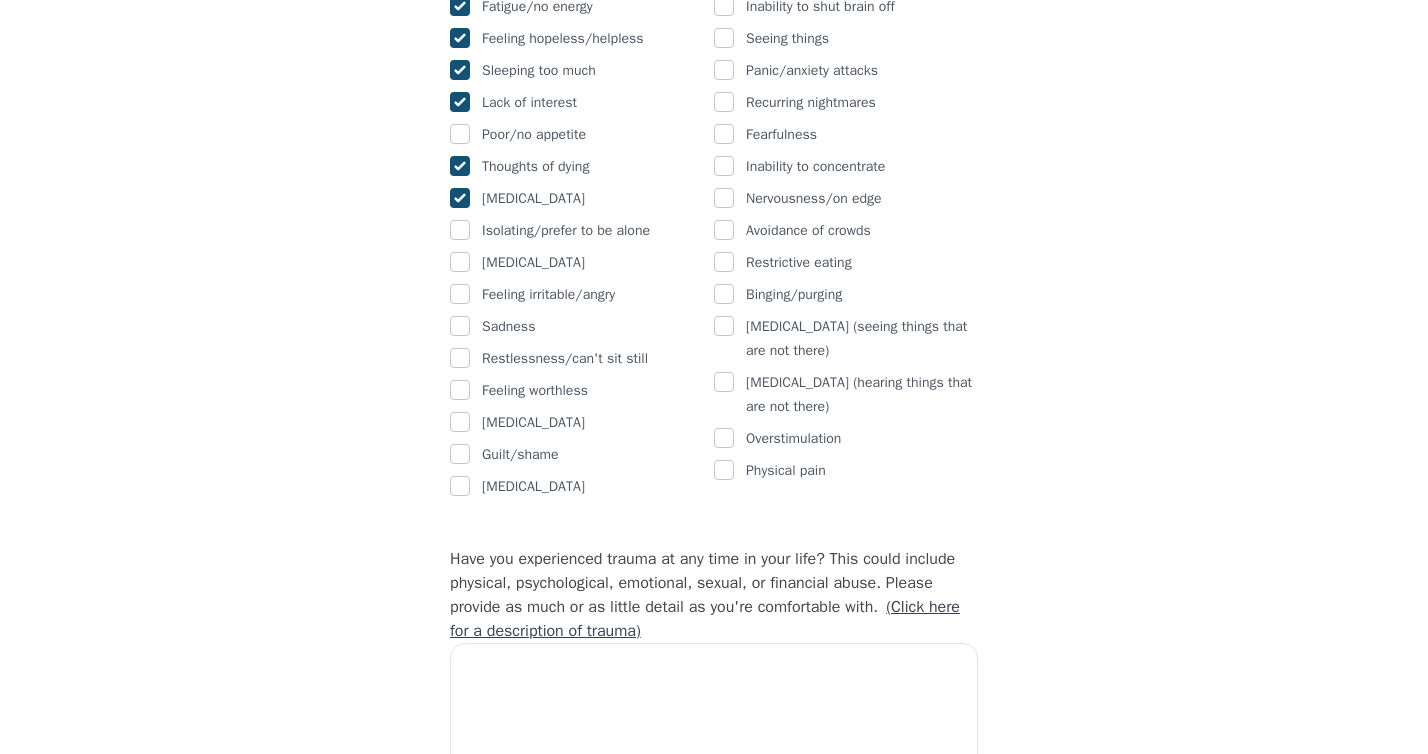 scroll, scrollTop: 1405, scrollLeft: 0, axis: vertical 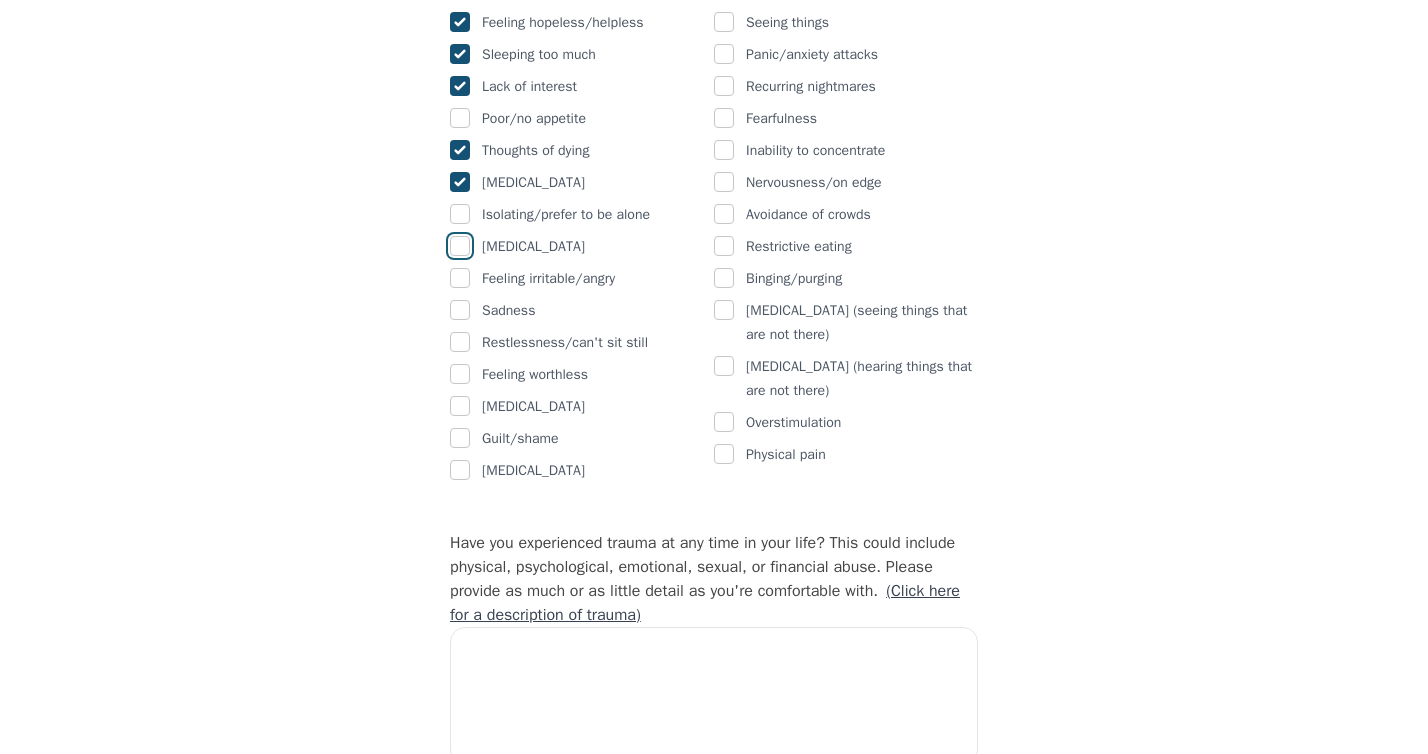 click at bounding box center [460, 246] 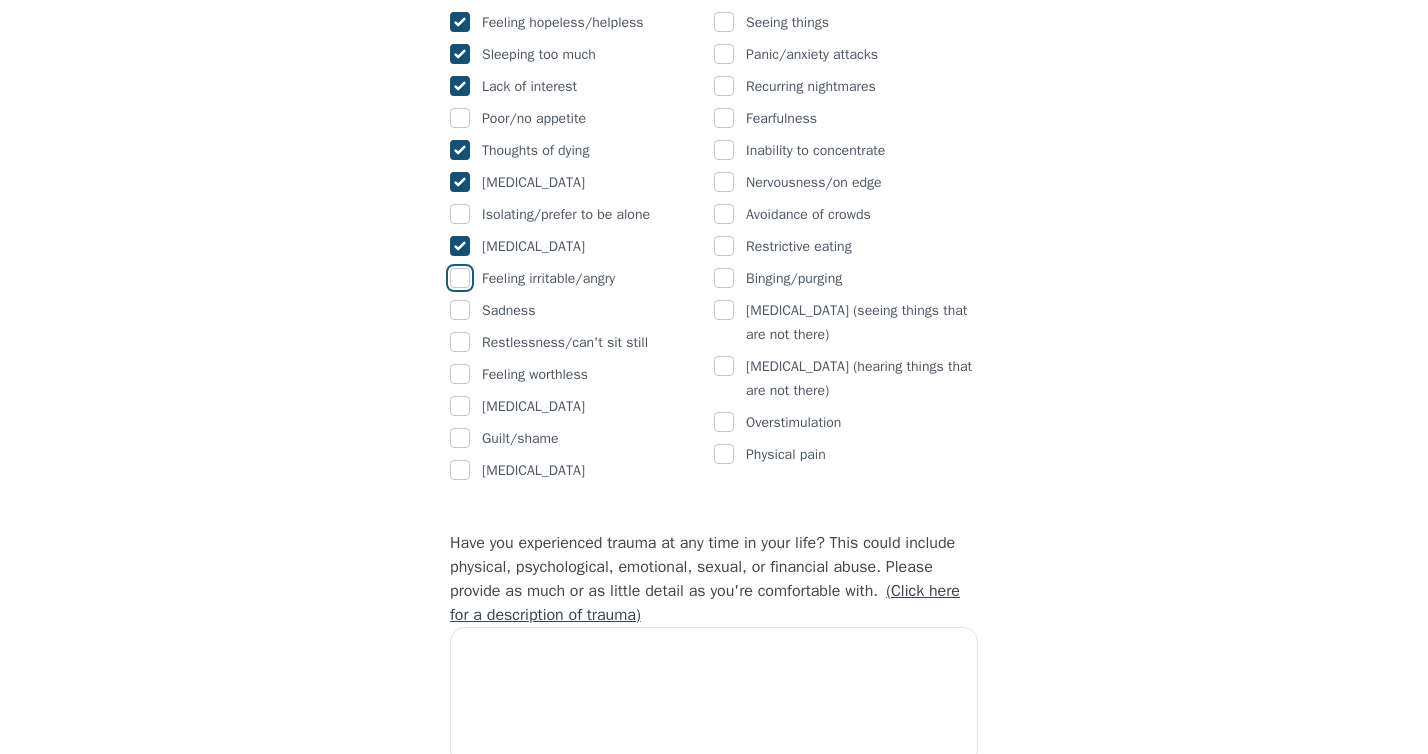 click at bounding box center (460, 278) 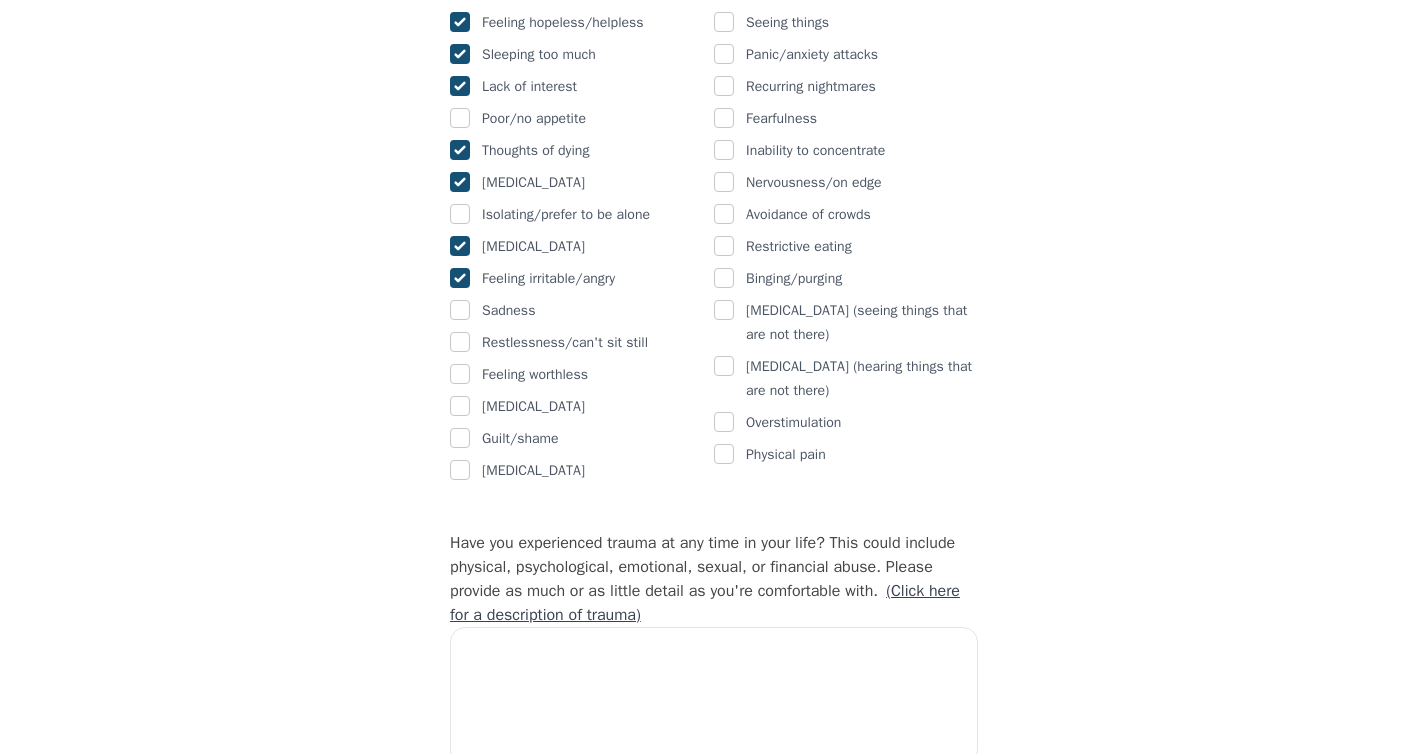 checkbox on "true" 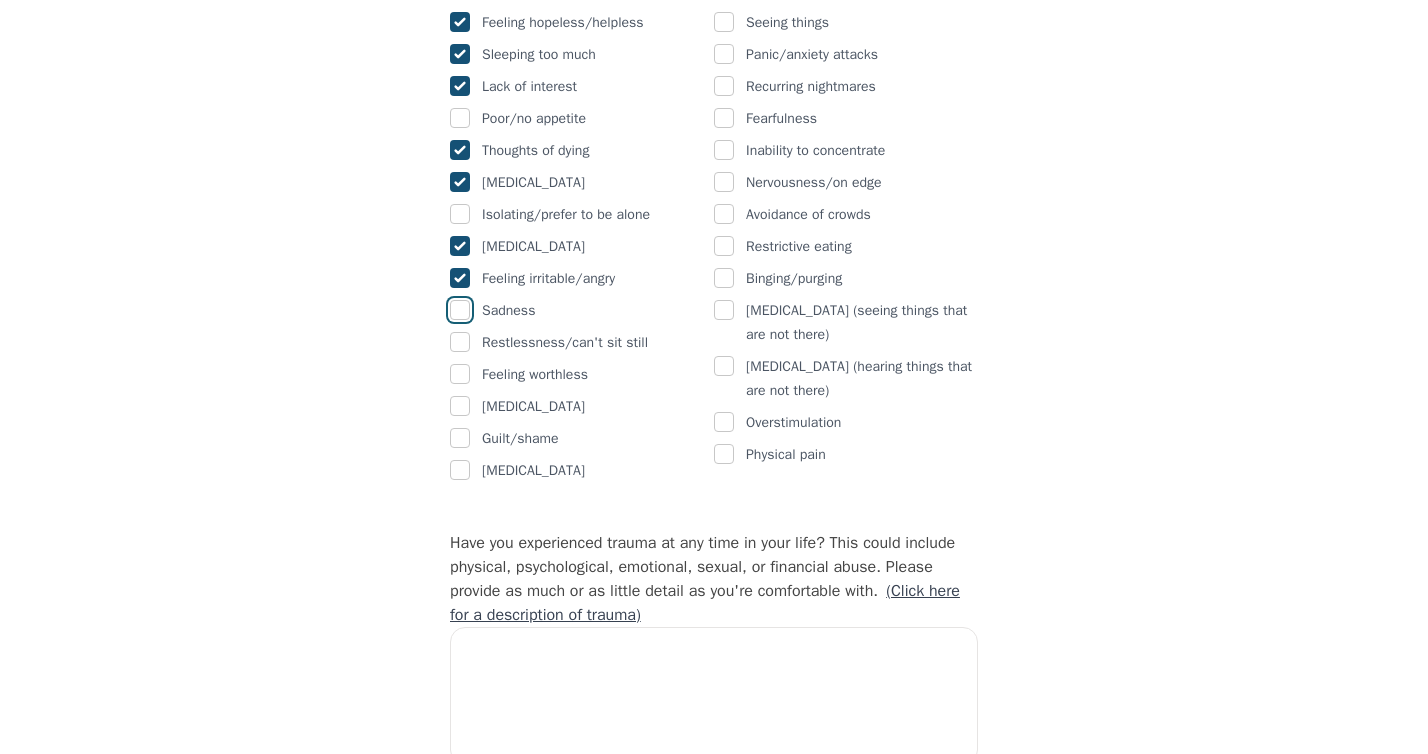click at bounding box center [460, 310] 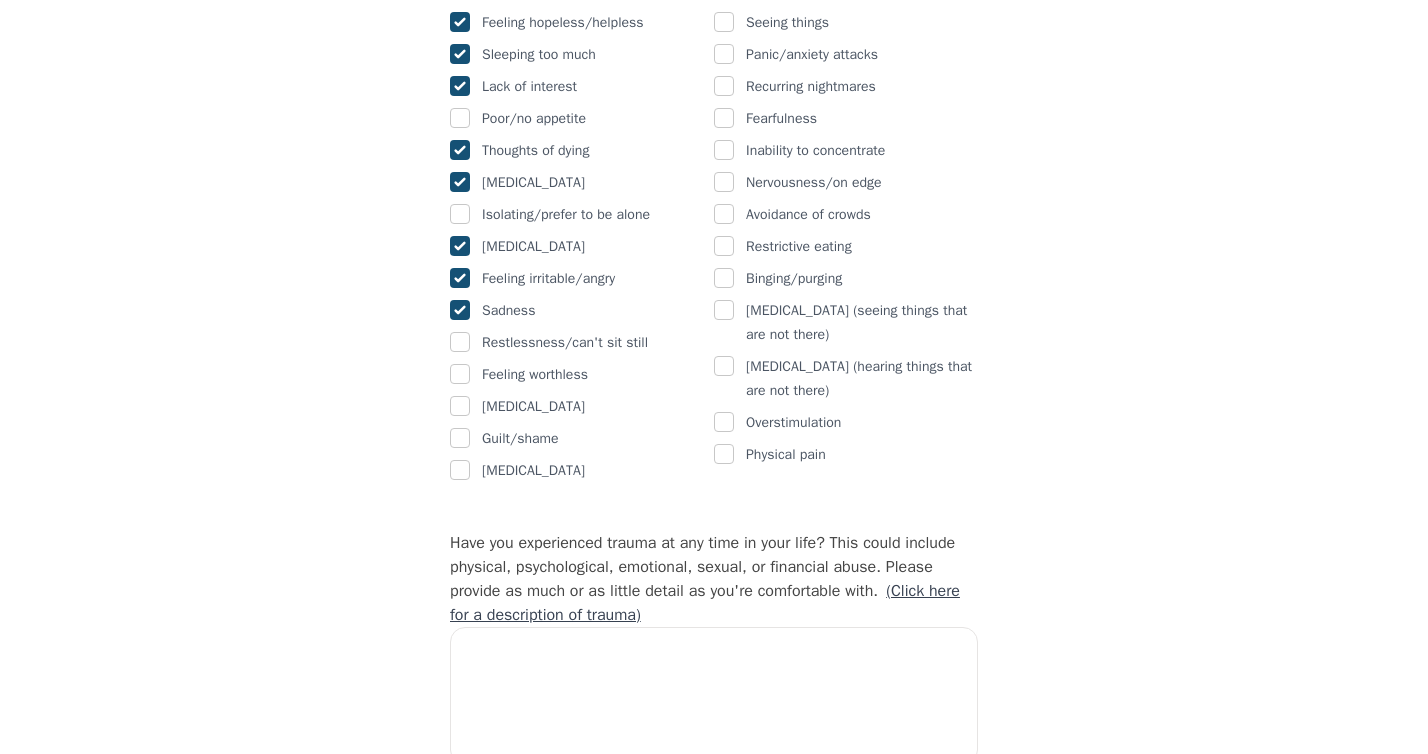 checkbox on "true" 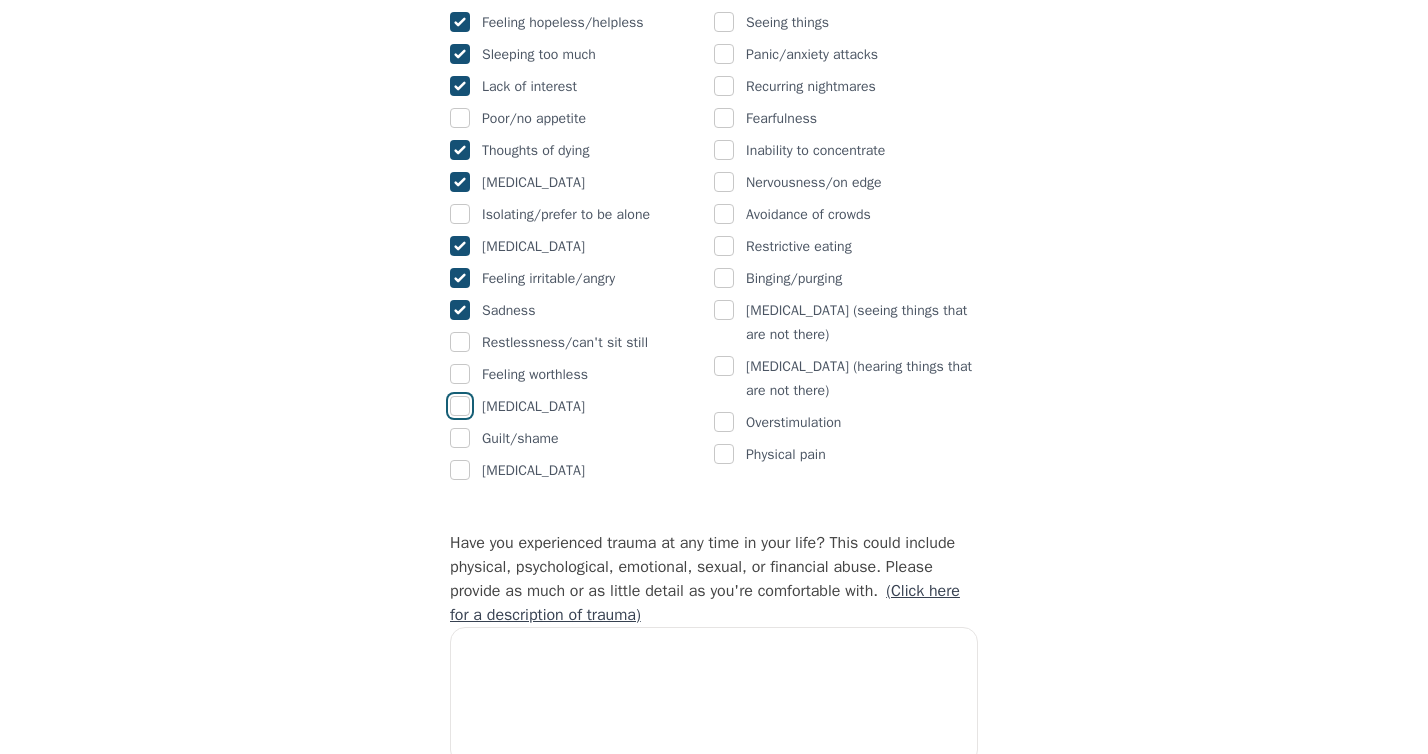 click at bounding box center [460, 406] 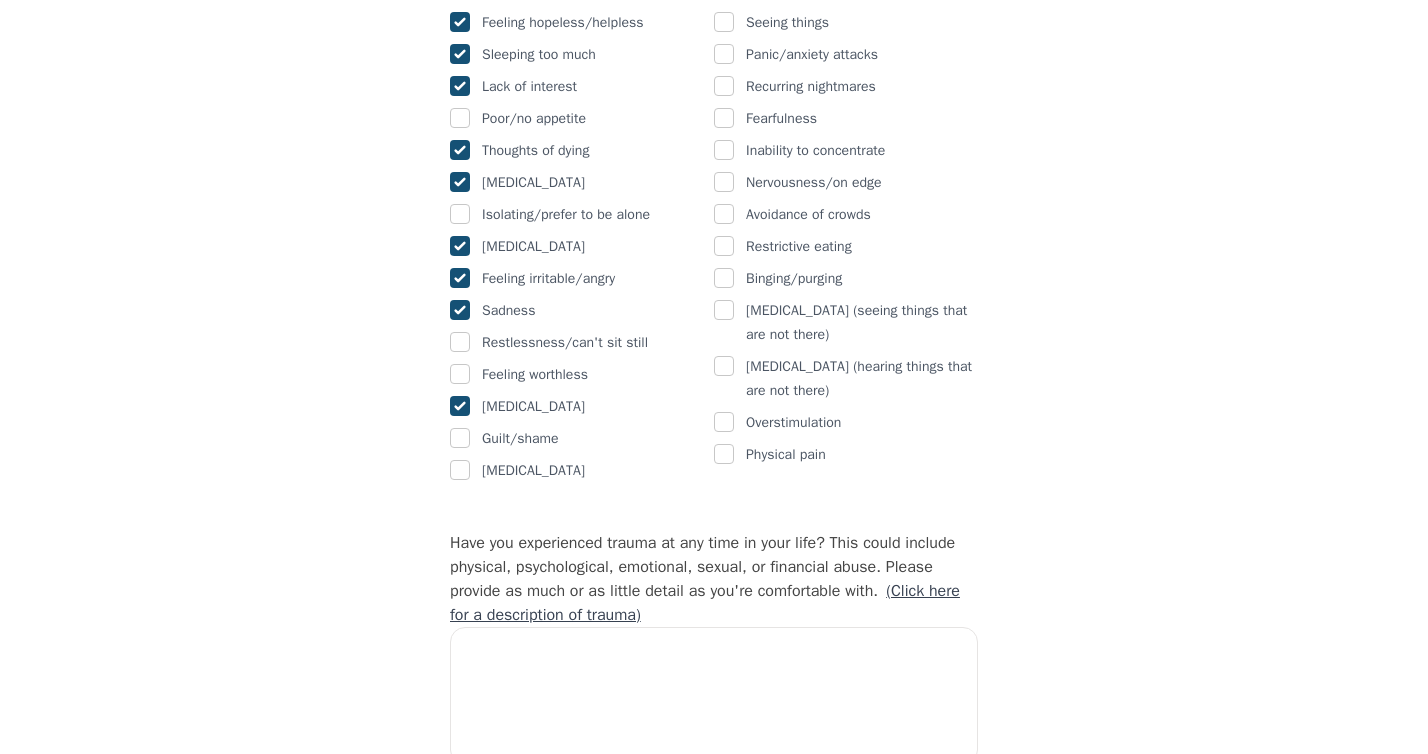 checkbox on "true" 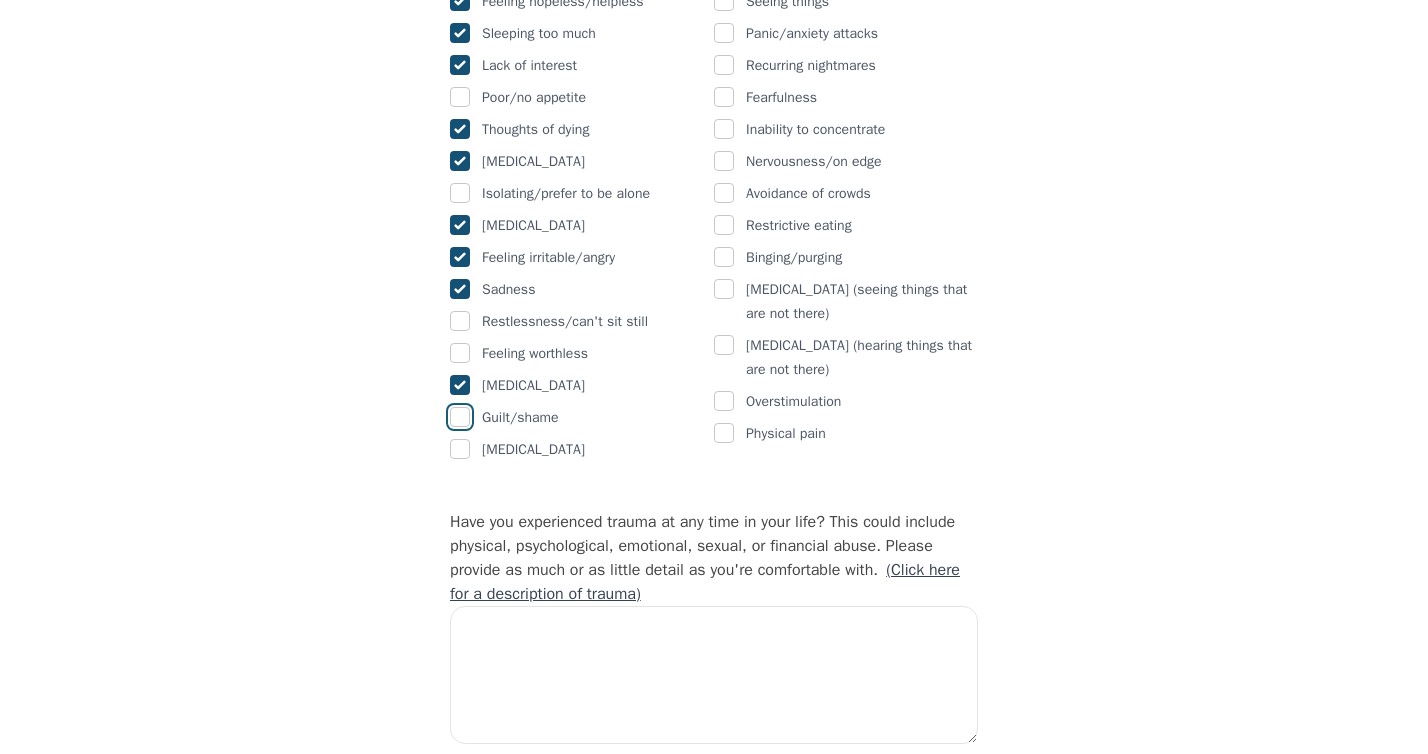 click at bounding box center (460, 417) 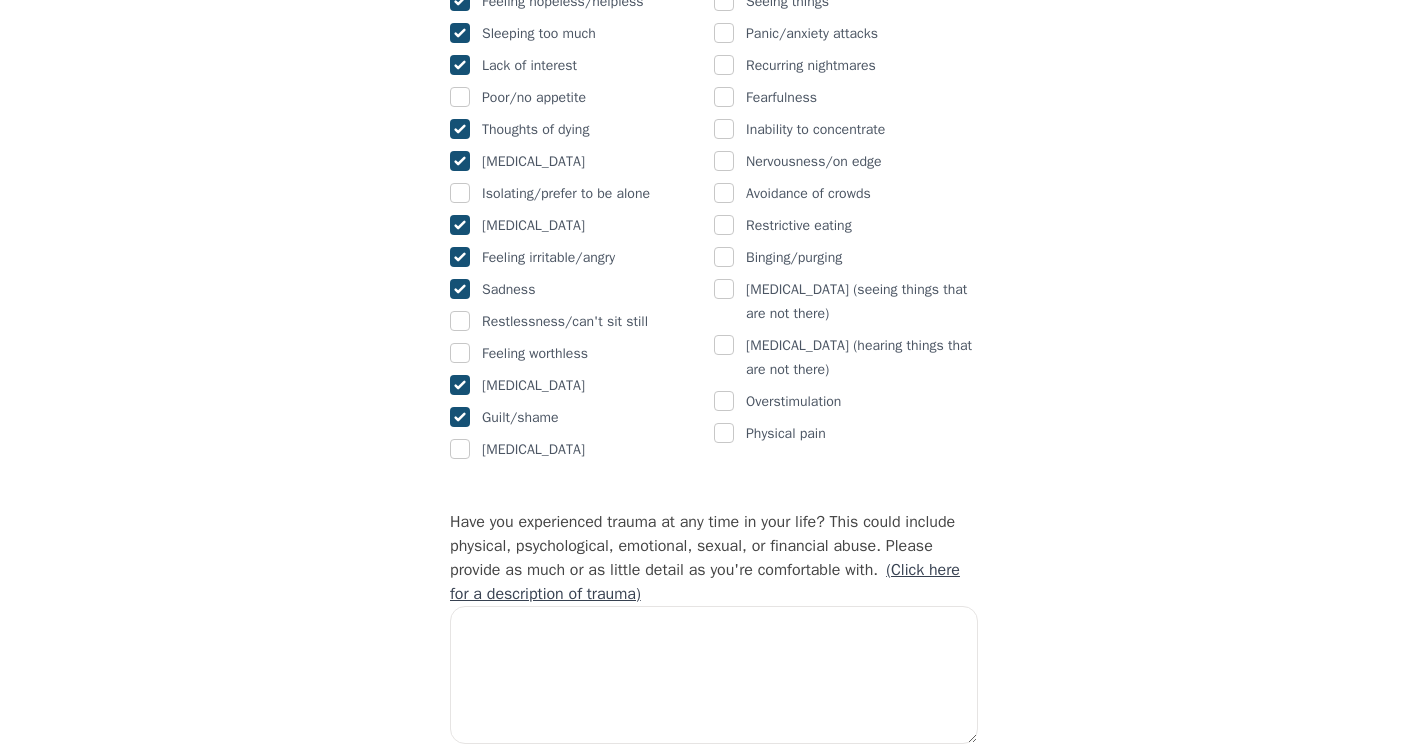 checkbox on "true" 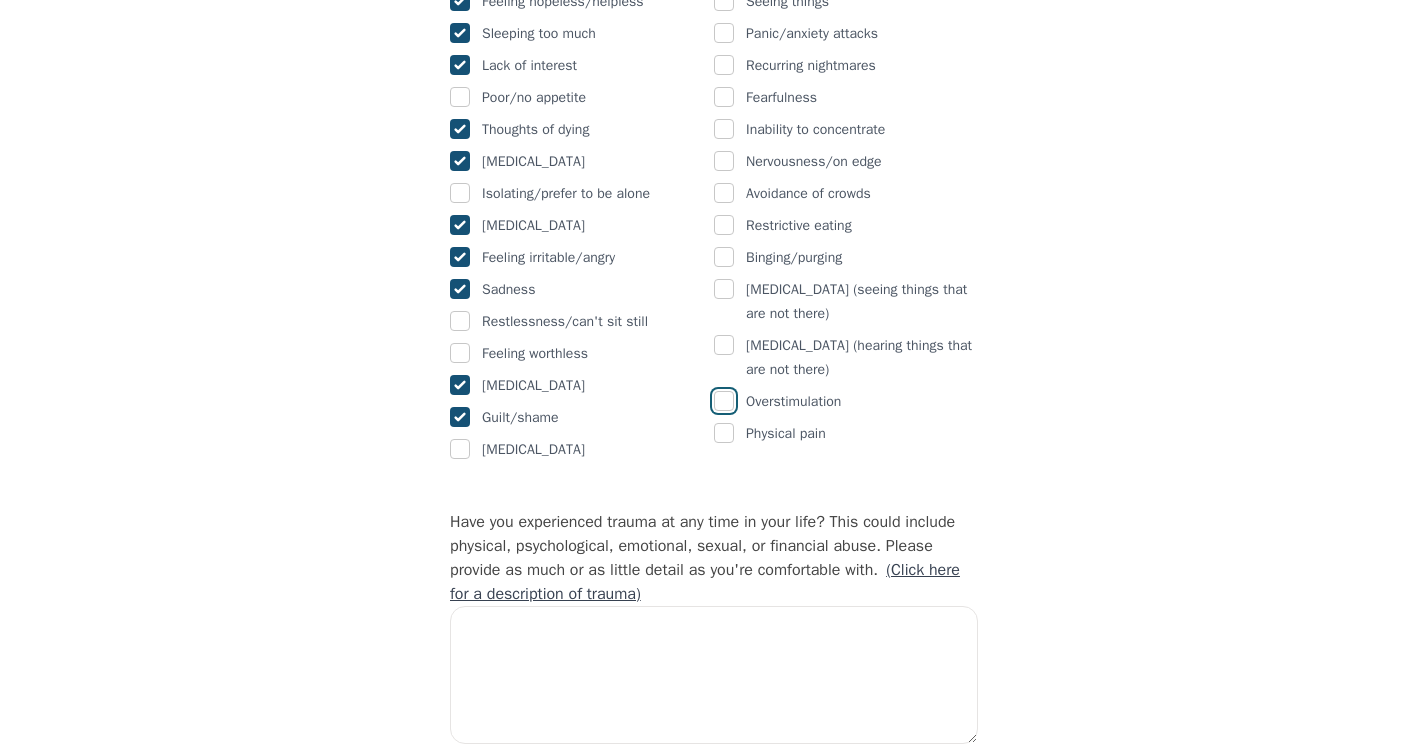 click at bounding box center (724, 401) 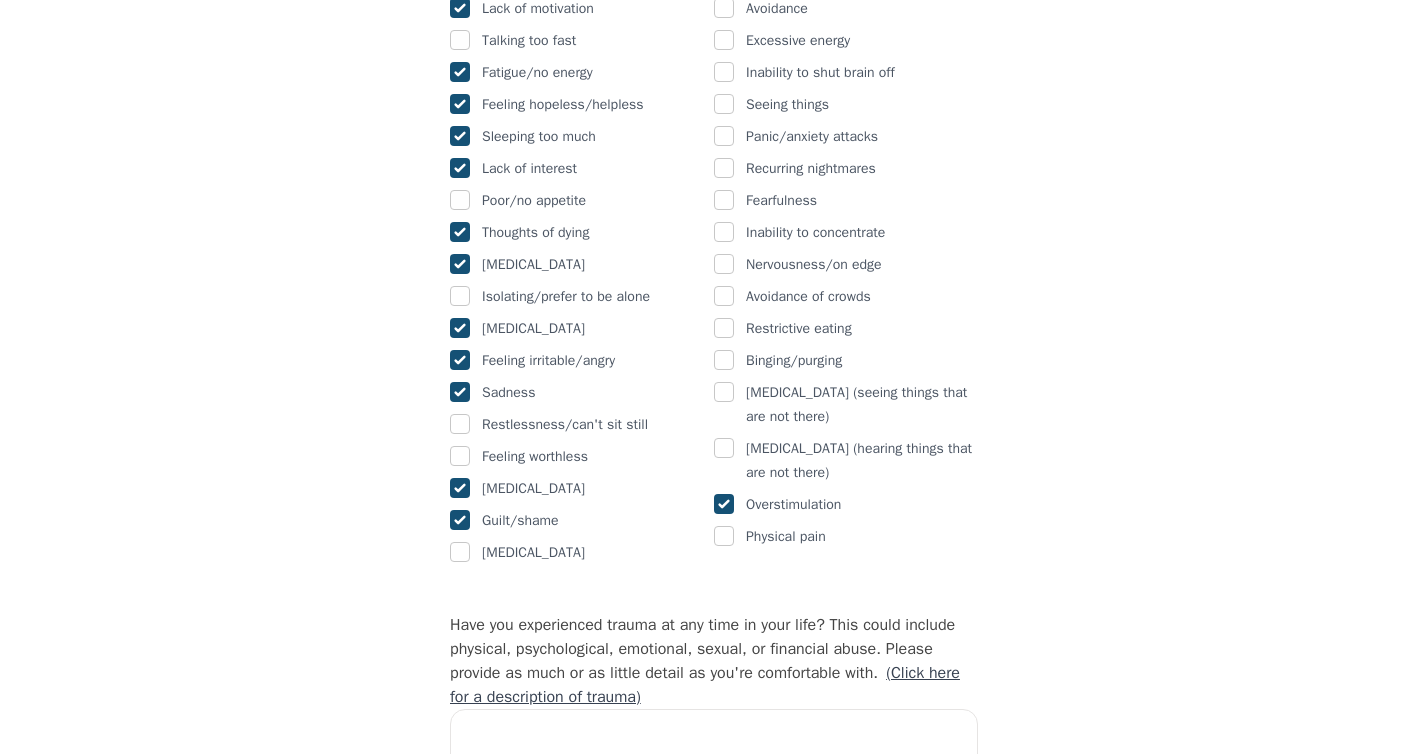 scroll, scrollTop: 1318, scrollLeft: 0, axis: vertical 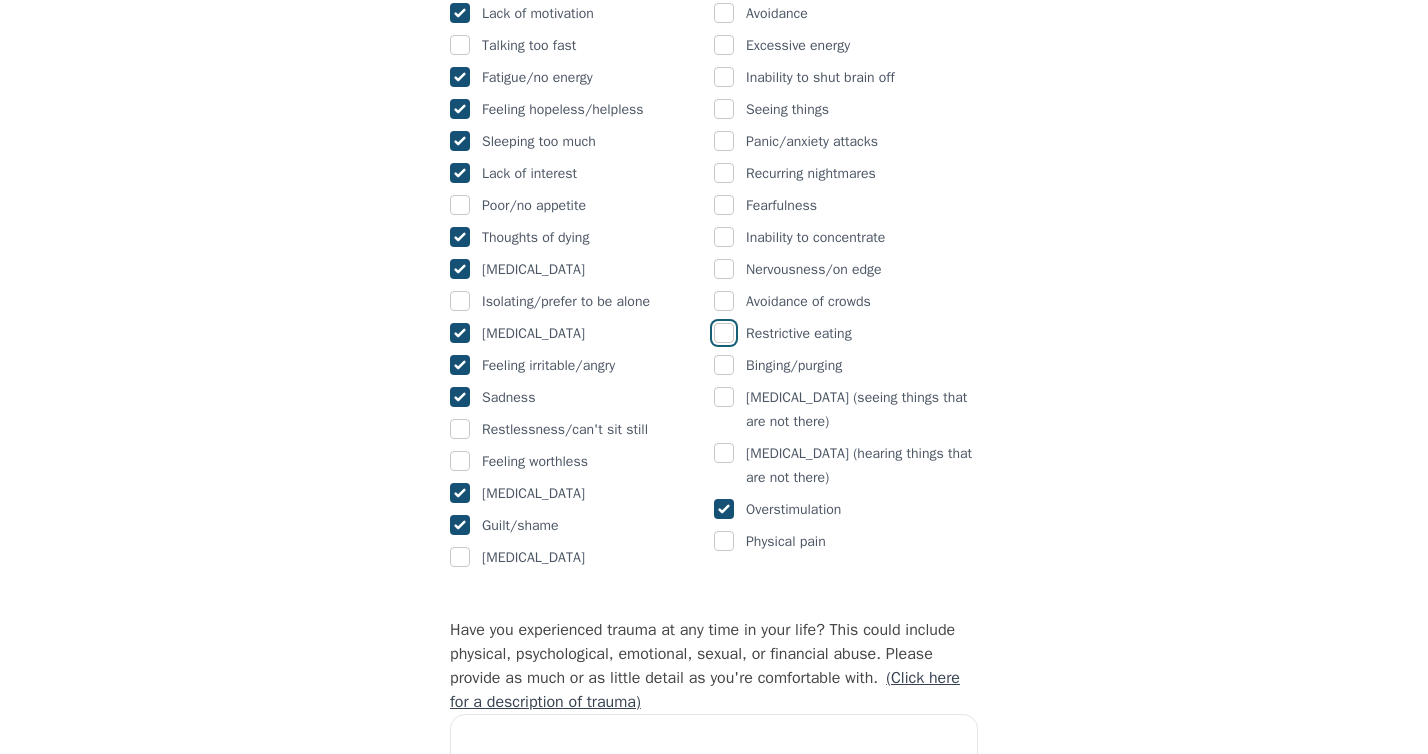 click at bounding box center [724, 333] 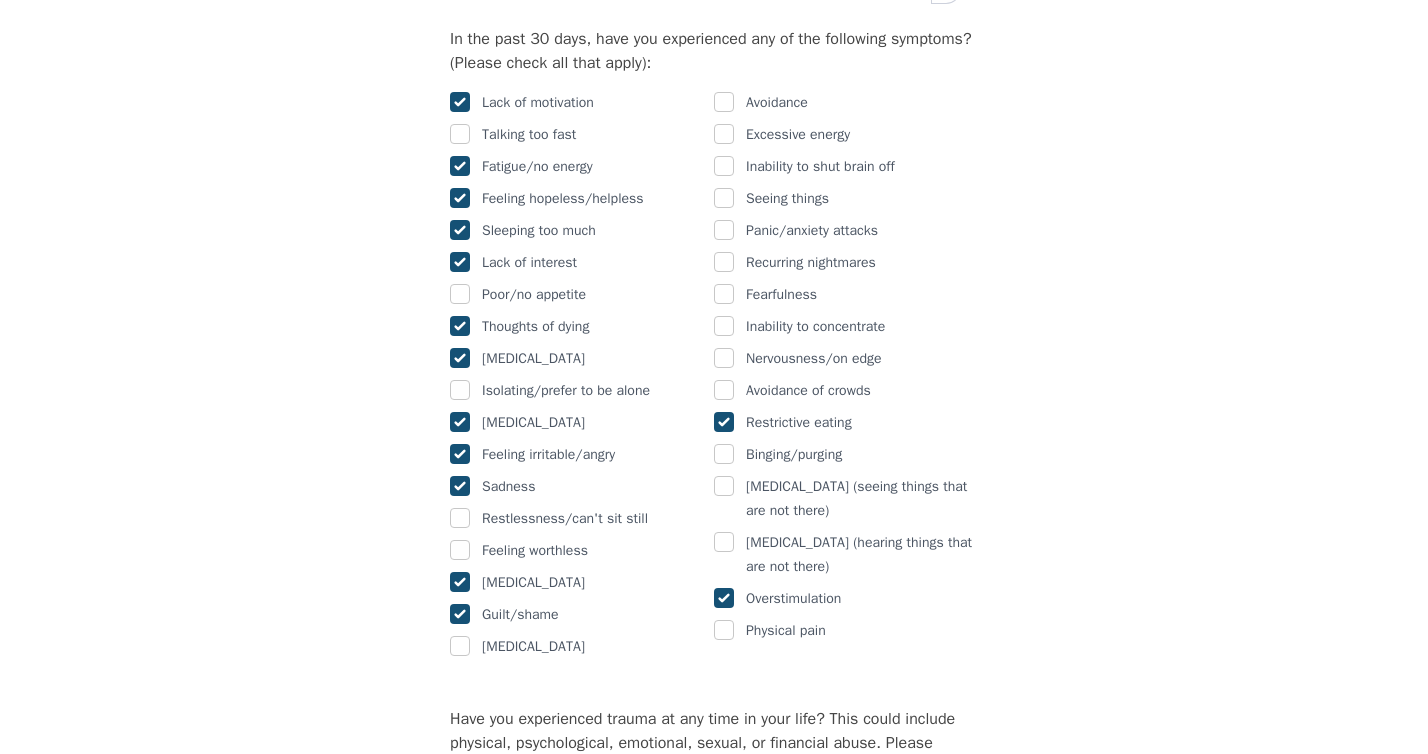 scroll, scrollTop: 1195, scrollLeft: 0, axis: vertical 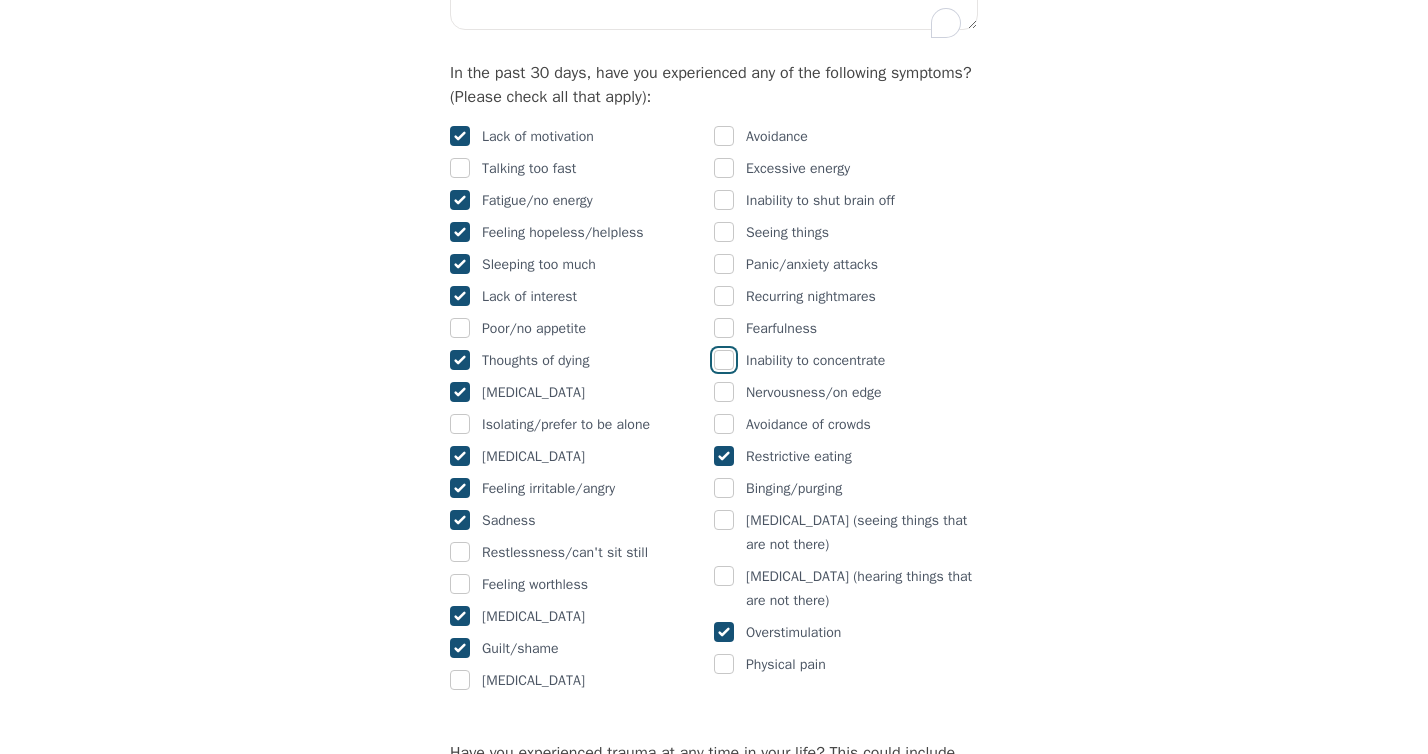 click at bounding box center (724, 360) 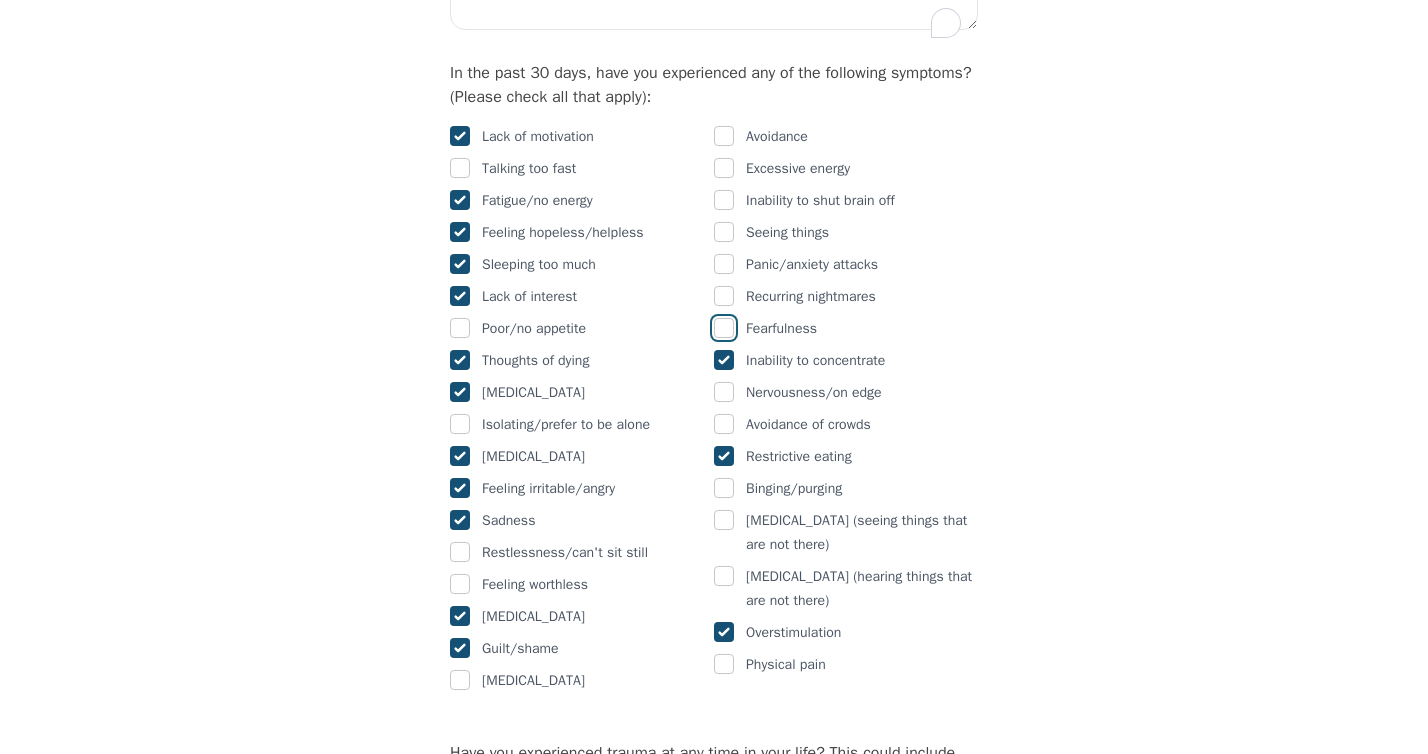 click at bounding box center (724, 328) 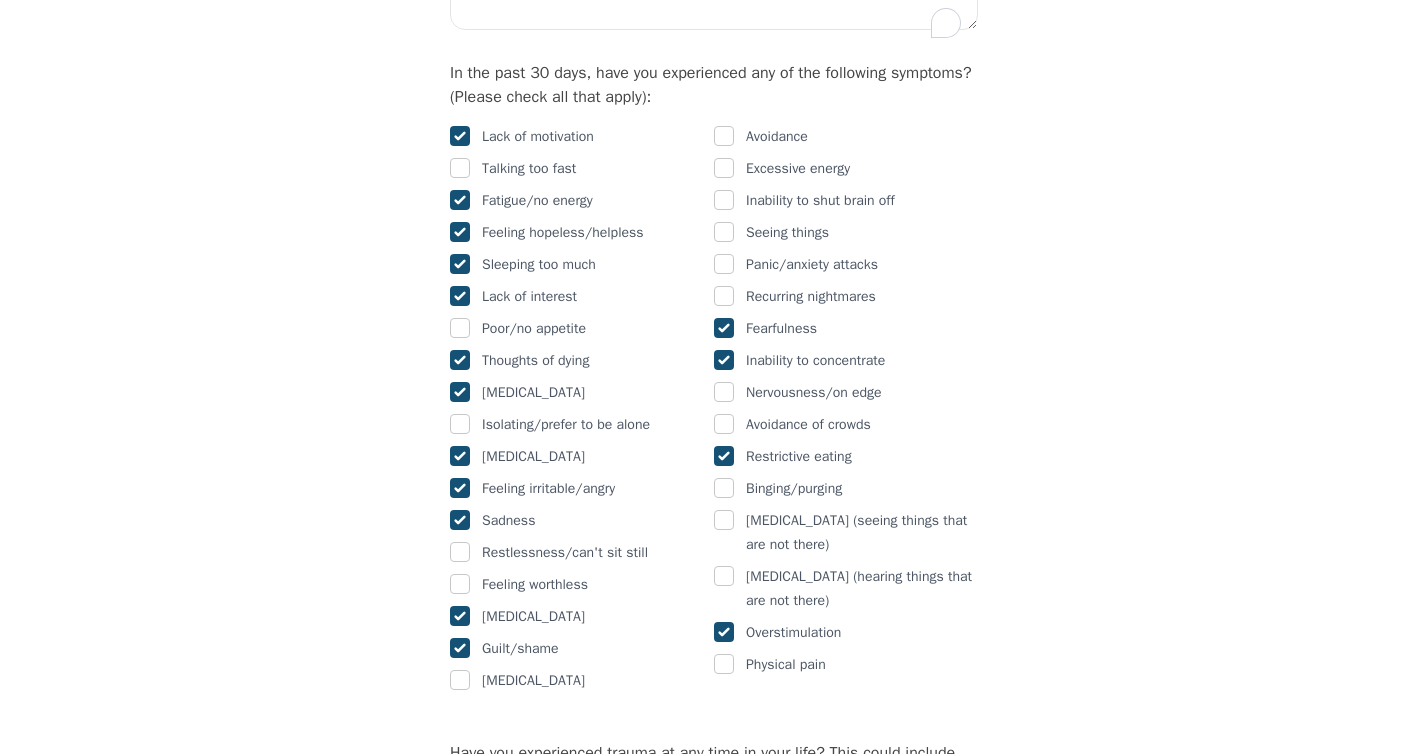 click at bounding box center [724, 328] 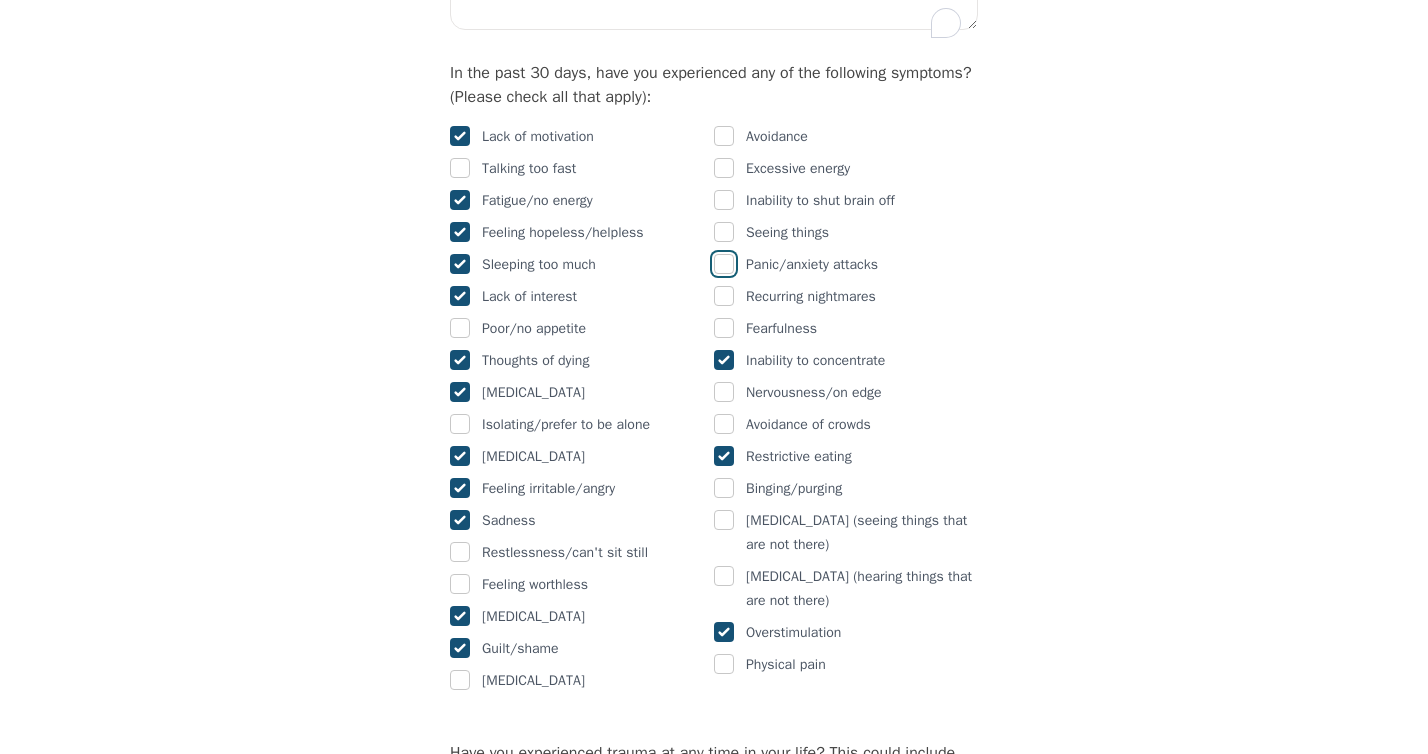 click at bounding box center (724, 264) 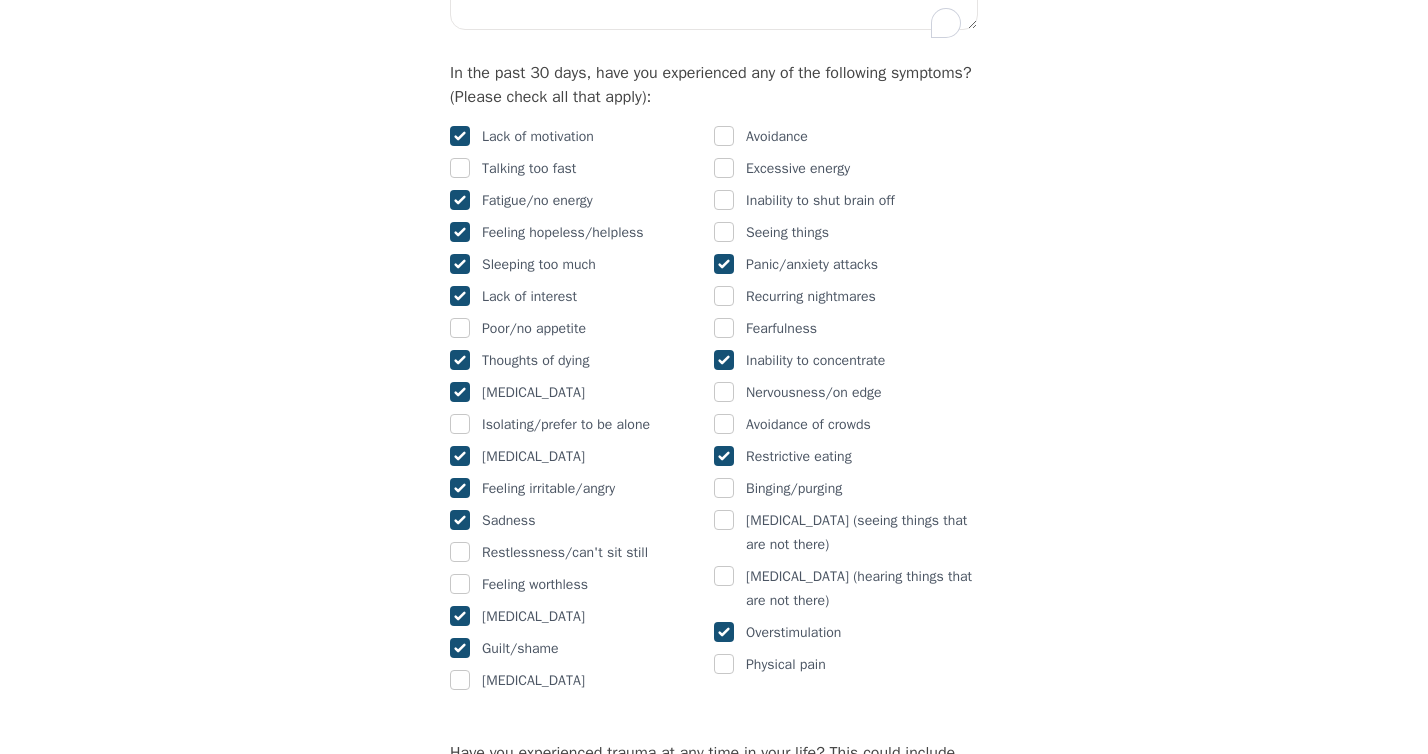 checkbox on "true" 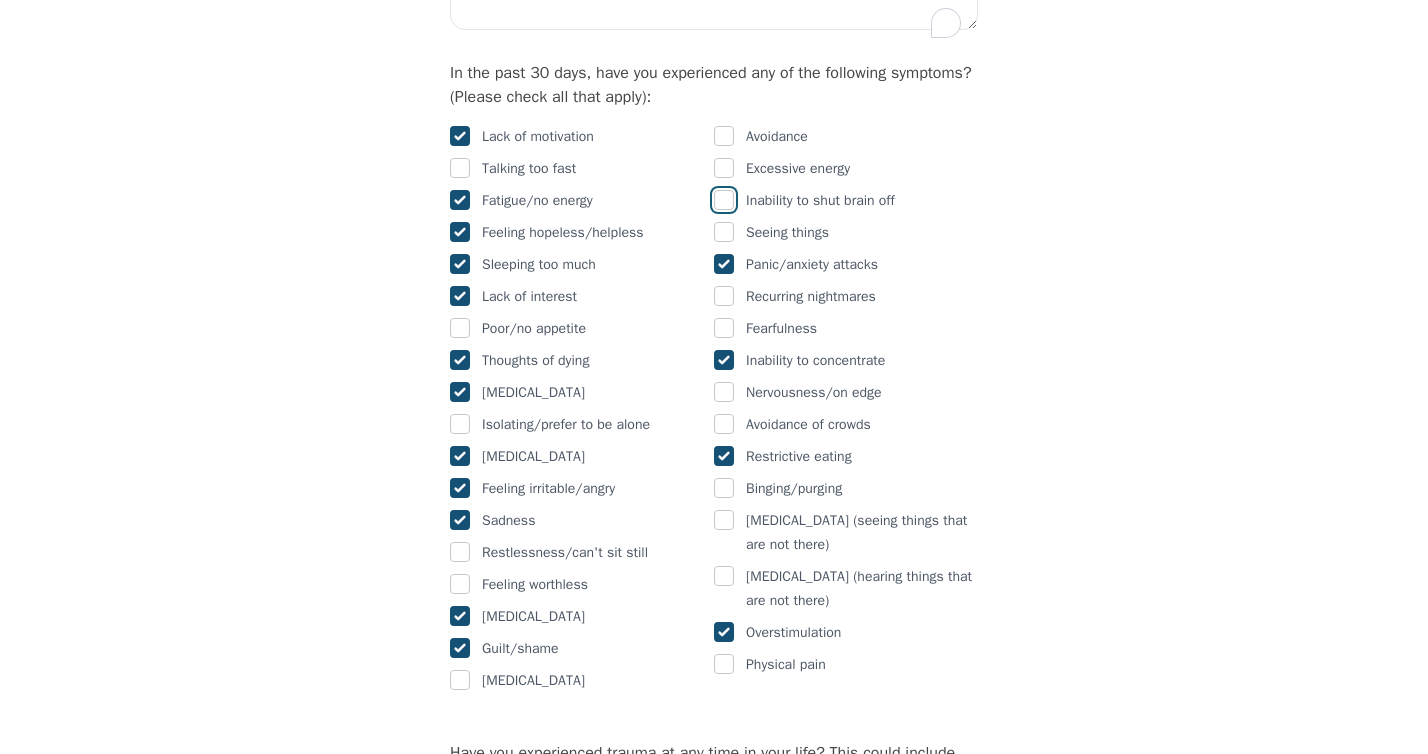 click at bounding box center (724, 200) 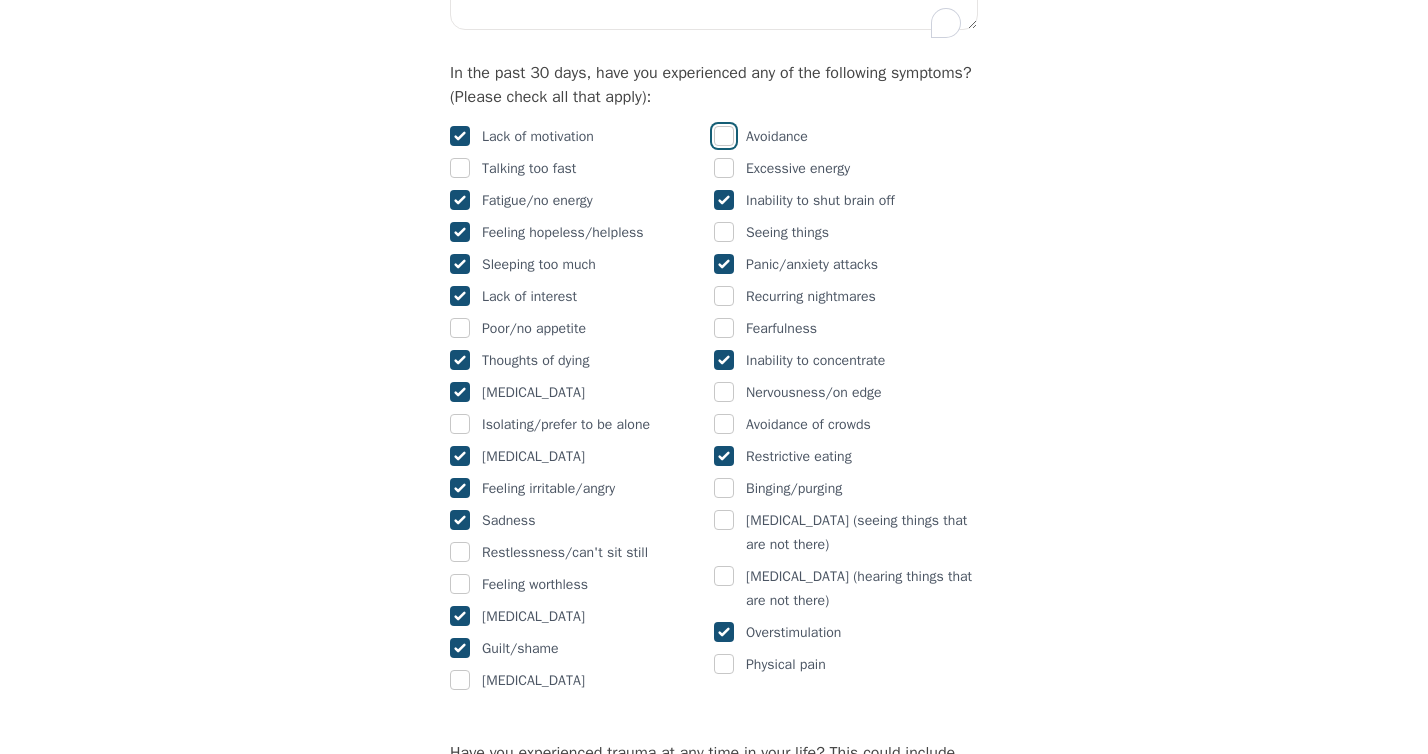 click at bounding box center [724, 136] 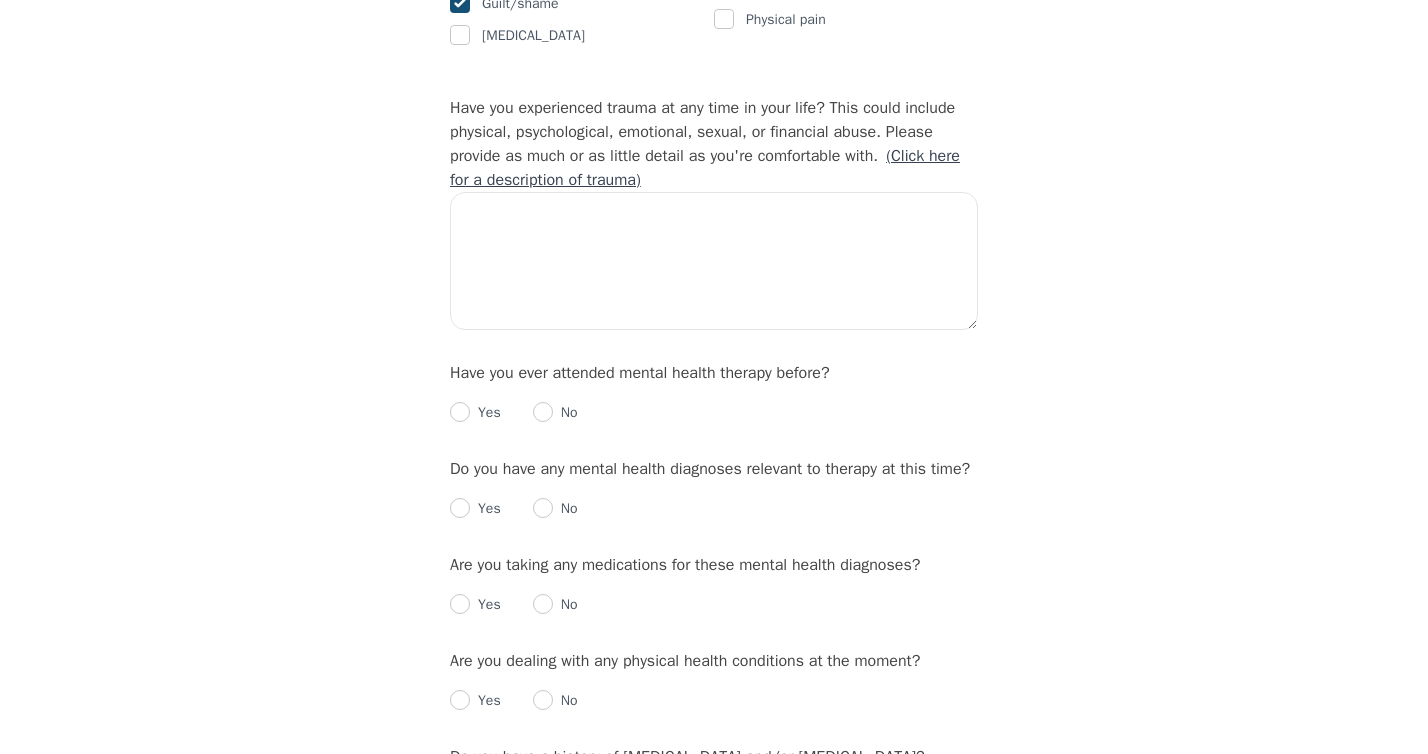 scroll, scrollTop: 1803, scrollLeft: 0, axis: vertical 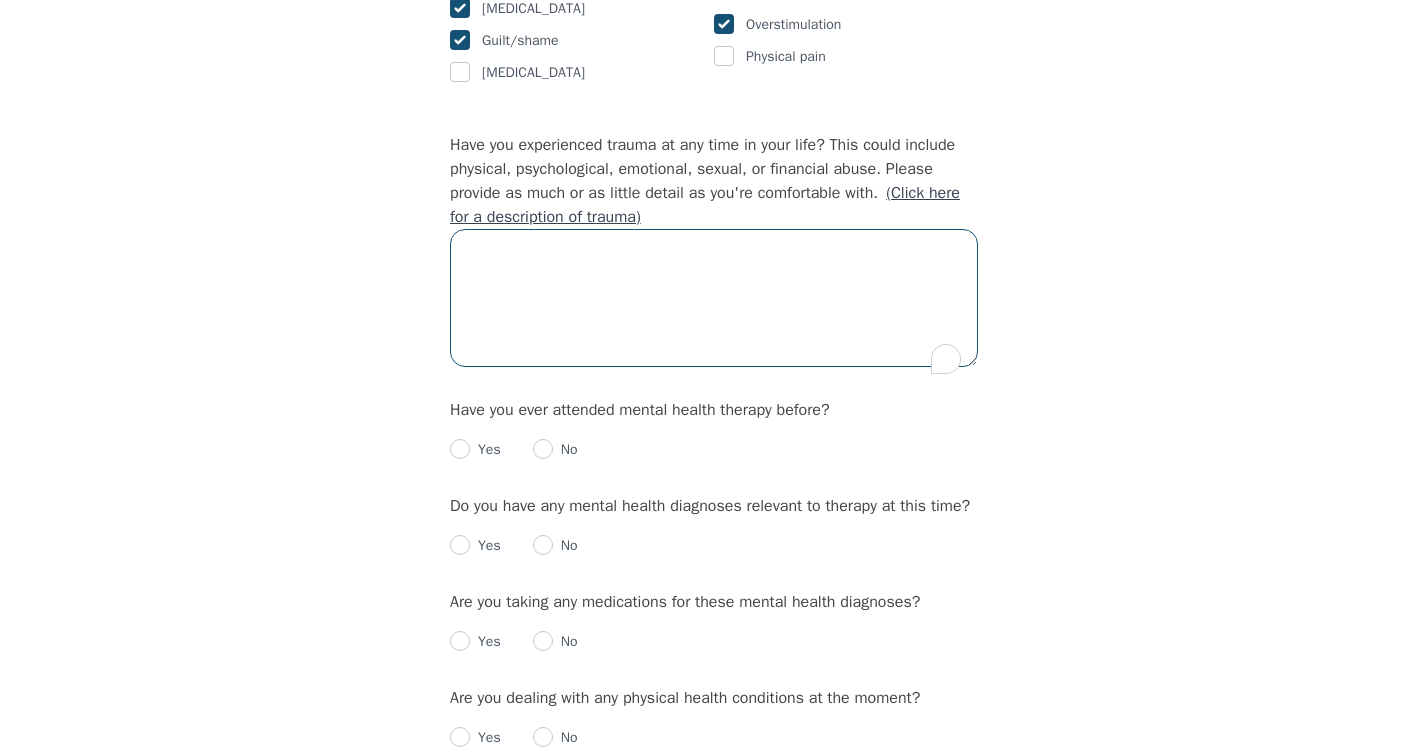 click at bounding box center [714, 298] 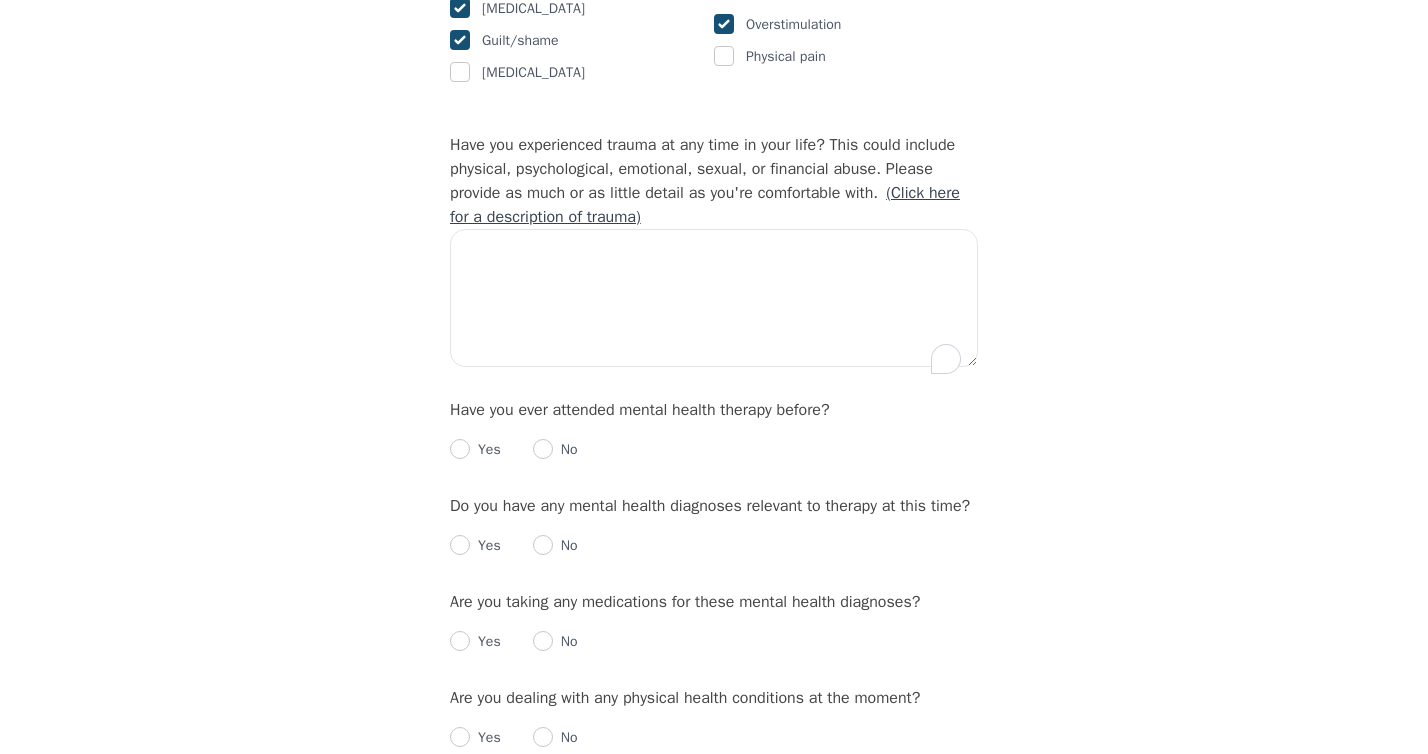 click on "(Click here for a description of trauma)" at bounding box center [705, 205] 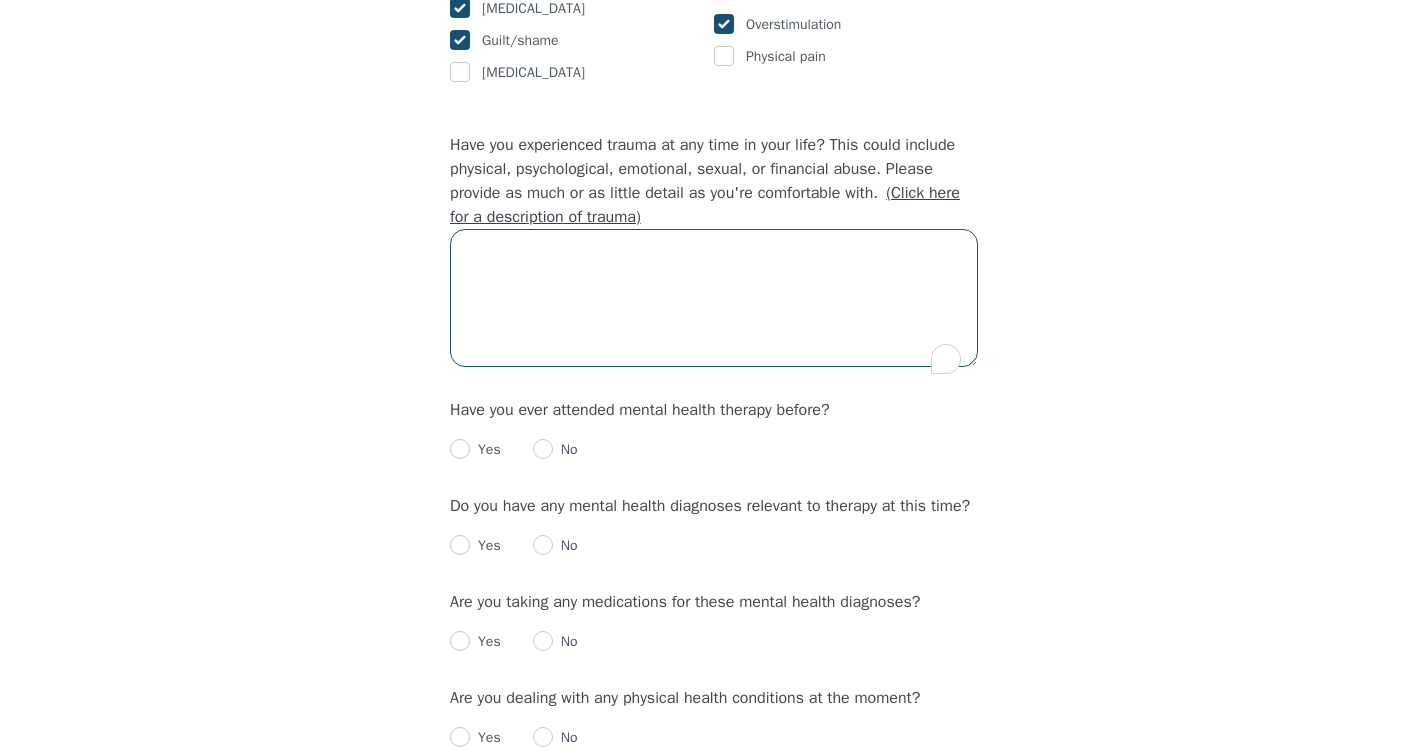 click at bounding box center (714, 298) 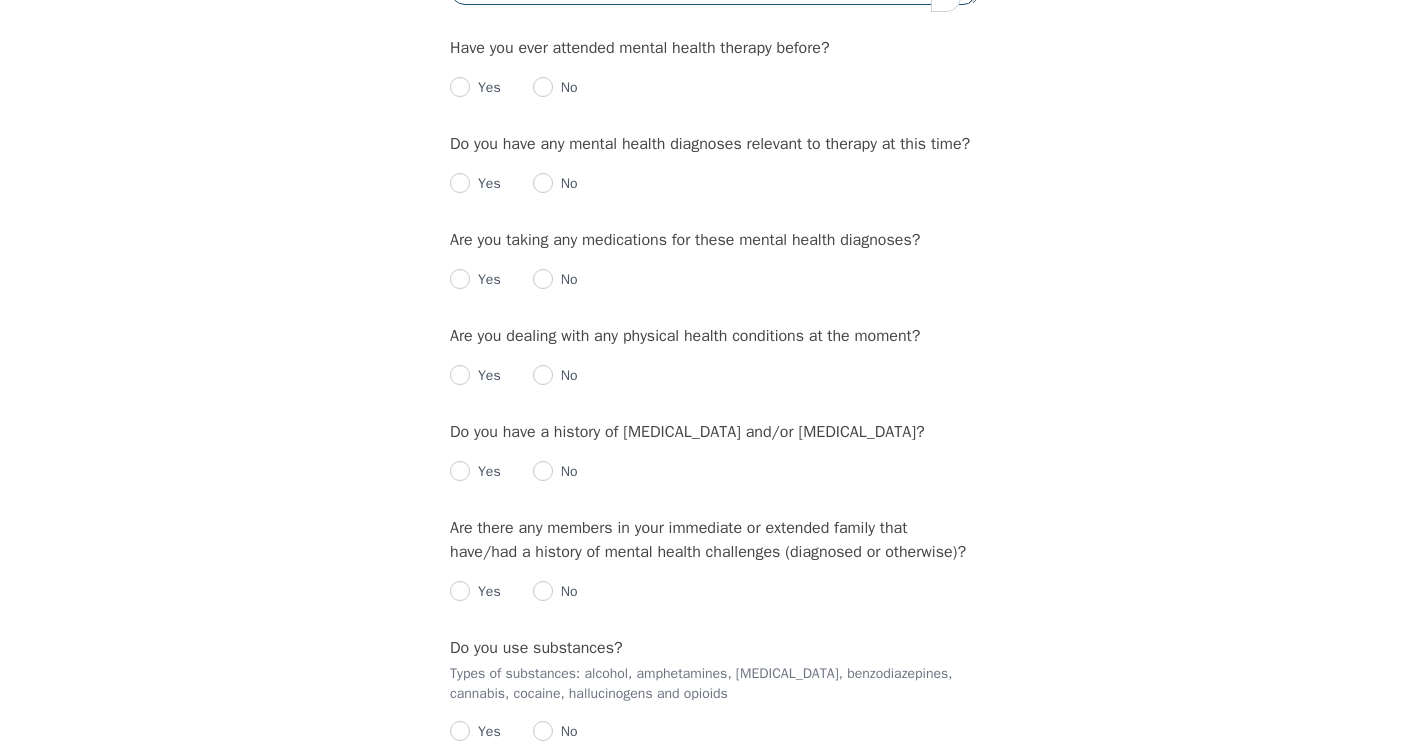 scroll, scrollTop: 2166, scrollLeft: 0, axis: vertical 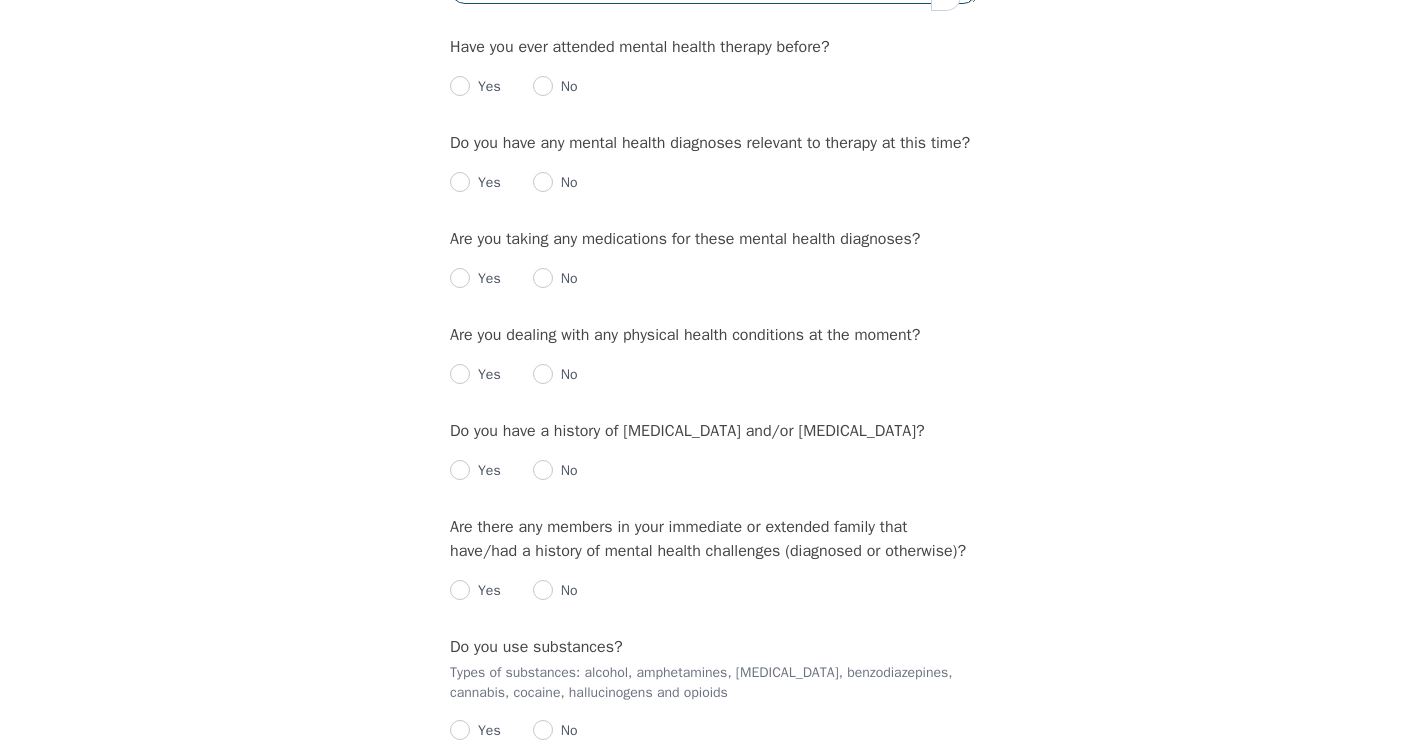 type on "Yes but I can't put it in words." 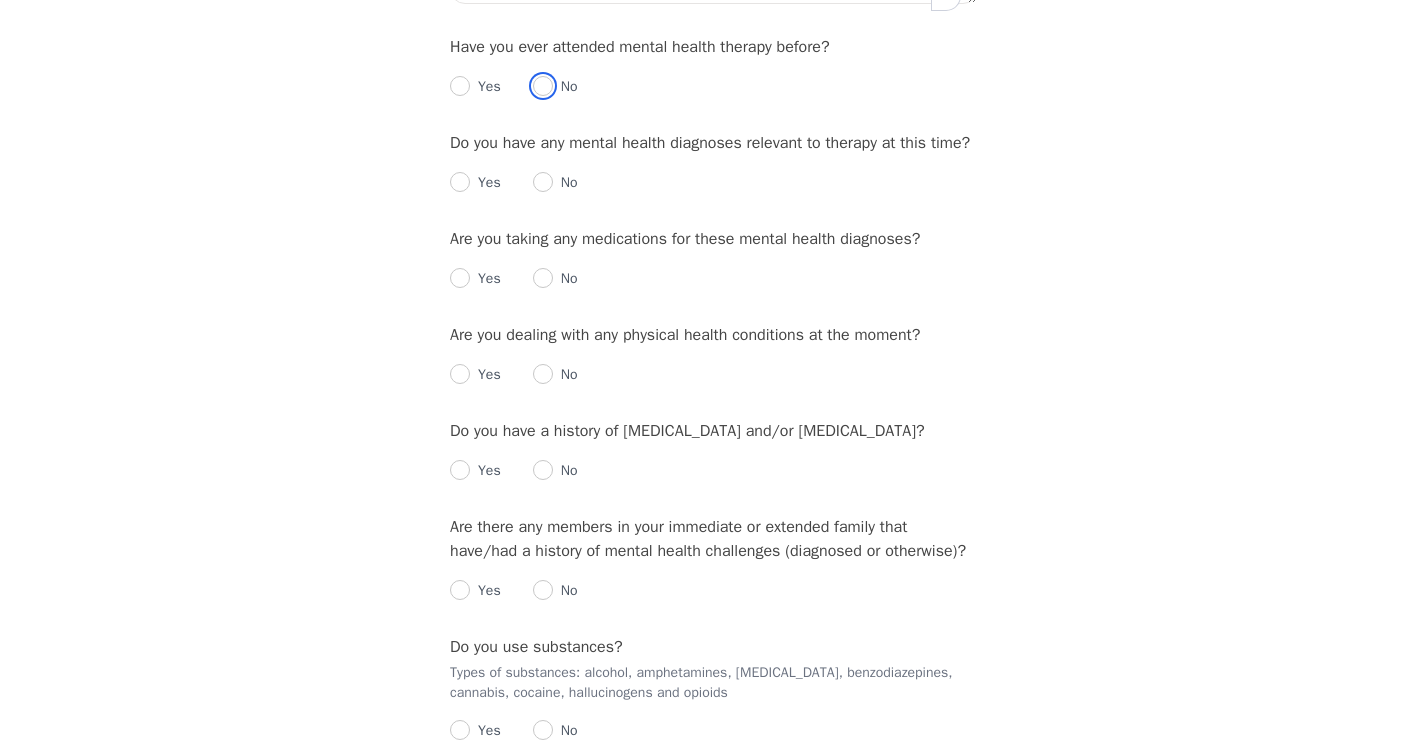click at bounding box center (543, 86) 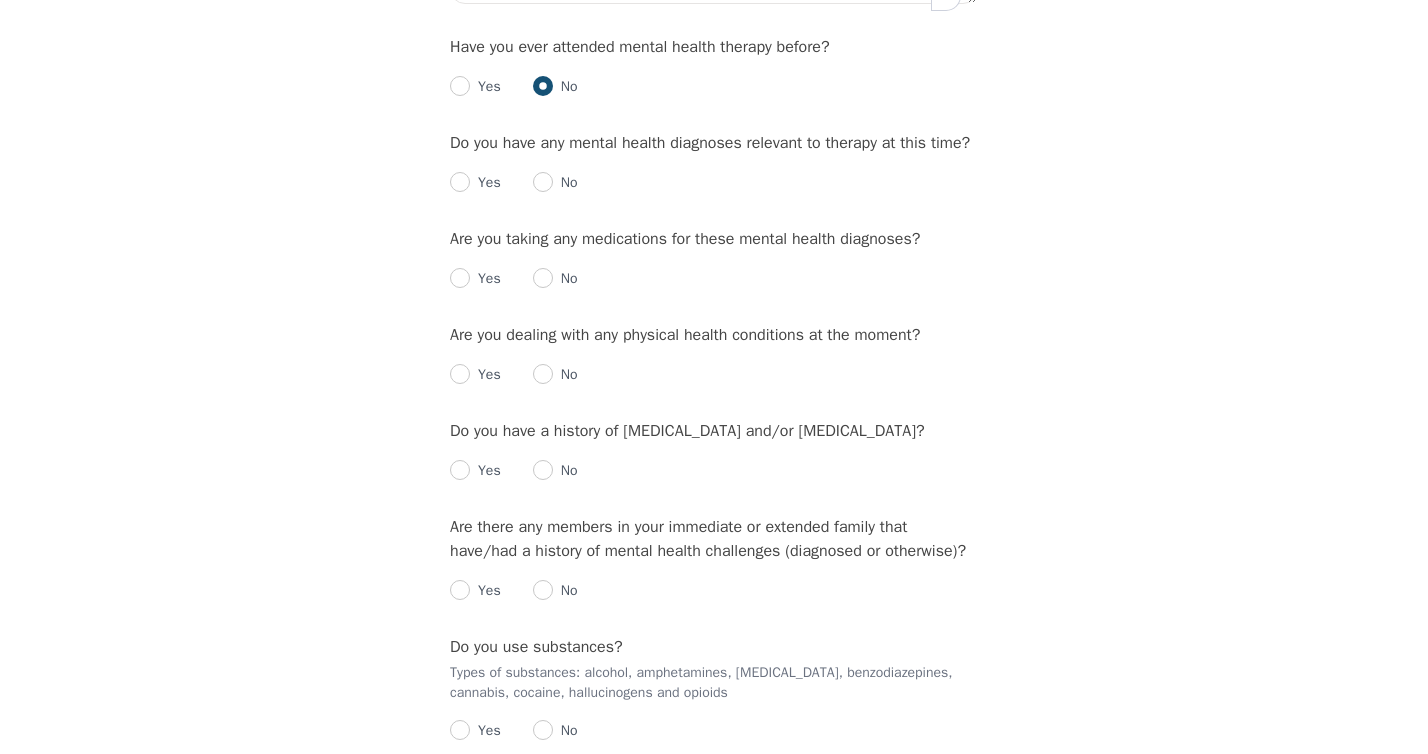 click on "Yes No" at bounding box center [714, 175] 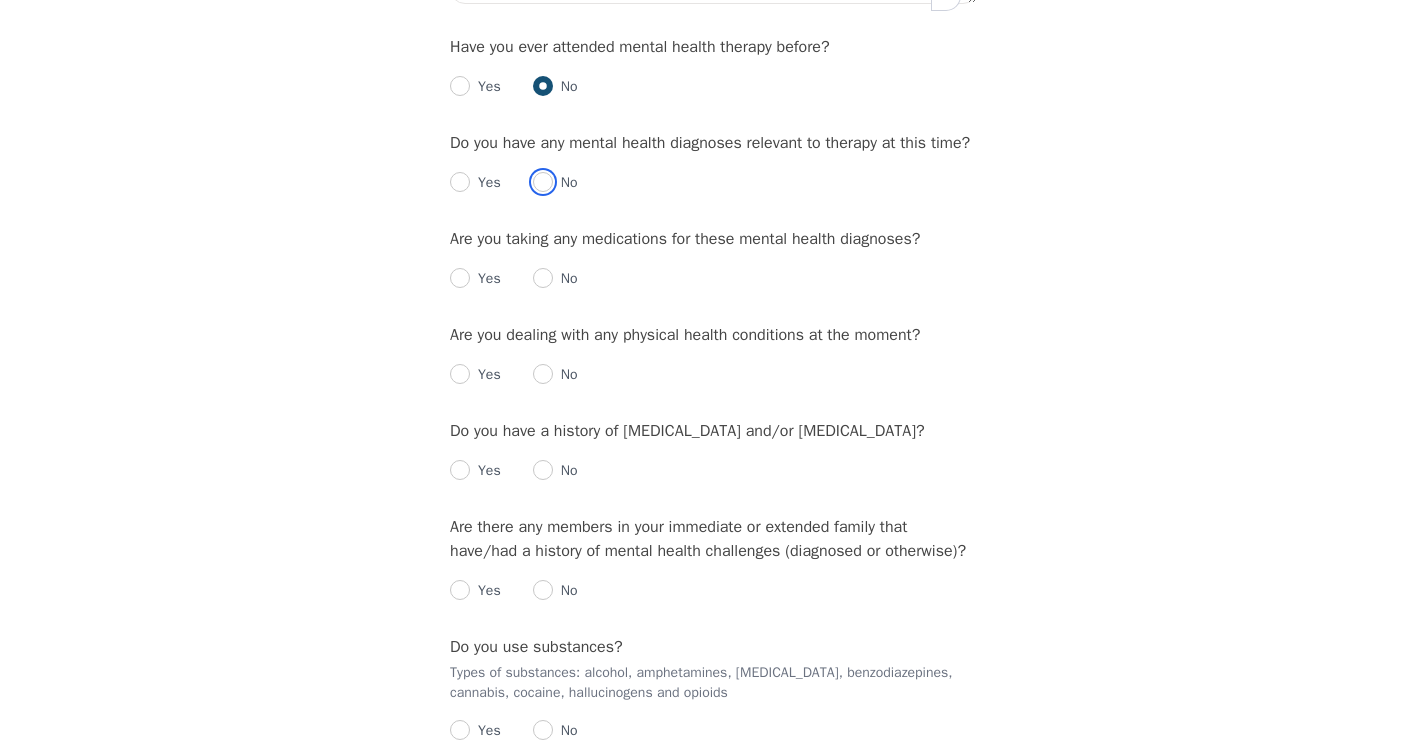 click at bounding box center (543, 182) 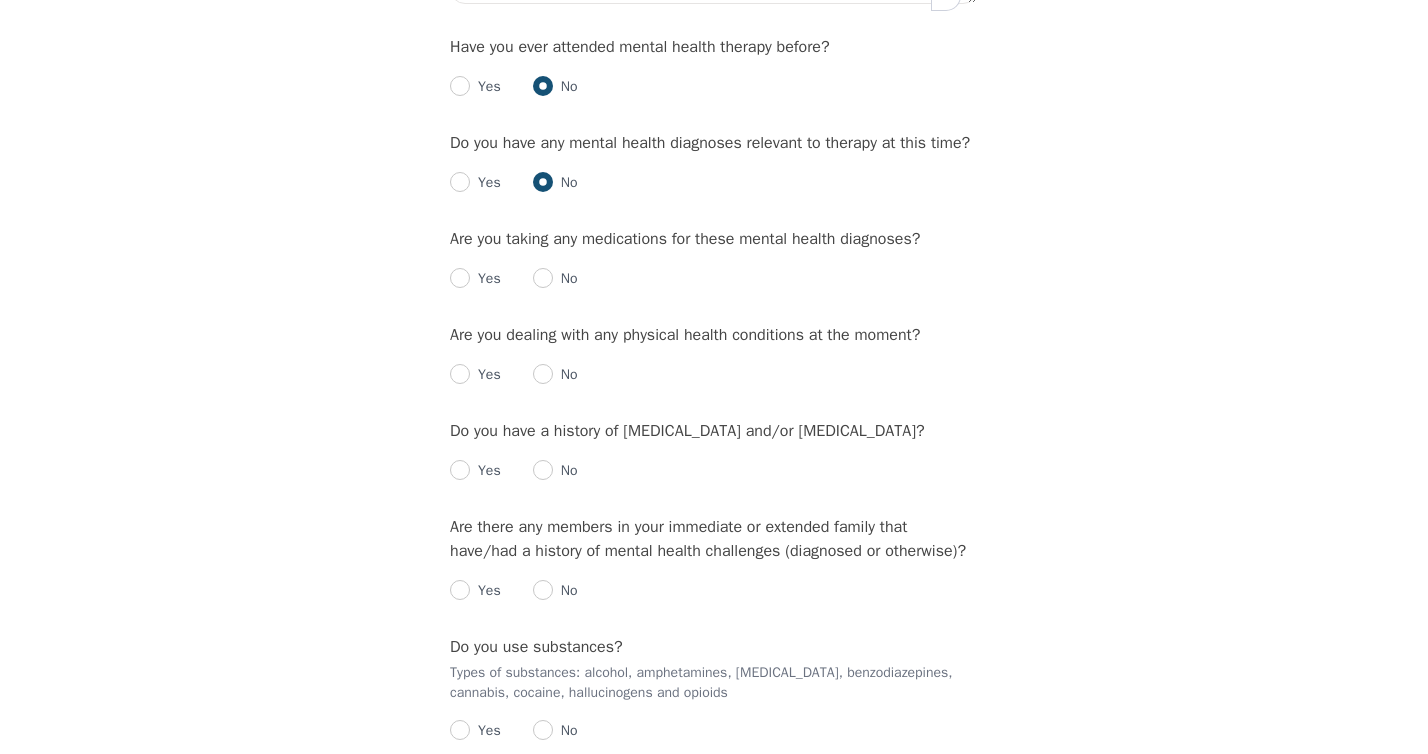 radio on "true" 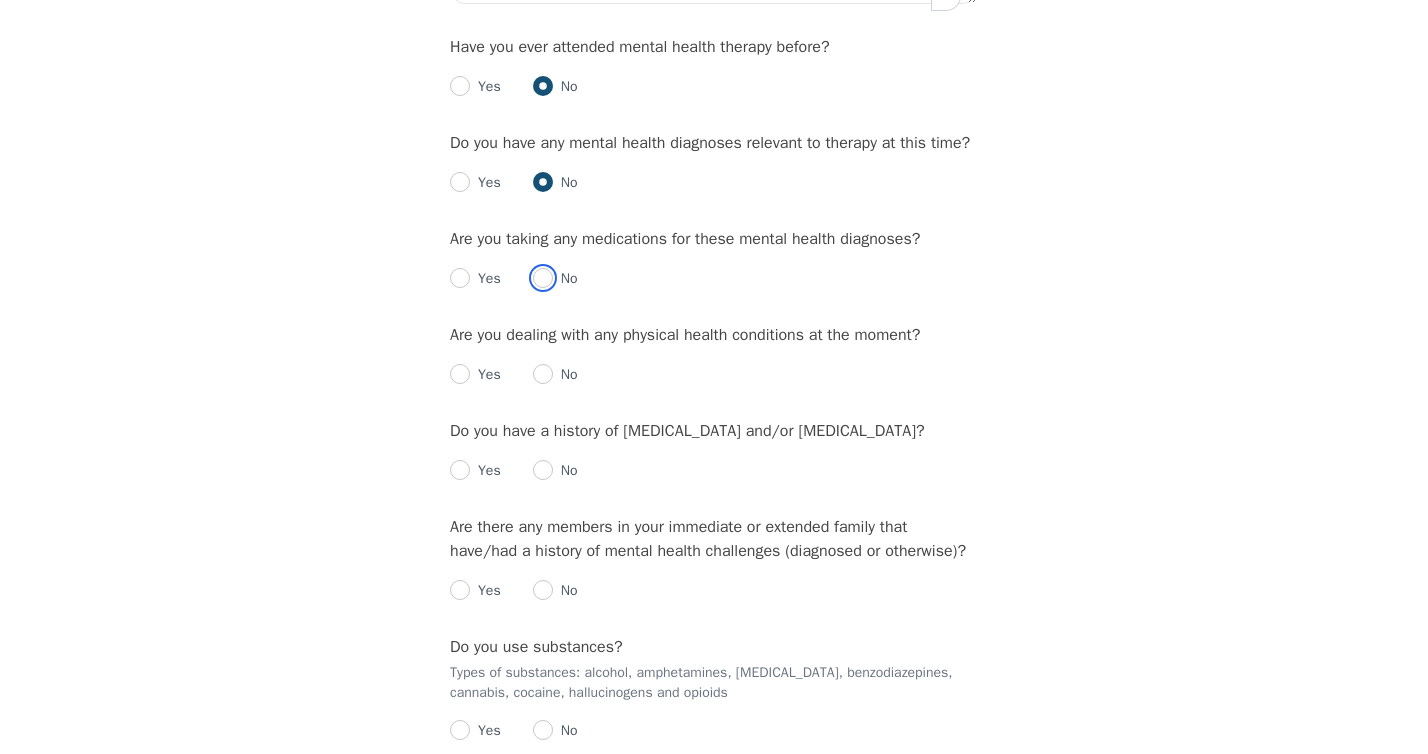 click at bounding box center [543, 278] 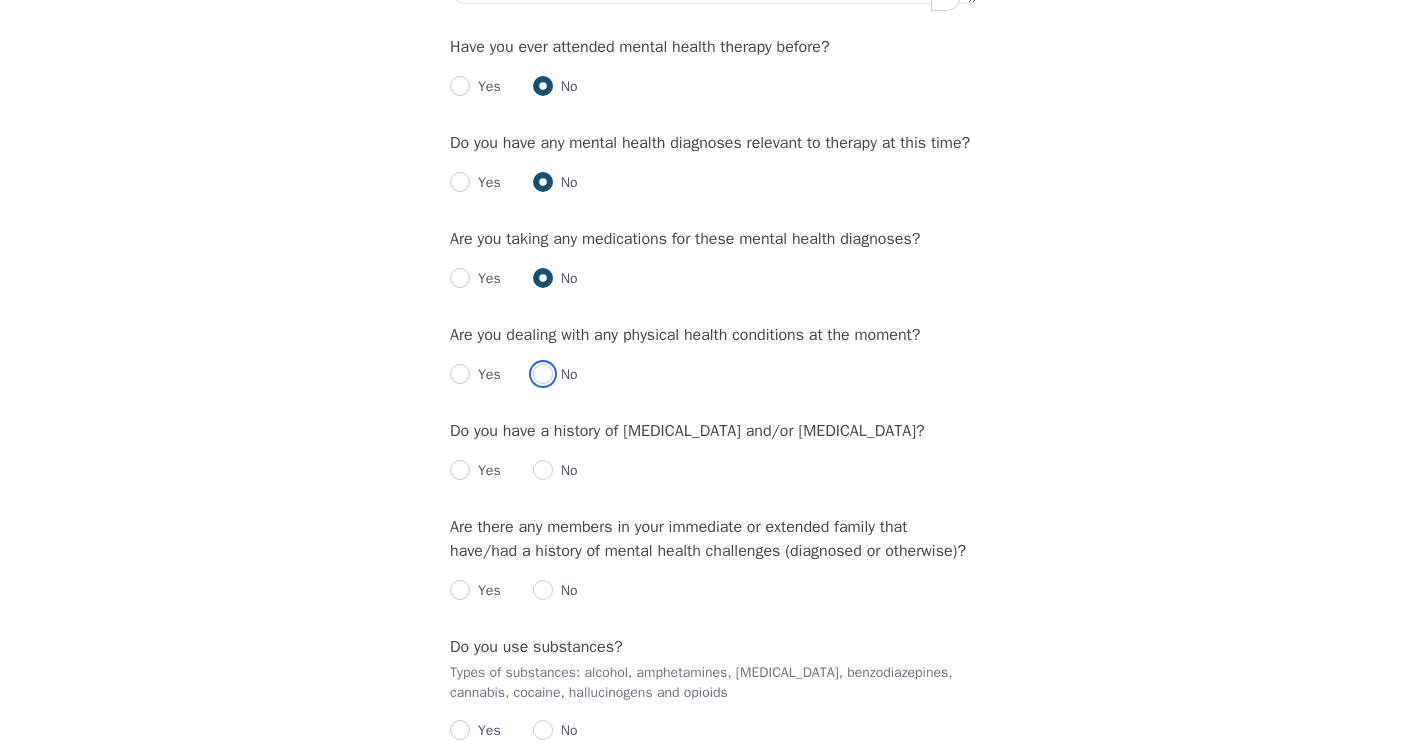 click at bounding box center [543, 374] 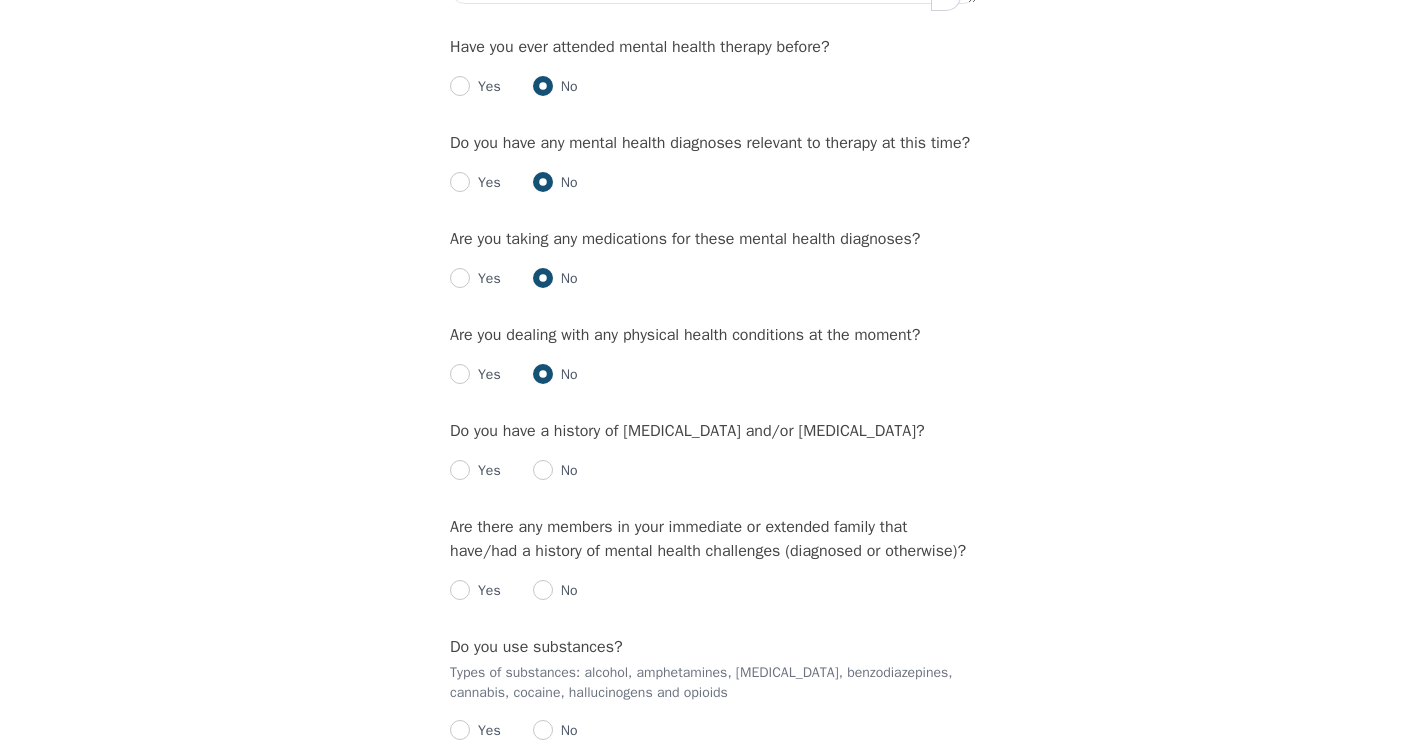 click on "No" at bounding box center [565, 471] 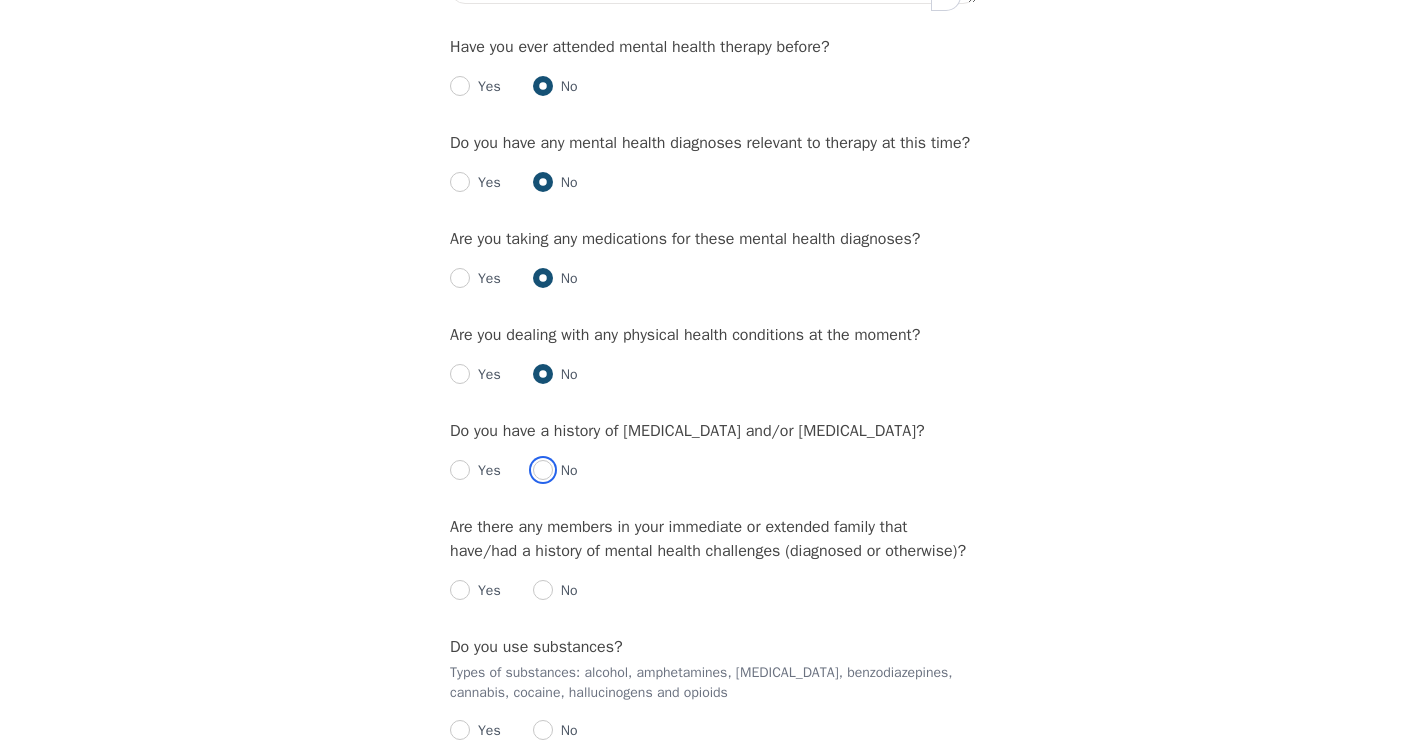 click at bounding box center [543, 470] 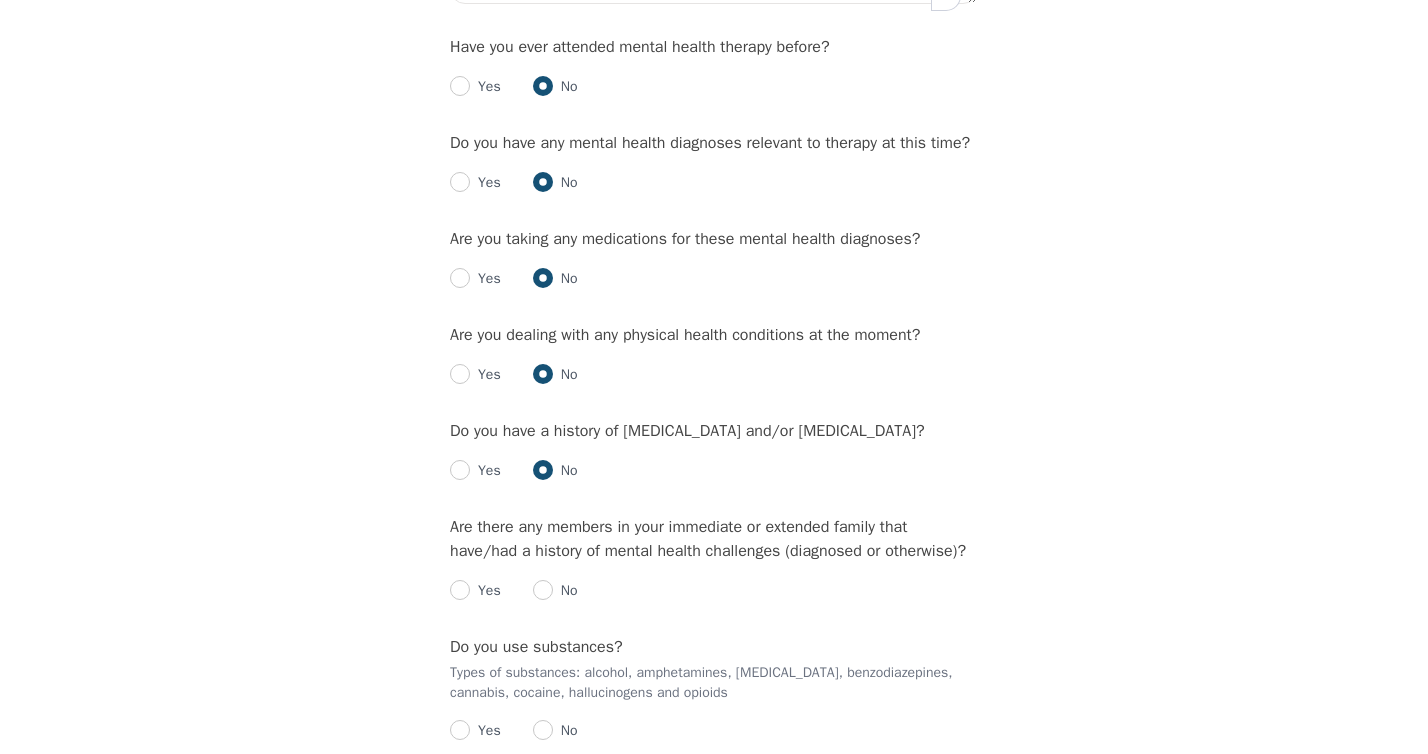 radio on "true" 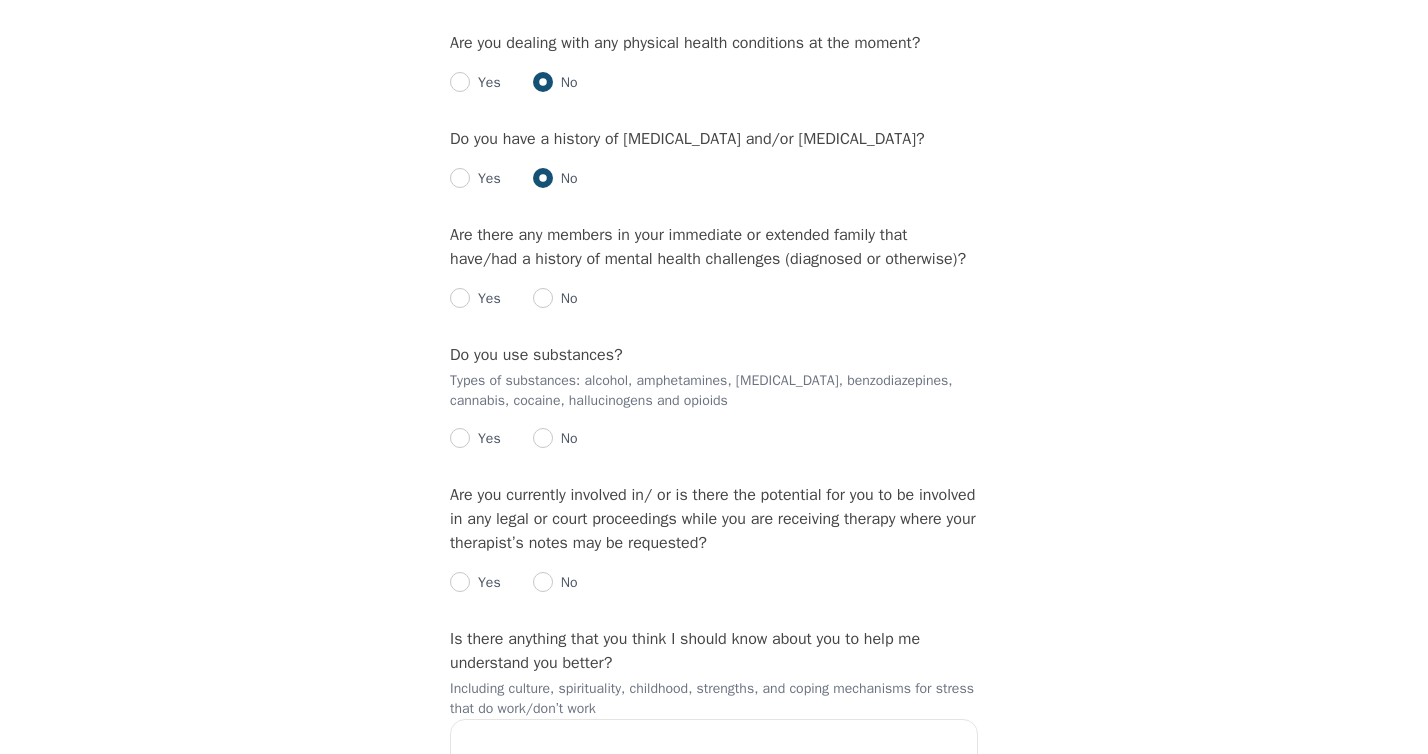 scroll, scrollTop: 2460, scrollLeft: 0, axis: vertical 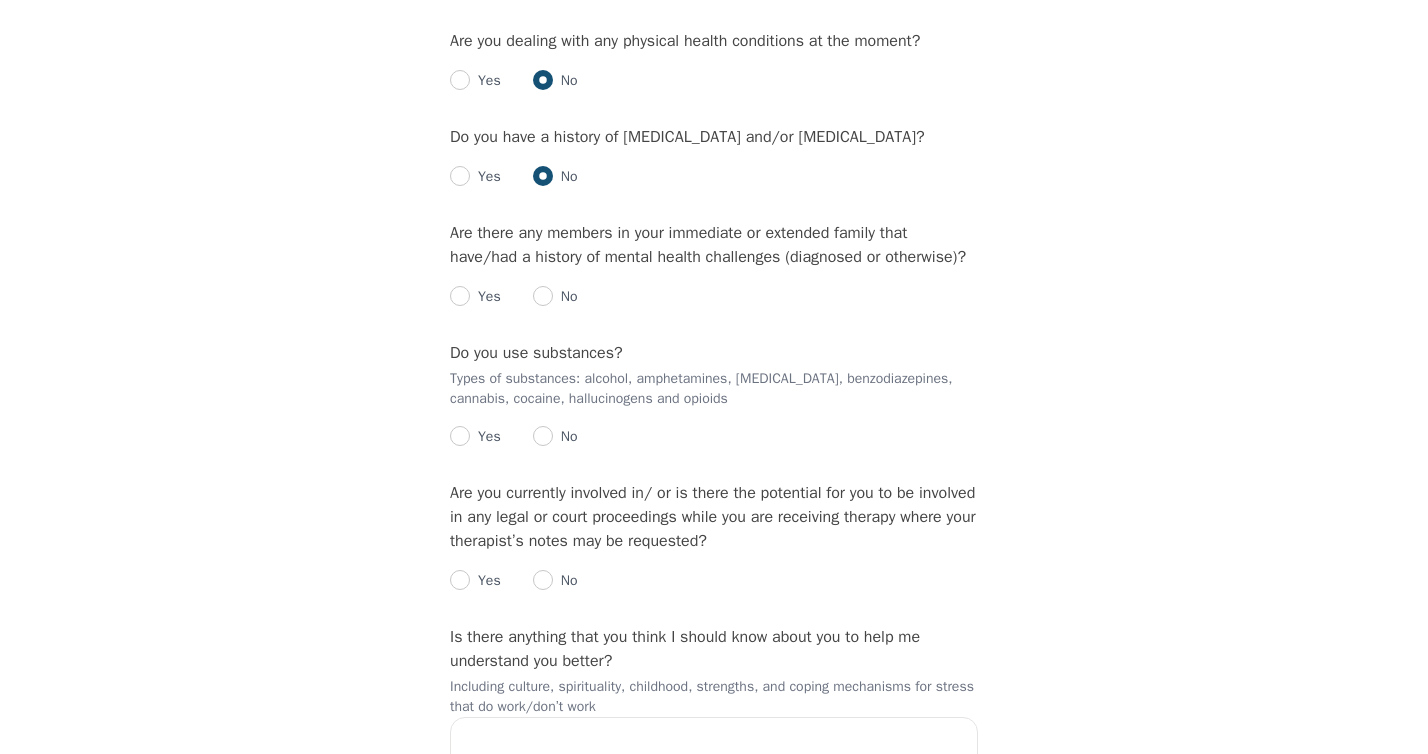 click on "Yes No" at bounding box center [714, 289] 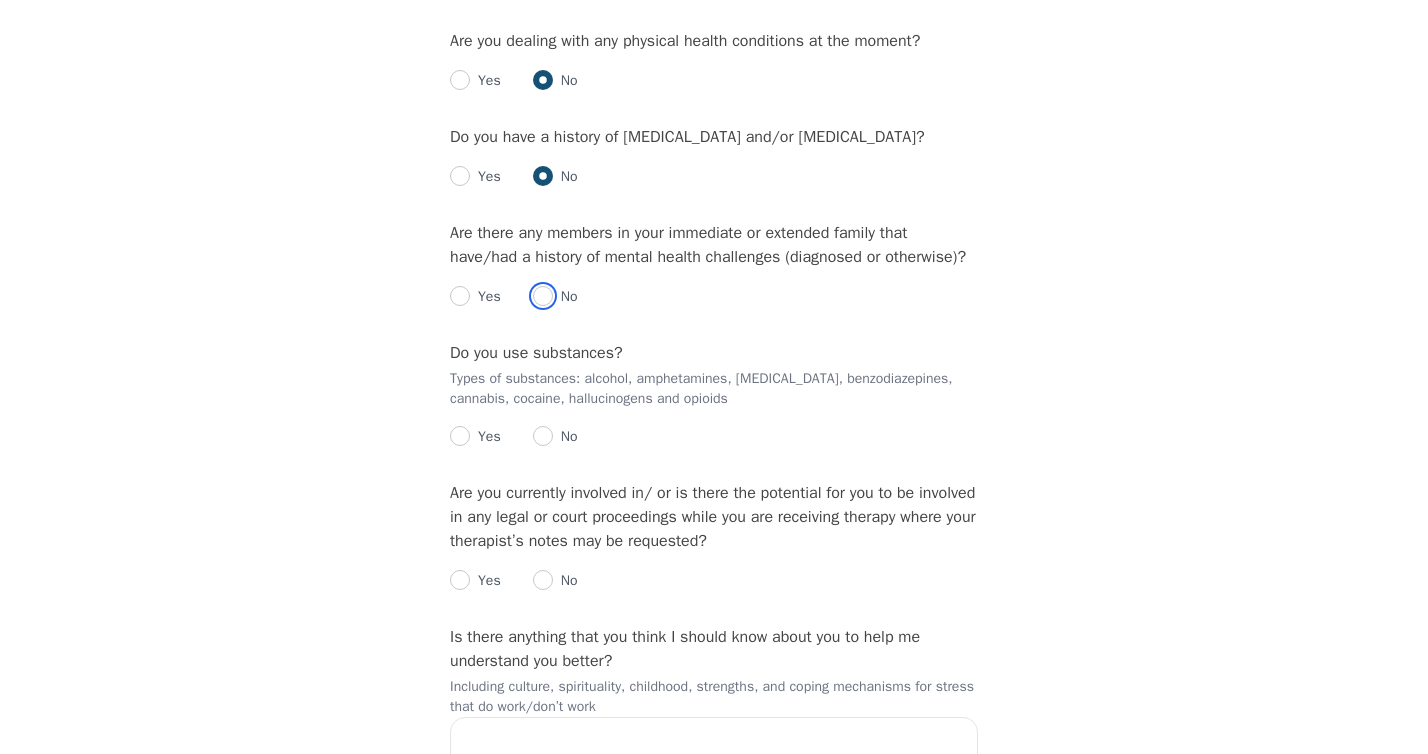 click at bounding box center (543, 296) 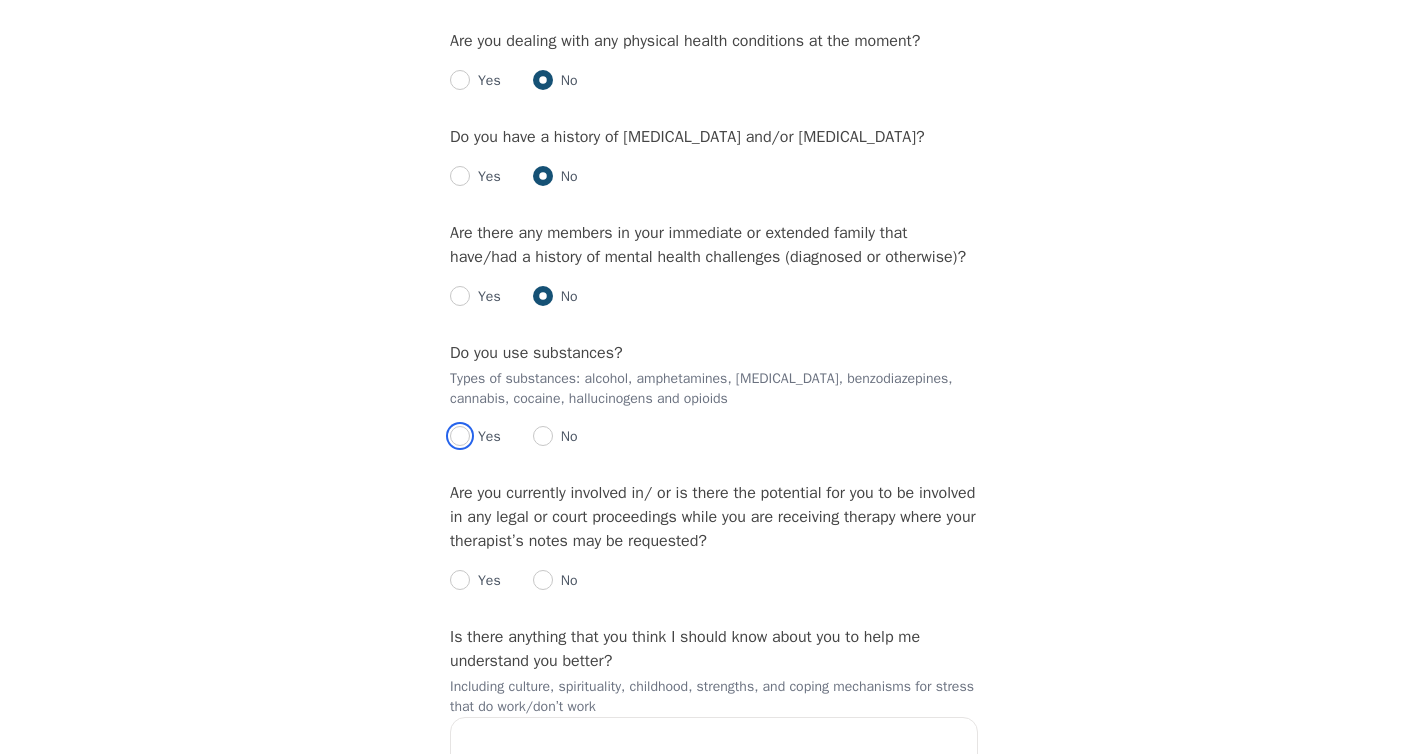 click at bounding box center (460, 436) 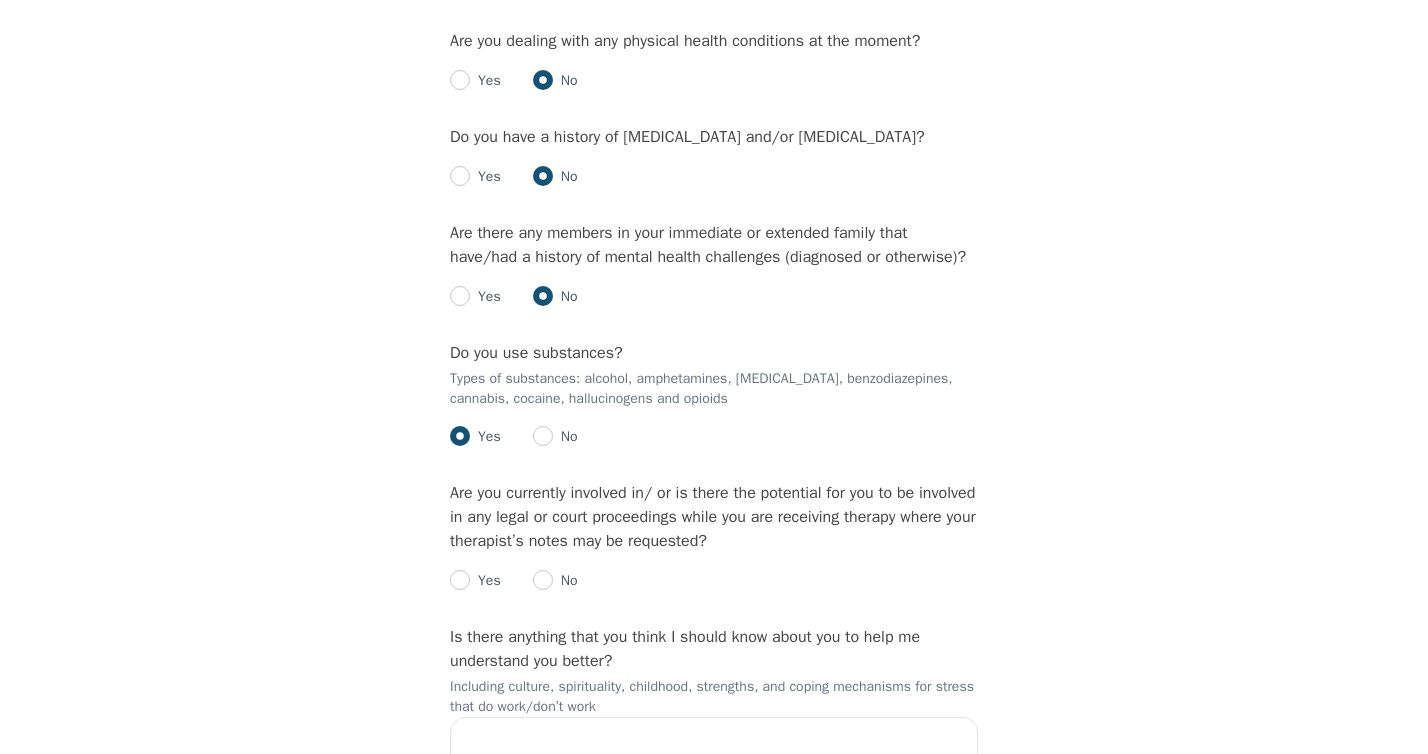 radio on "true" 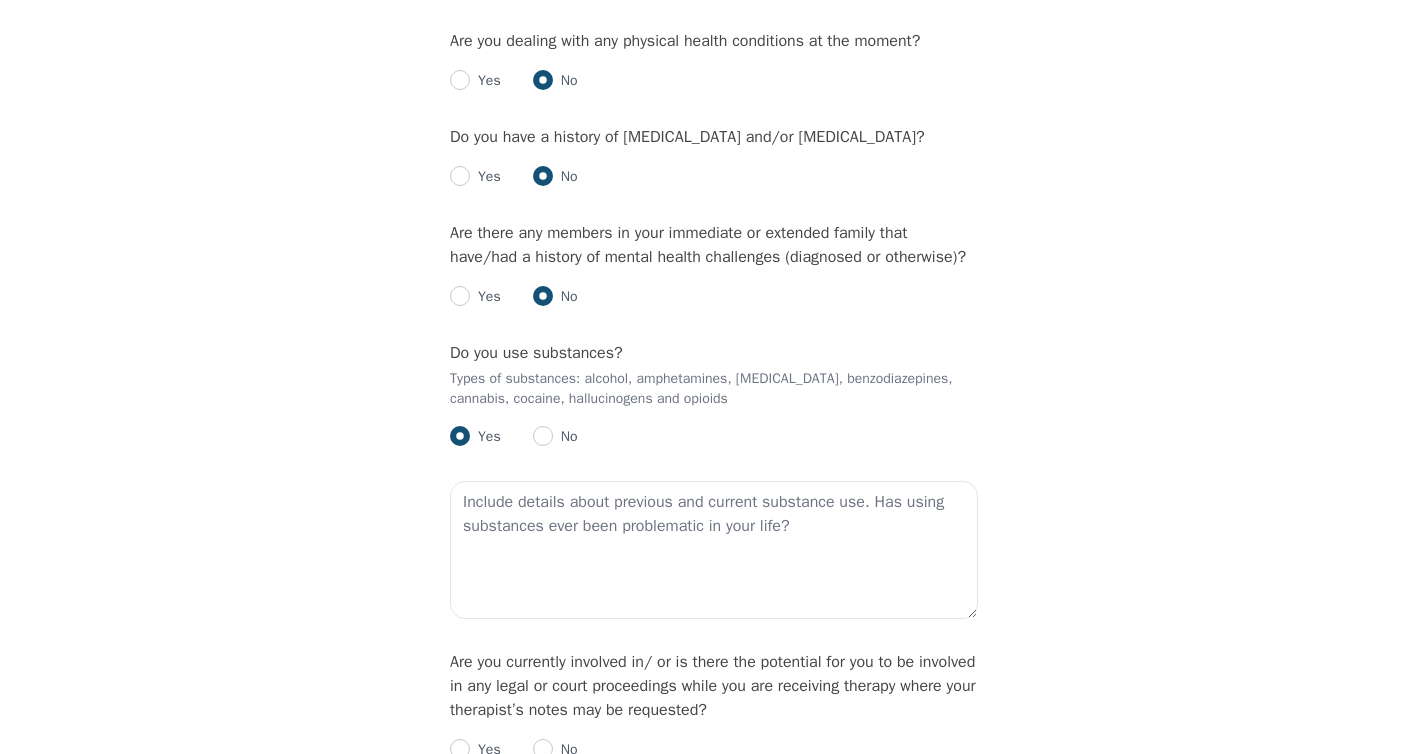 scroll, scrollTop: 2507, scrollLeft: 0, axis: vertical 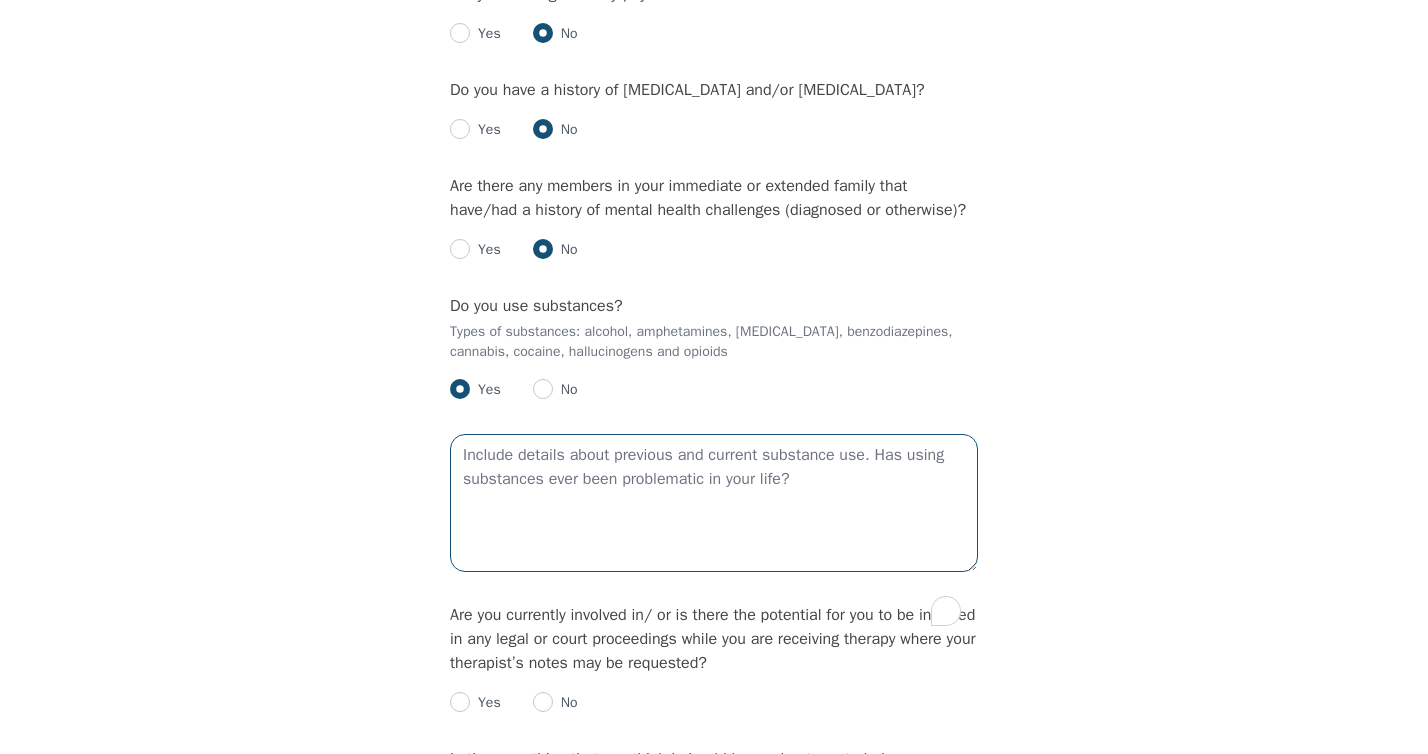 click at bounding box center (714, 503) 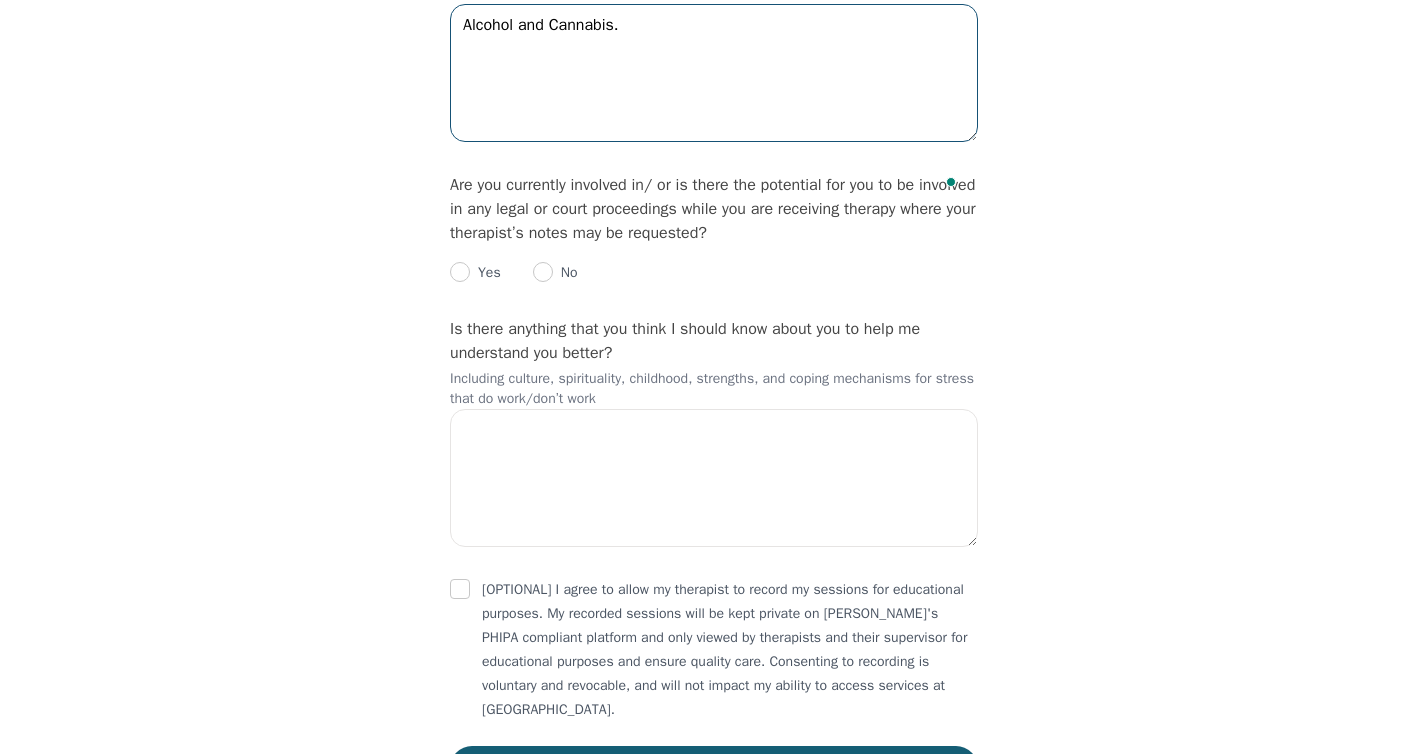 scroll, scrollTop: 2938, scrollLeft: 0, axis: vertical 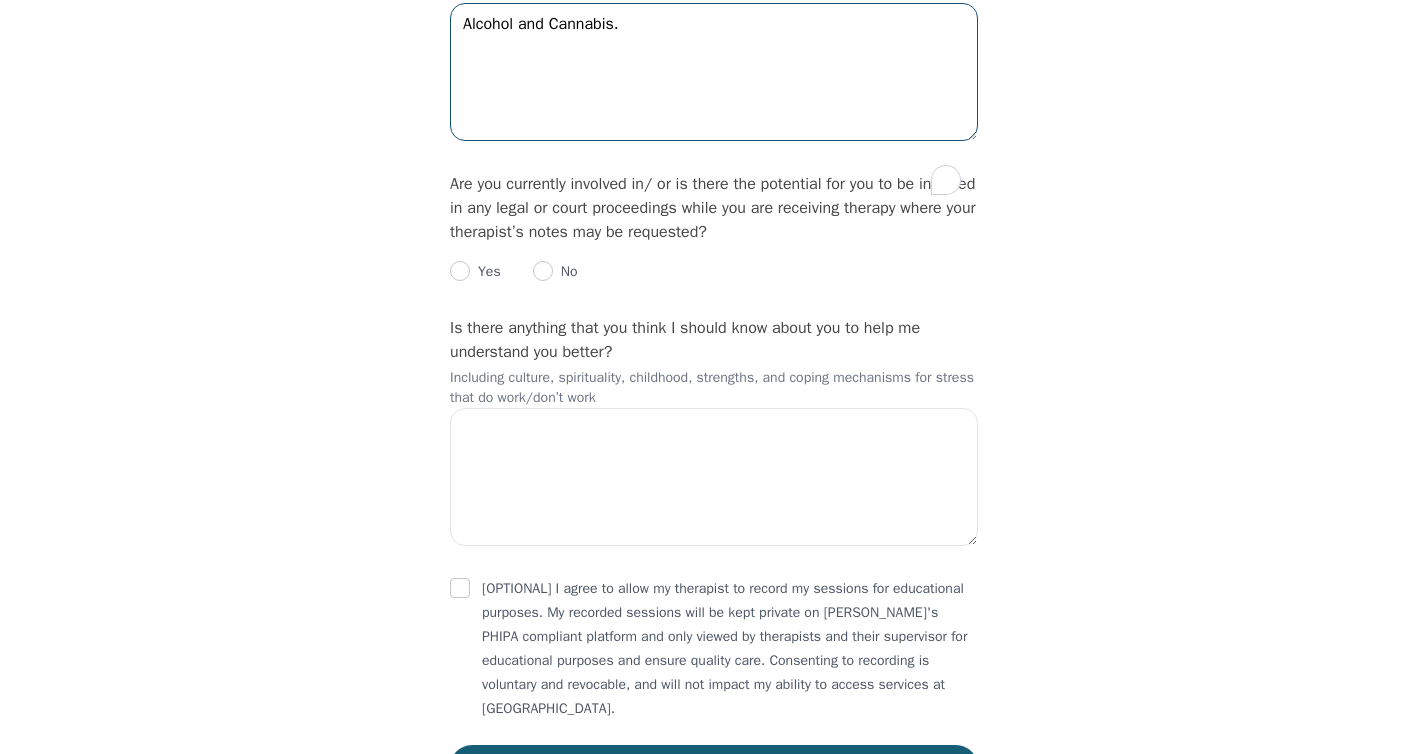 type on "Alcohol and Cannabis." 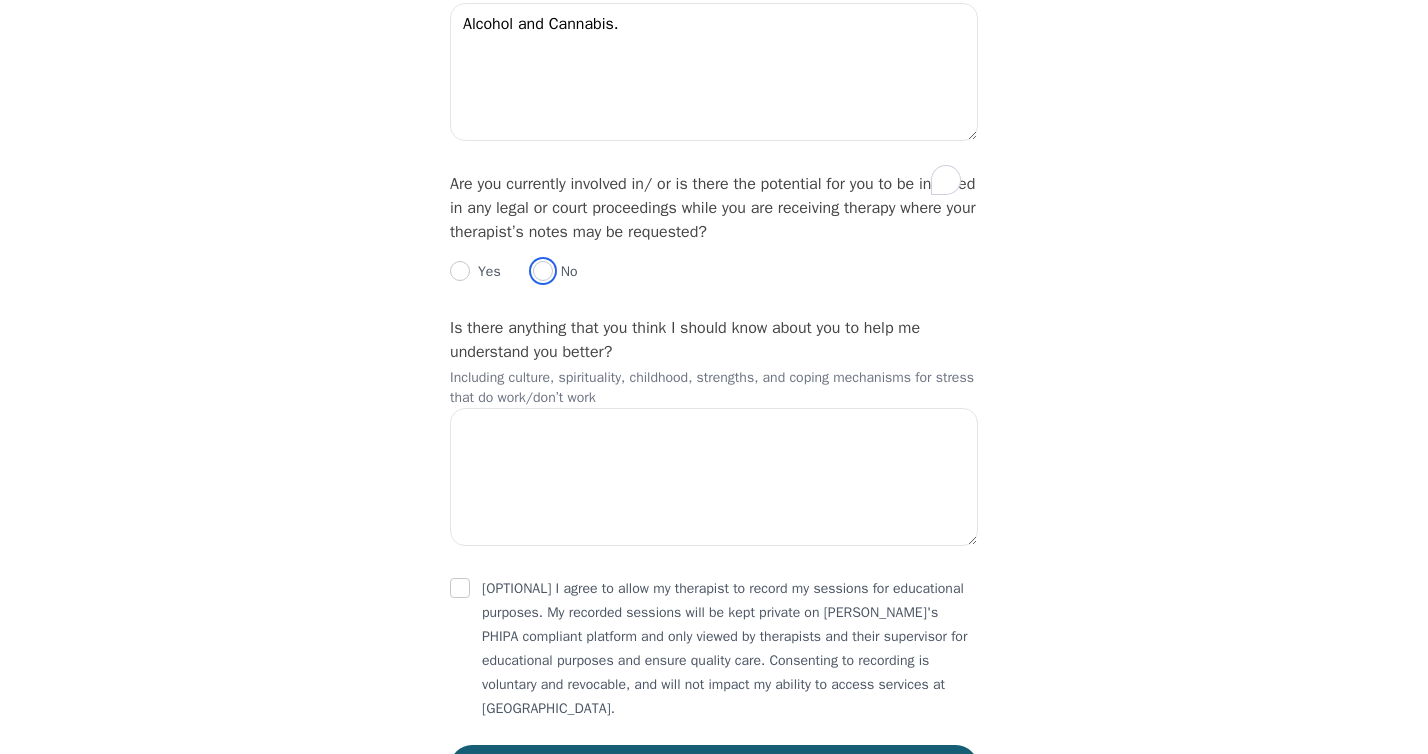 click at bounding box center [543, 271] 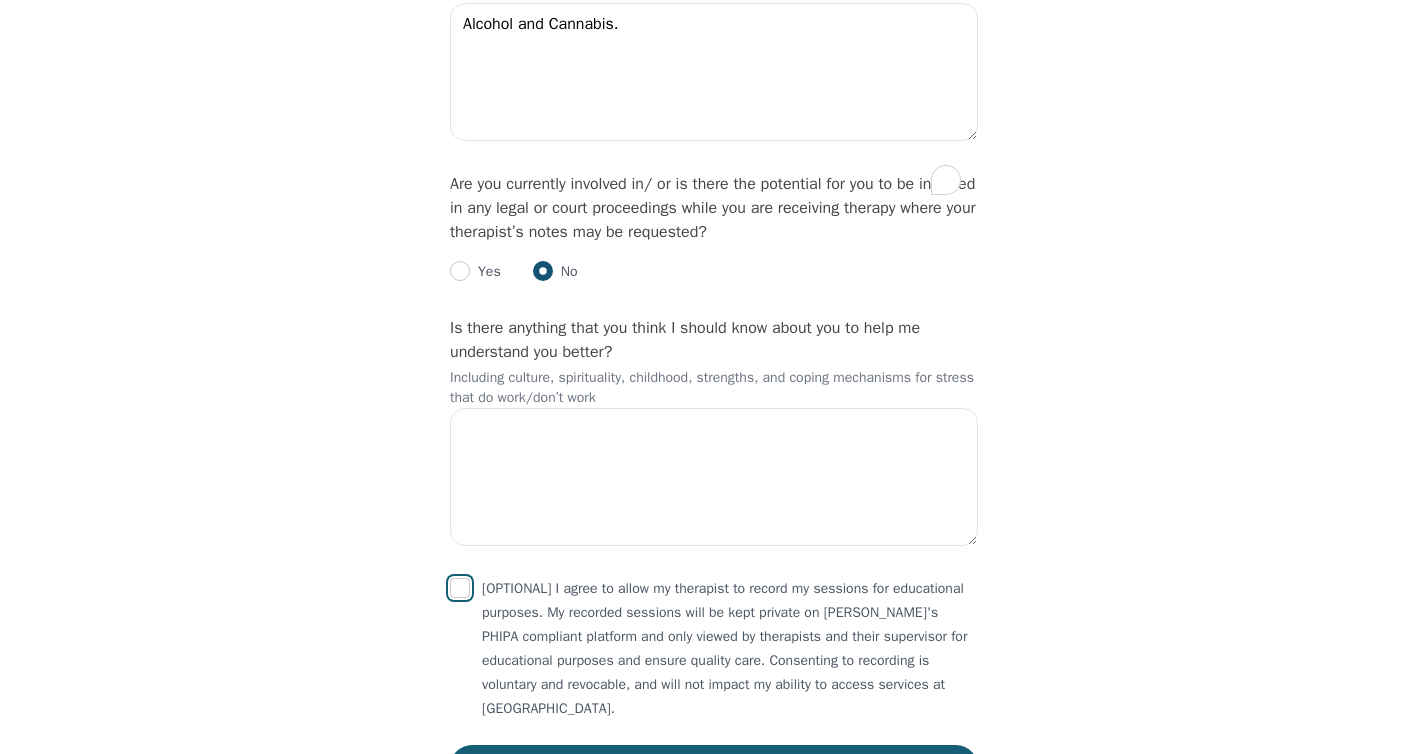click at bounding box center (460, 588) 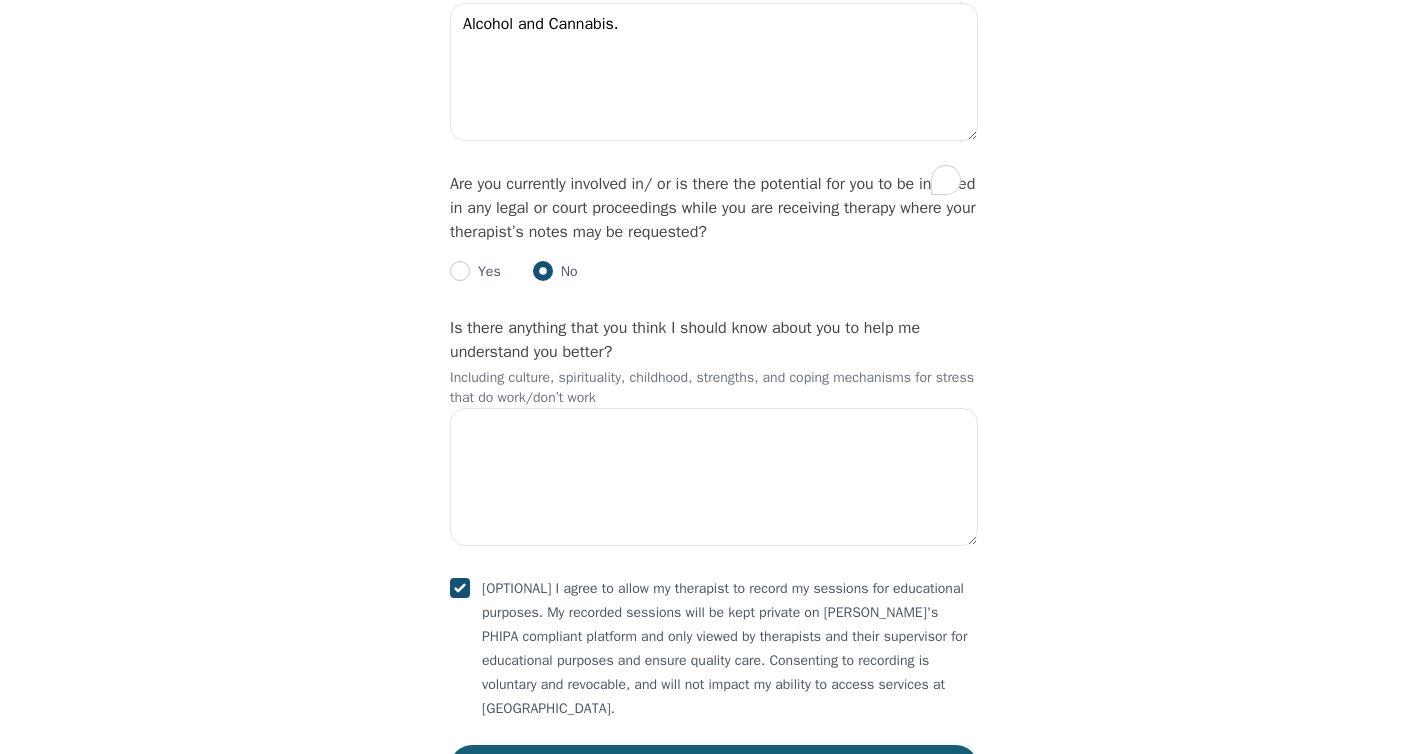 click at bounding box center (460, 588) 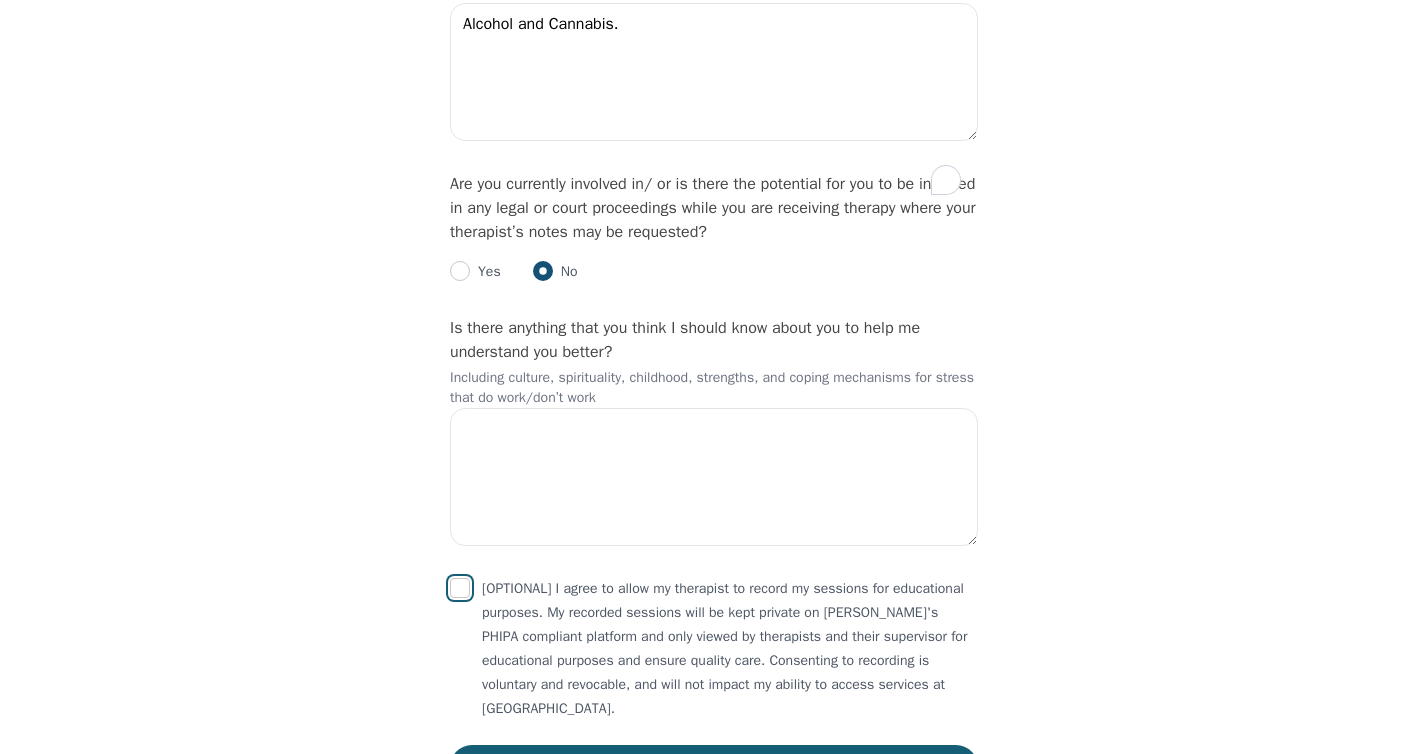 click at bounding box center (460, 588) 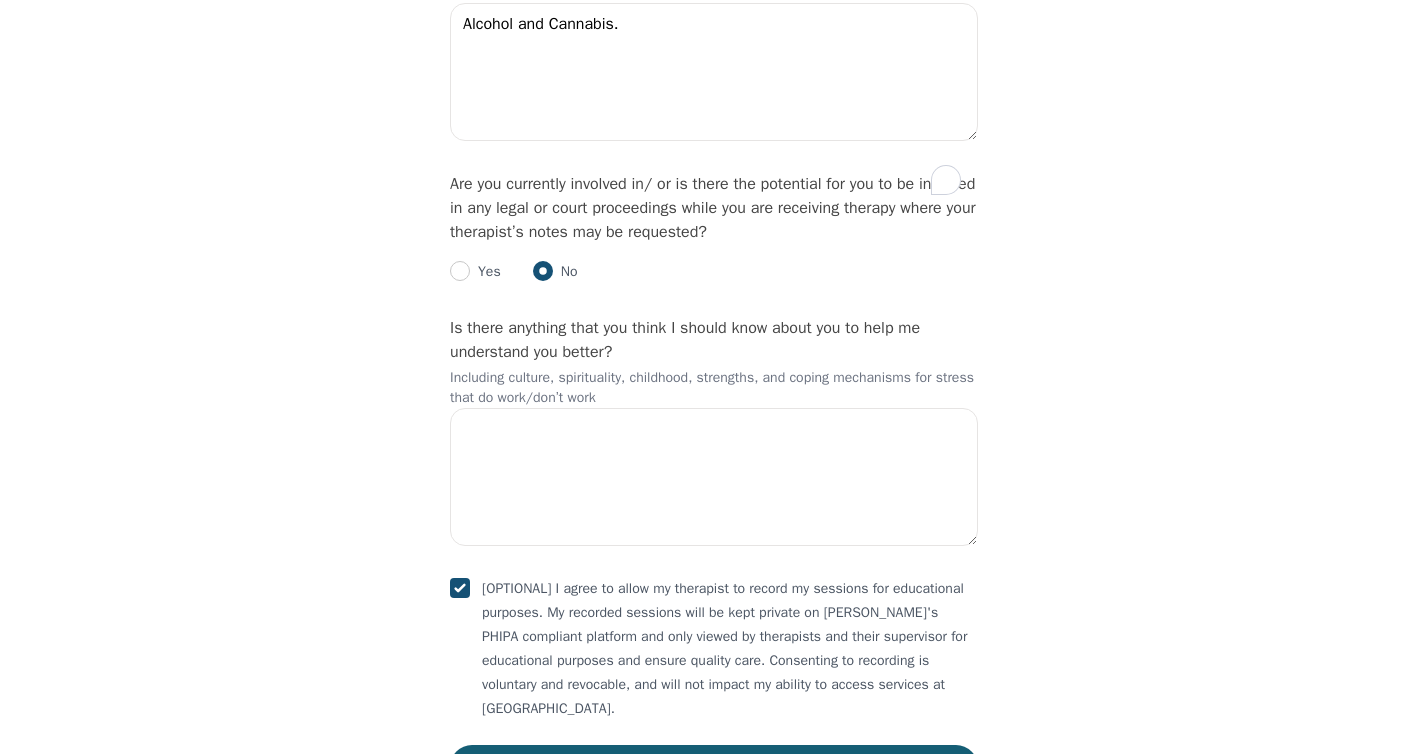 checkbox on "true" 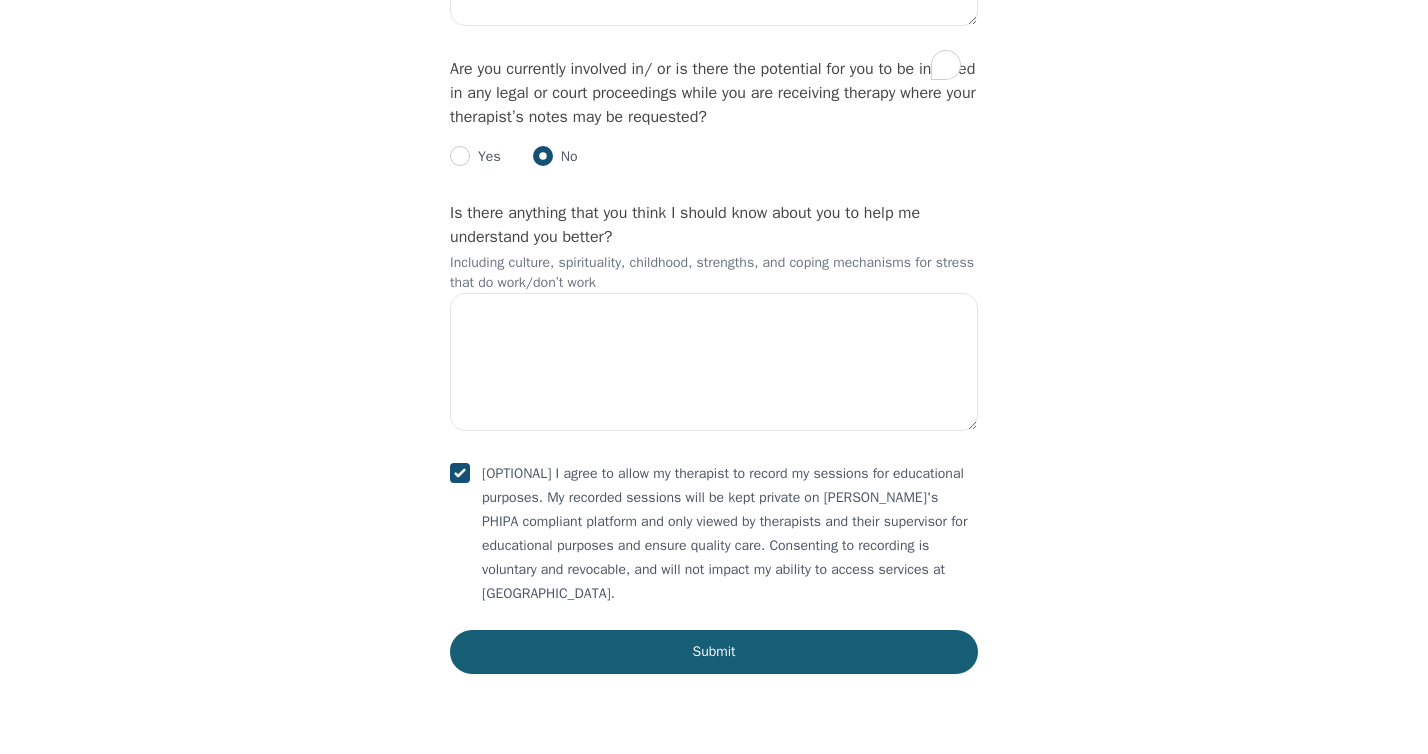 scroll, scrollTop: 3118, scrollLeft: 0, axis: vertical 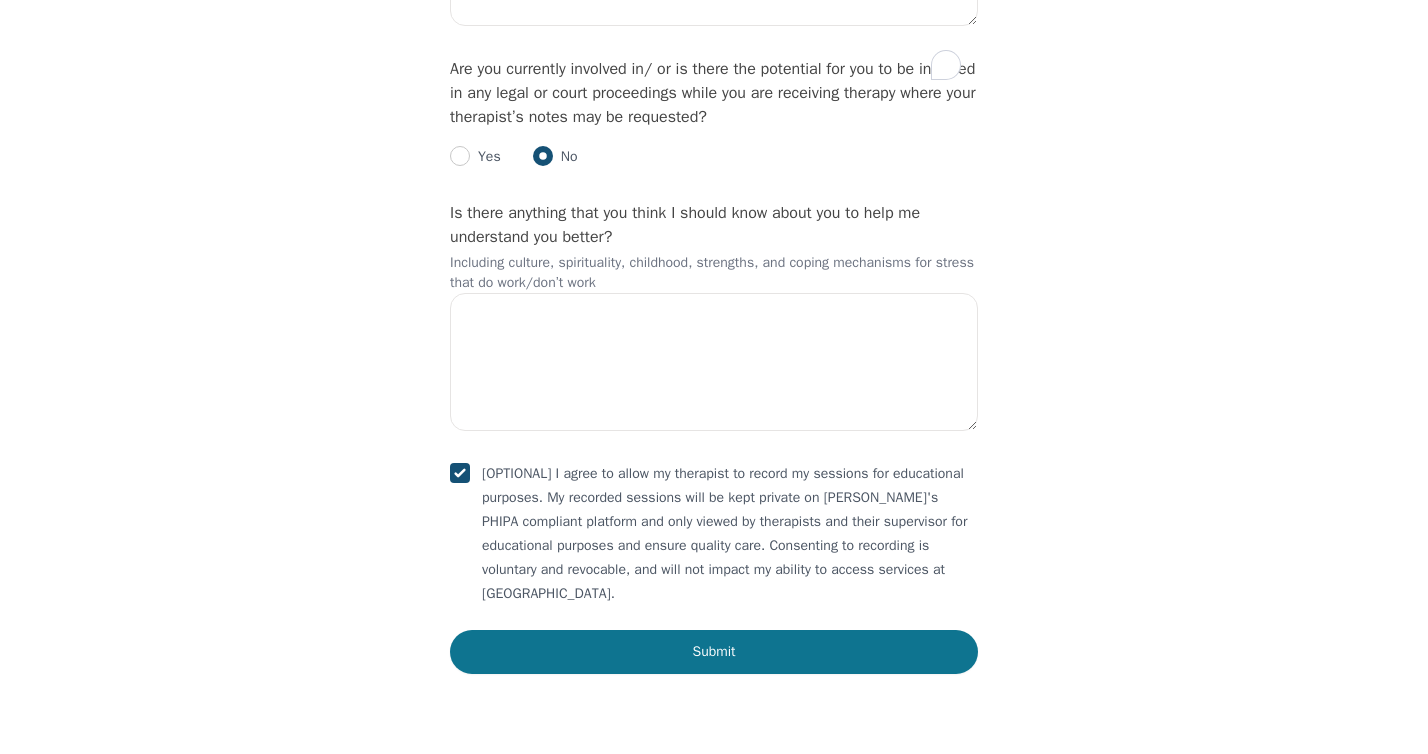 click on "Submit" at bounding box center (714, 652) 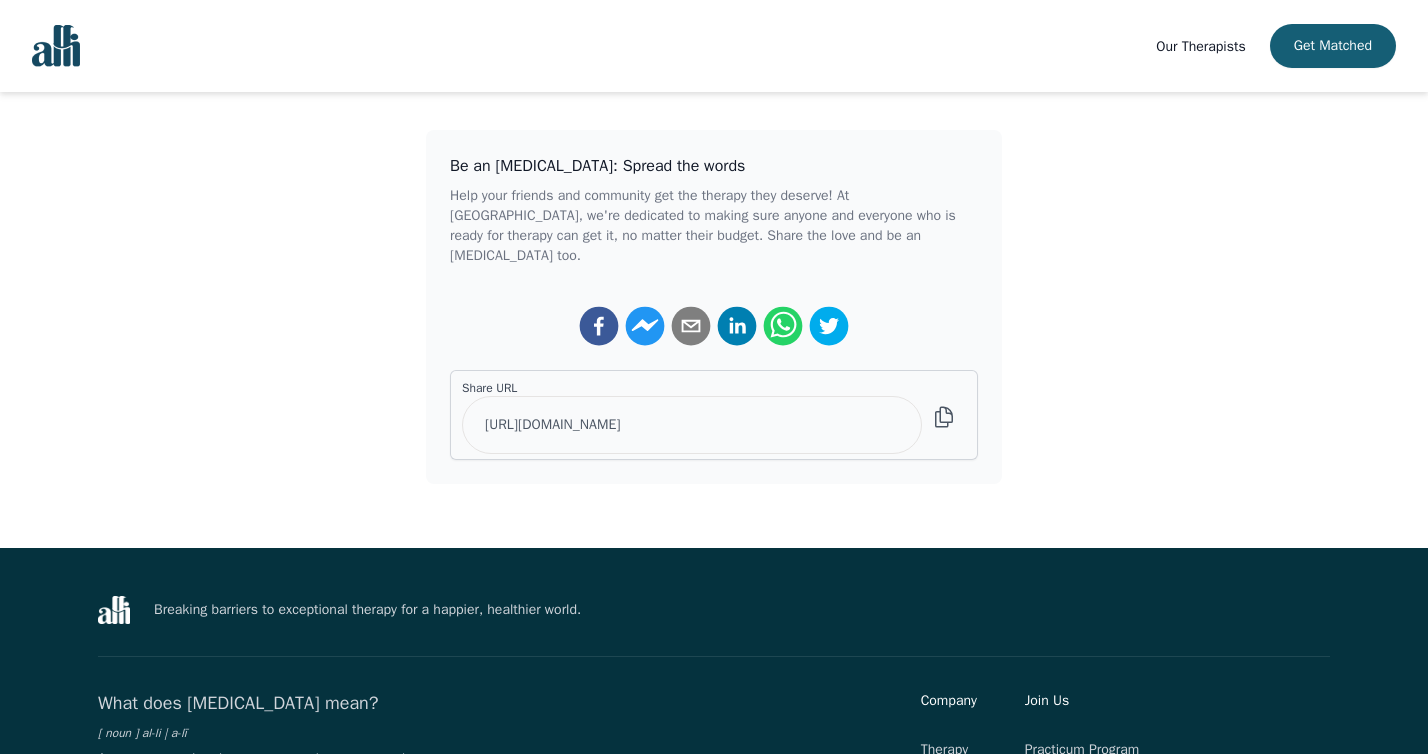 scroll, scrollTop: 0, scrollLeft: 0, axis: both 